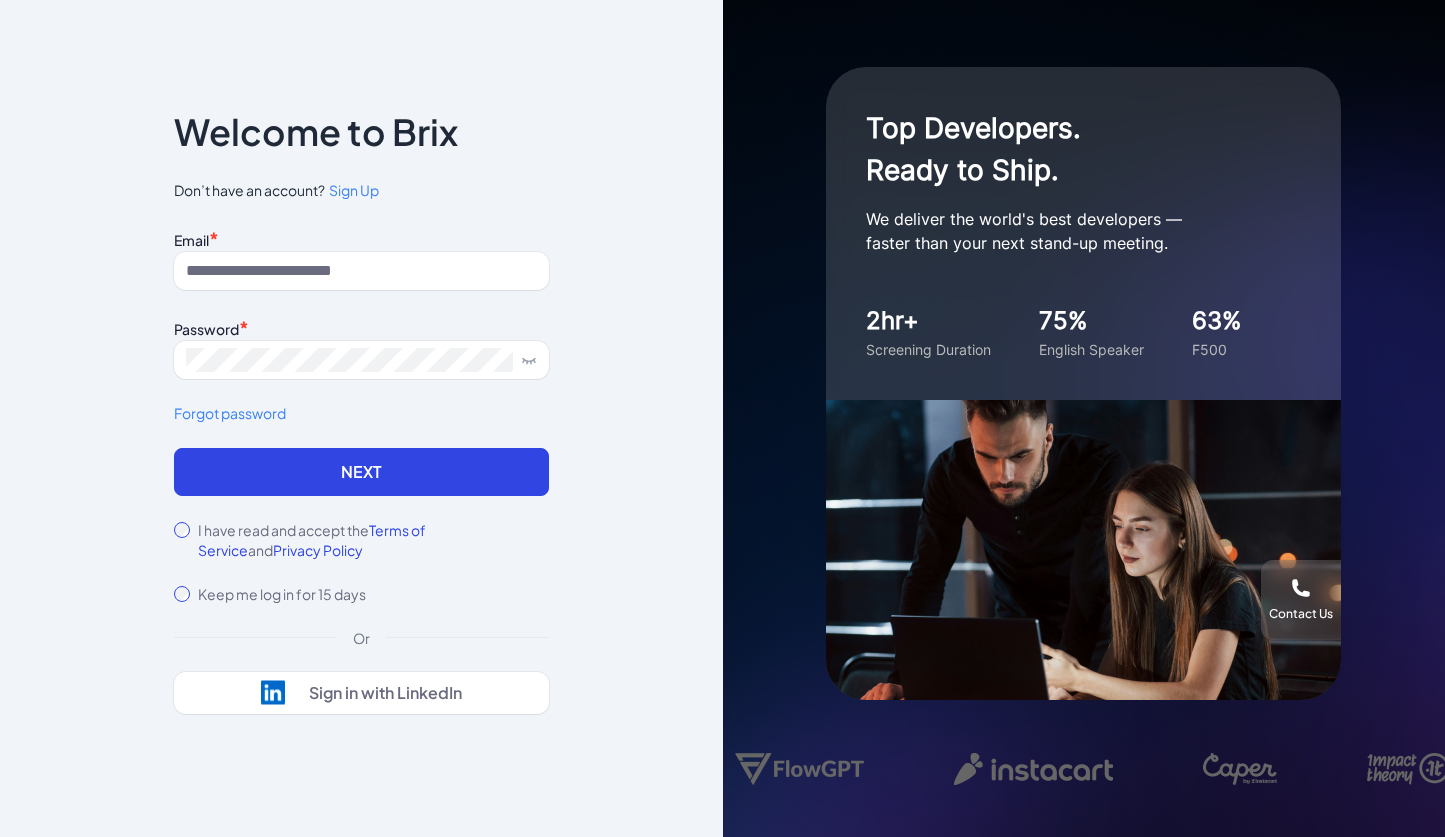 scroll, scrollTop: 0, scrollLeft: 0, axis: both 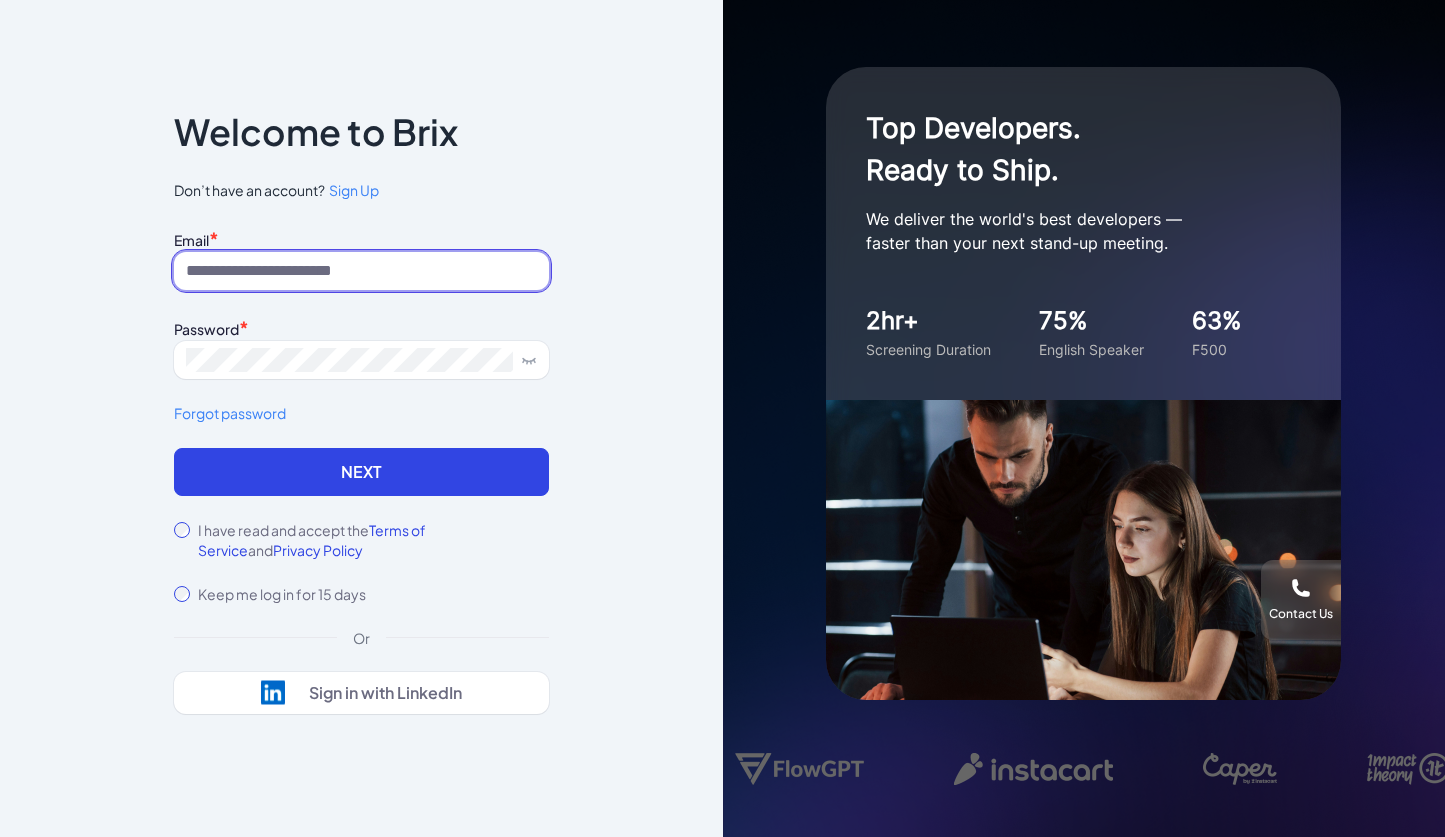 click at bounding box center (361, 271) 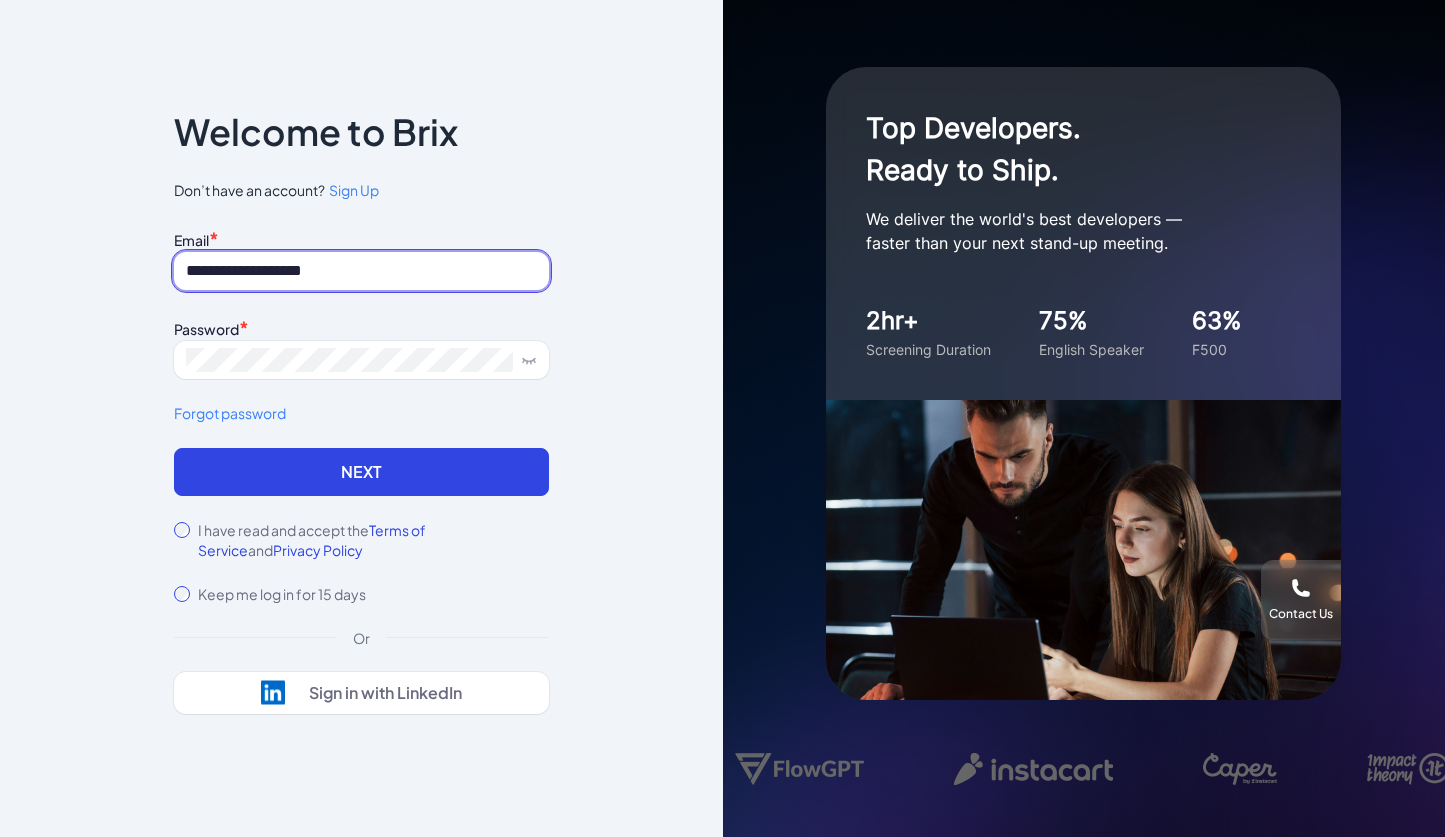 type on "**********" 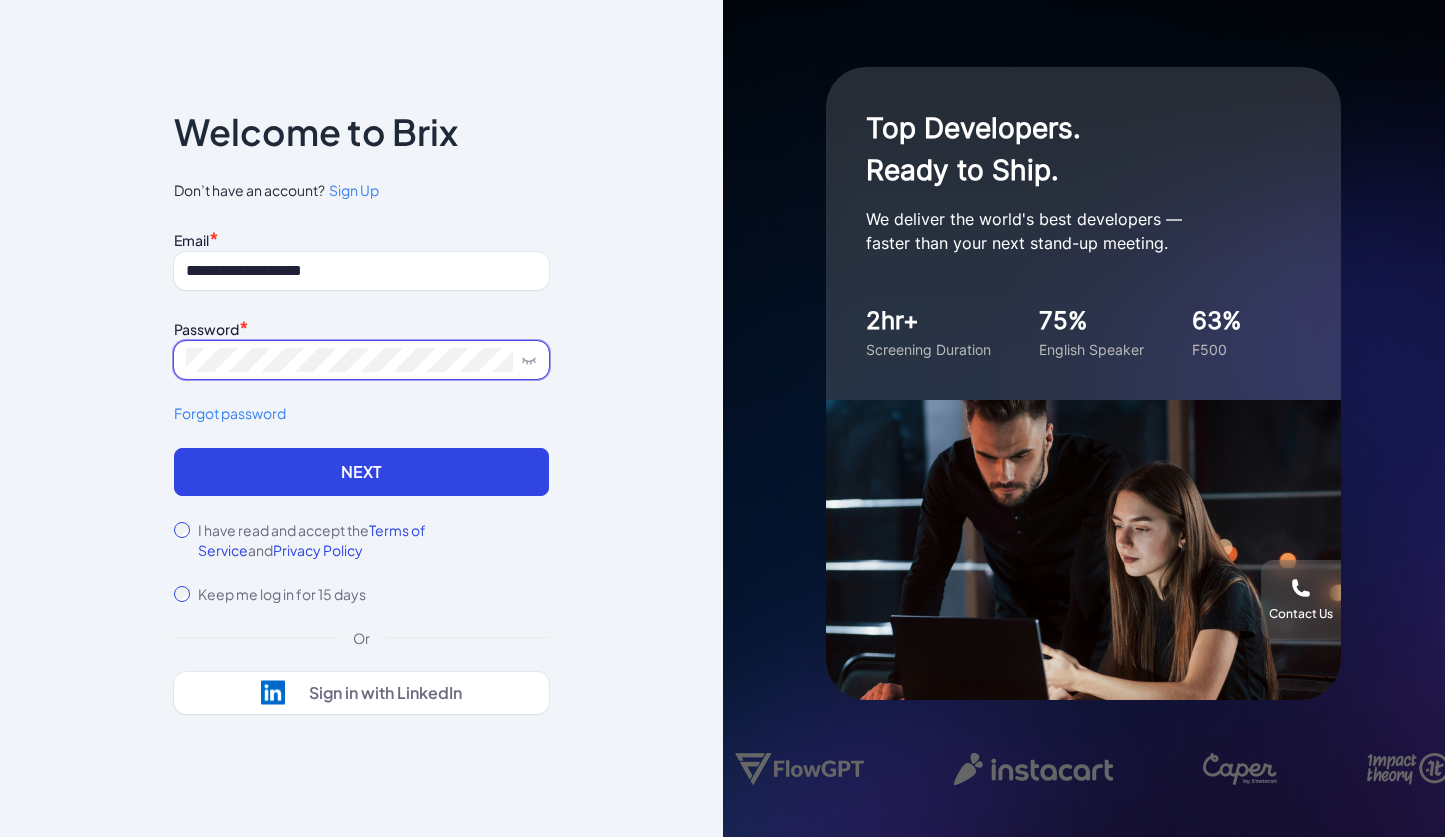 click at bounding box center (361, 360) 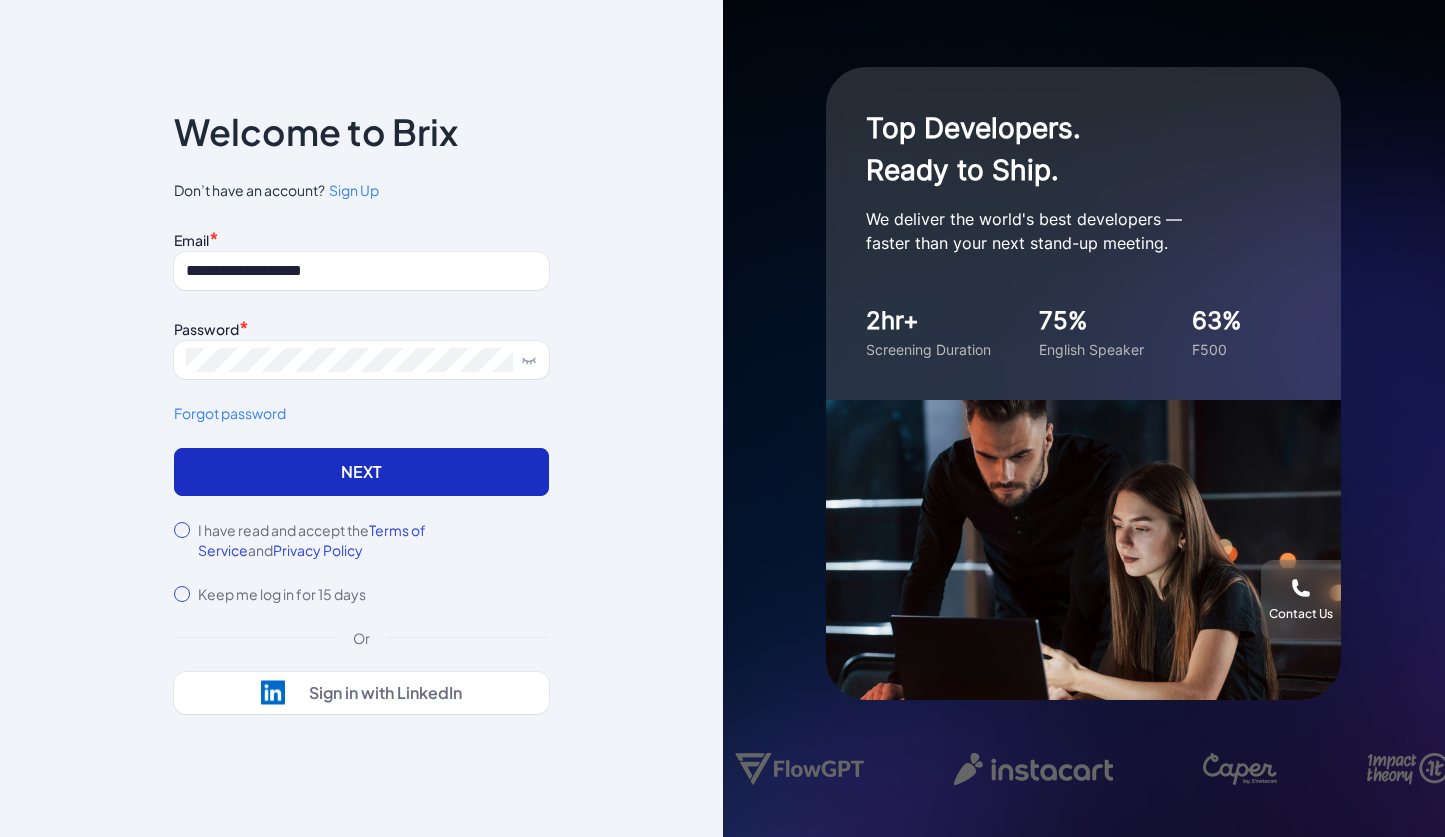 click on "Next" at bounding box center [361, 472] 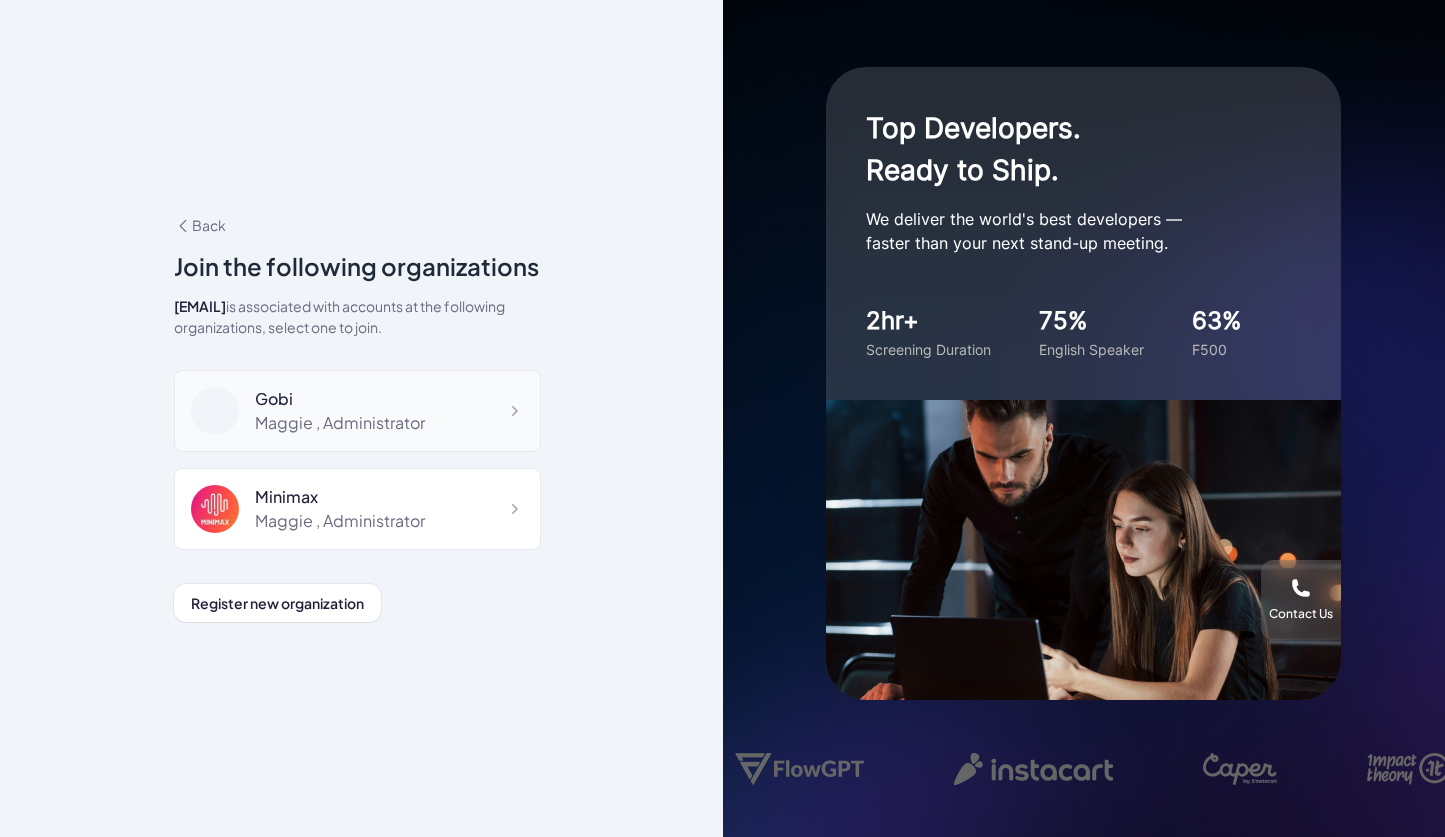 click on "Maggie   , Administrator" at bounding box center (340, 423) 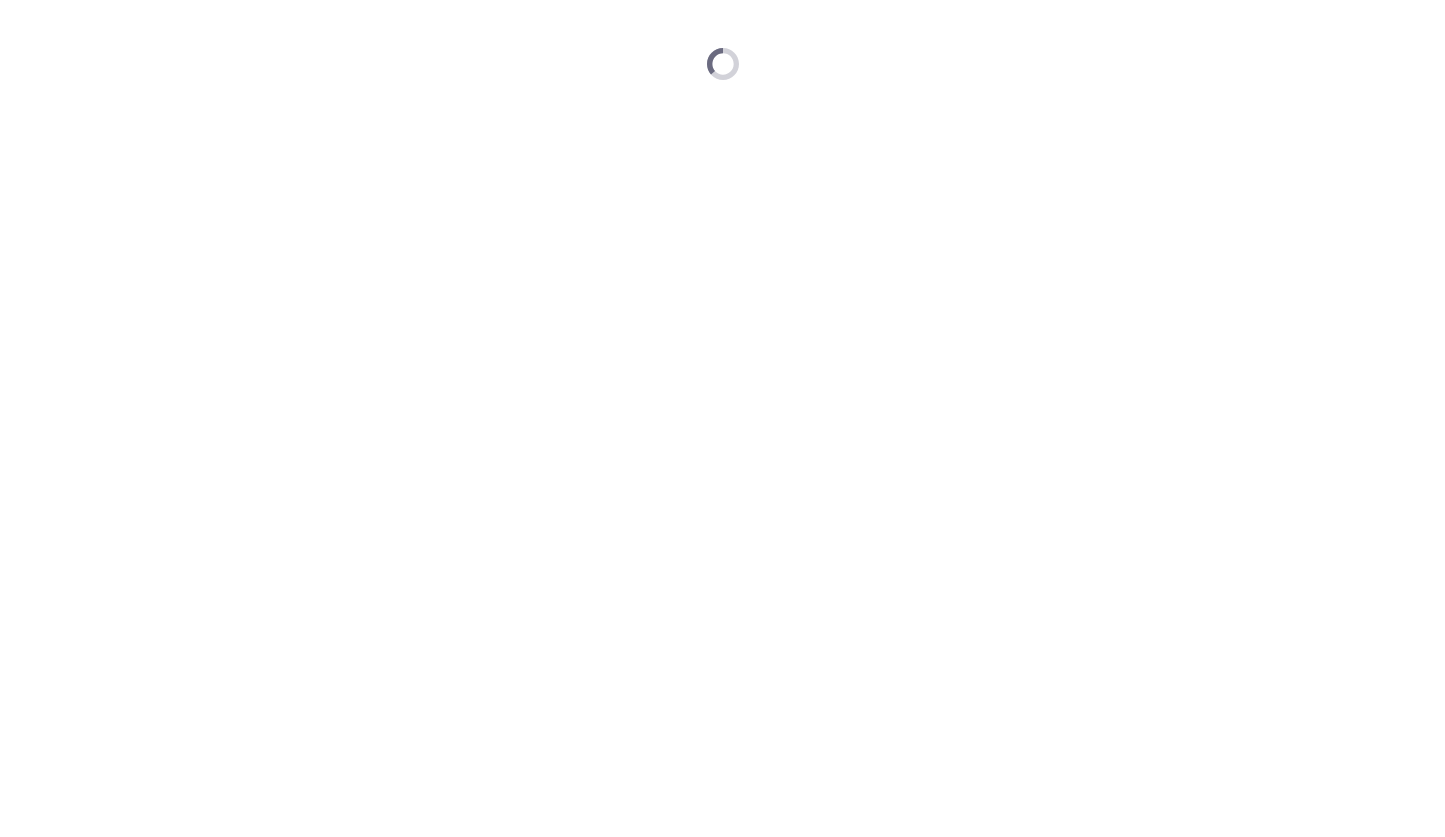 scroll, scrollTop: 0, scrollLeft: 0, axis: both 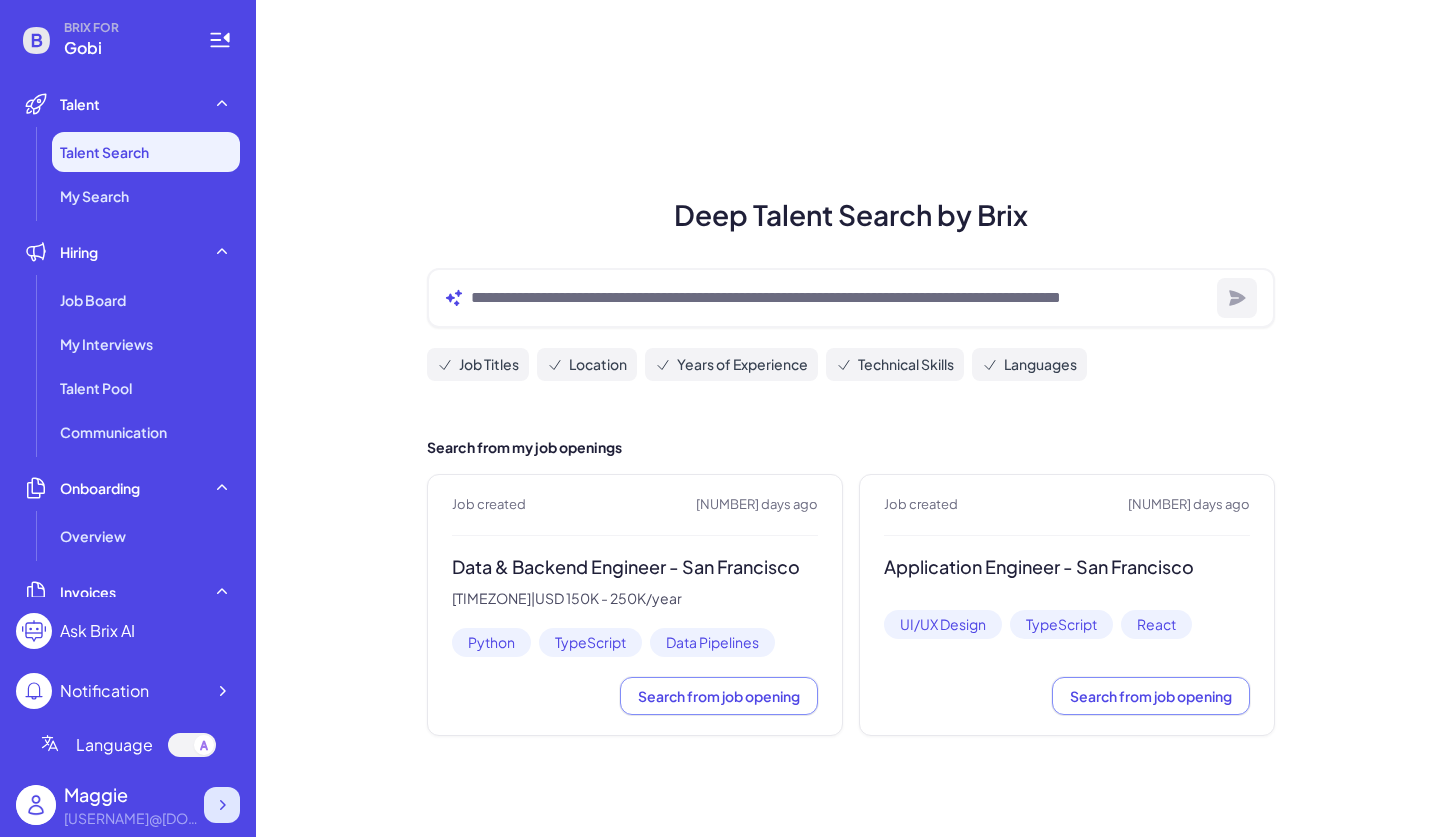 click 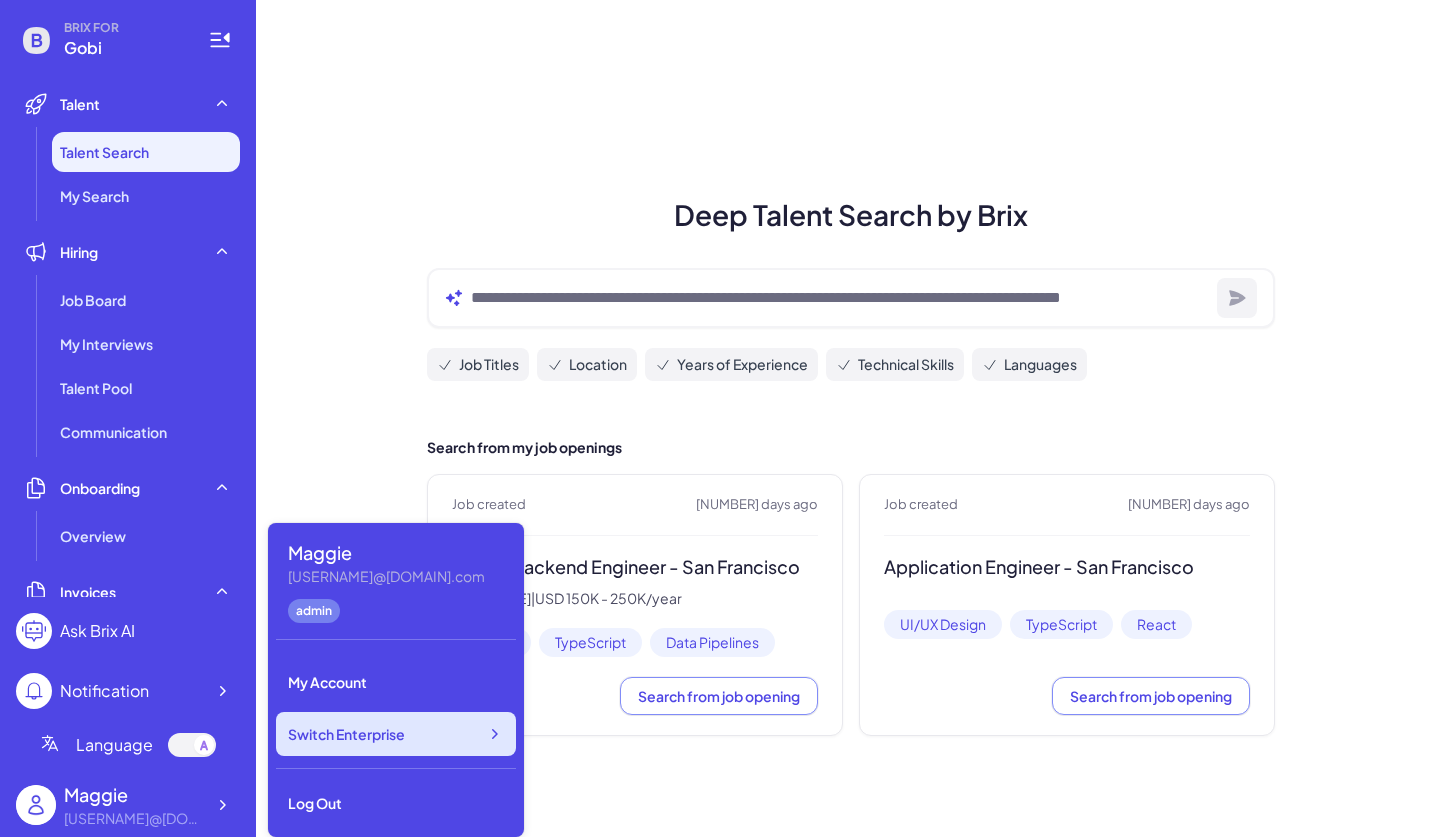 click on "Switch Enterprise" at bounding box center (396, 734) 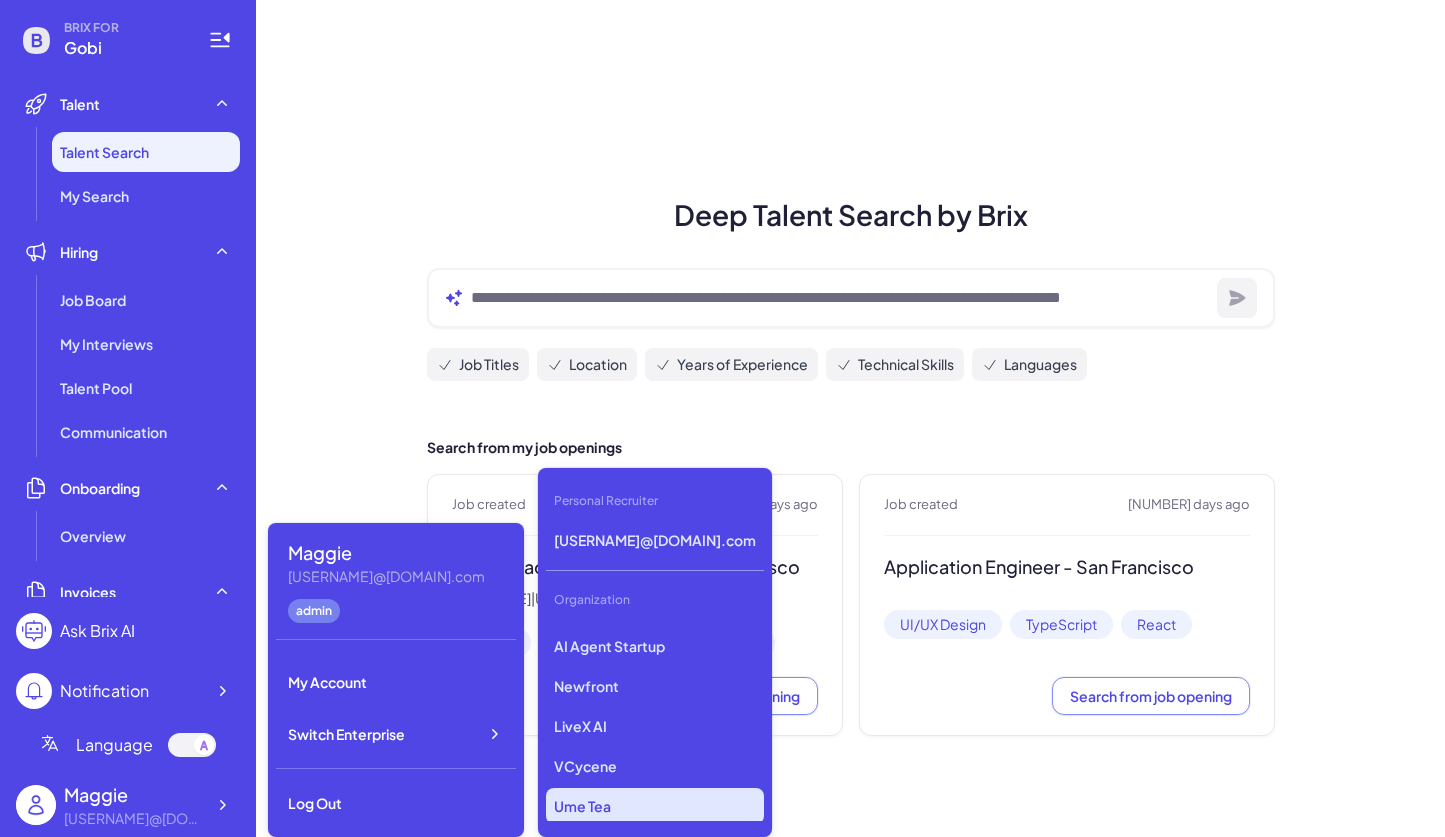 scroll, scrollTop: 227, scrollLeft: 0, axis: vertical 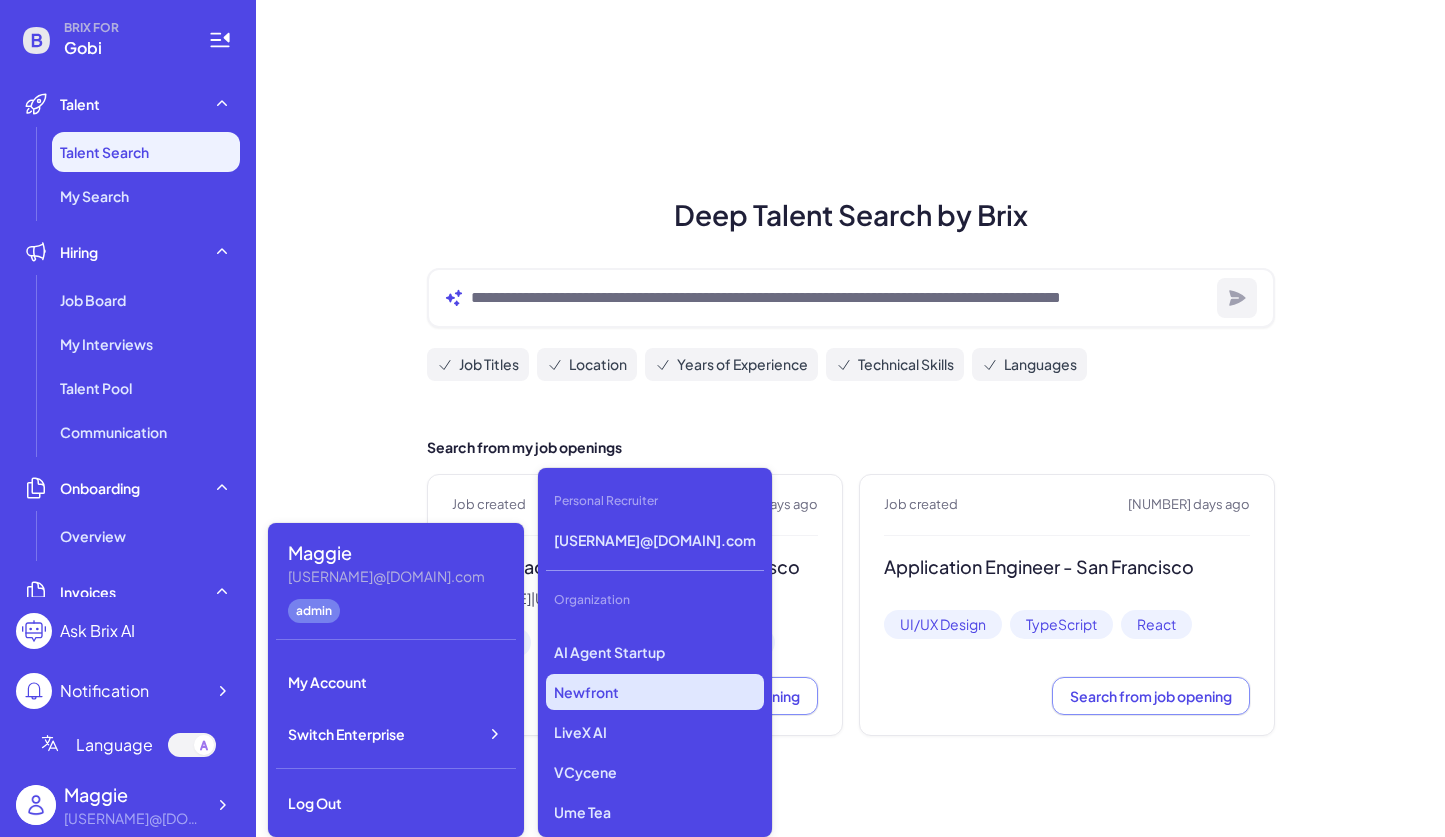 click on "Newfront" at bounding box center (655, 692) 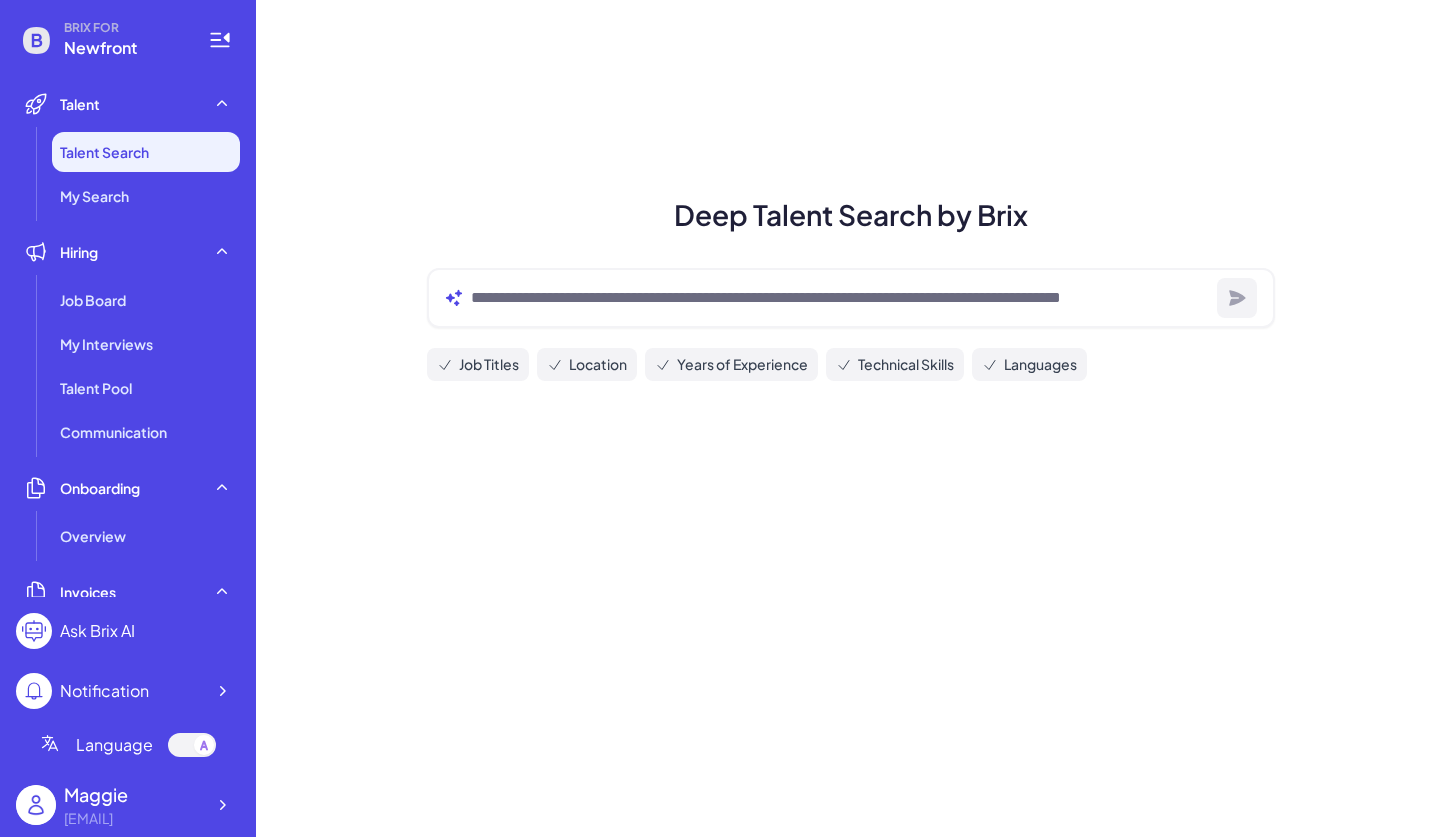 scroll, scrollTop: 0, scrollLeft: 0, axis: both 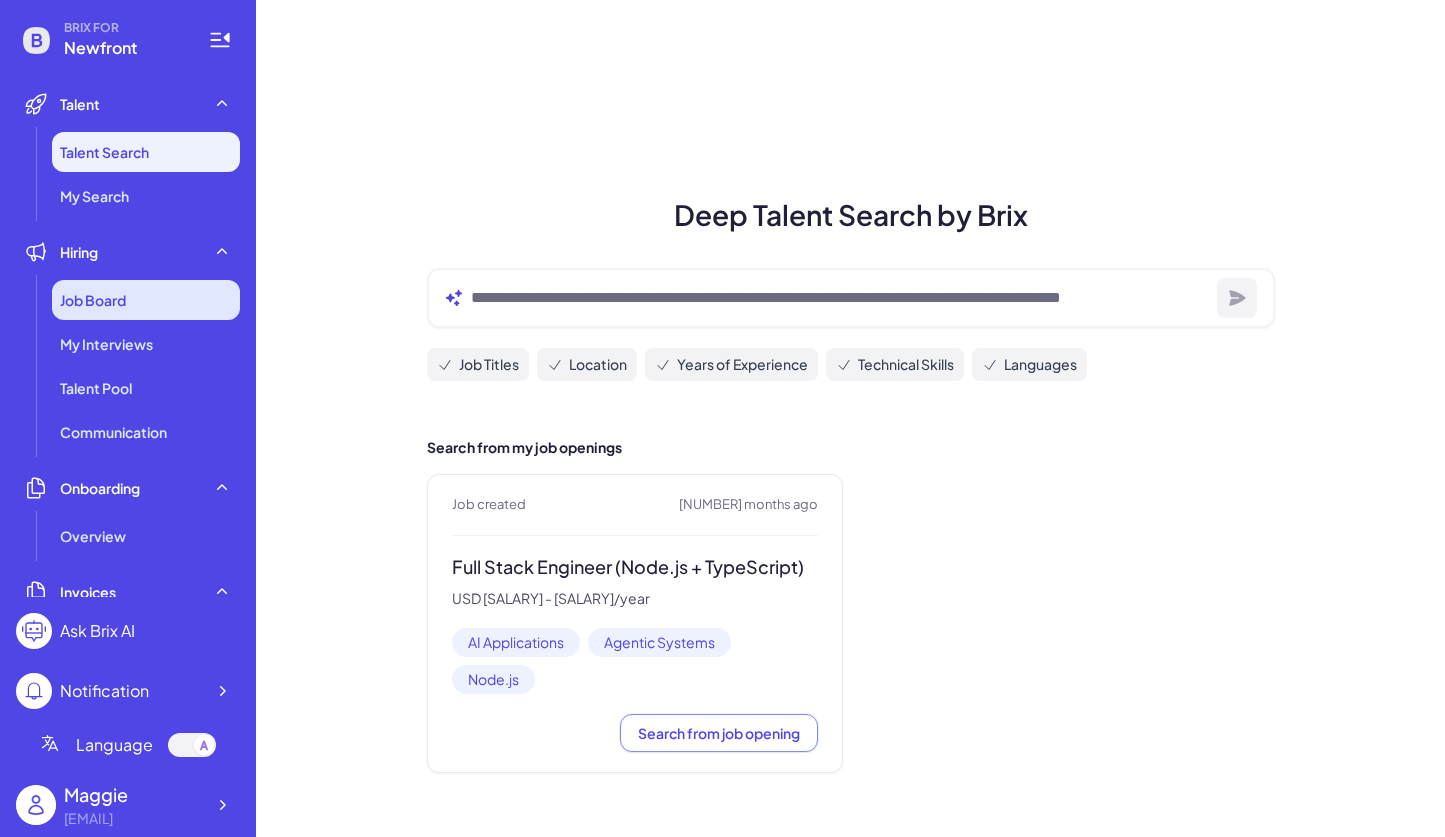 click on "Job Board" at bounding box center (93, 300) 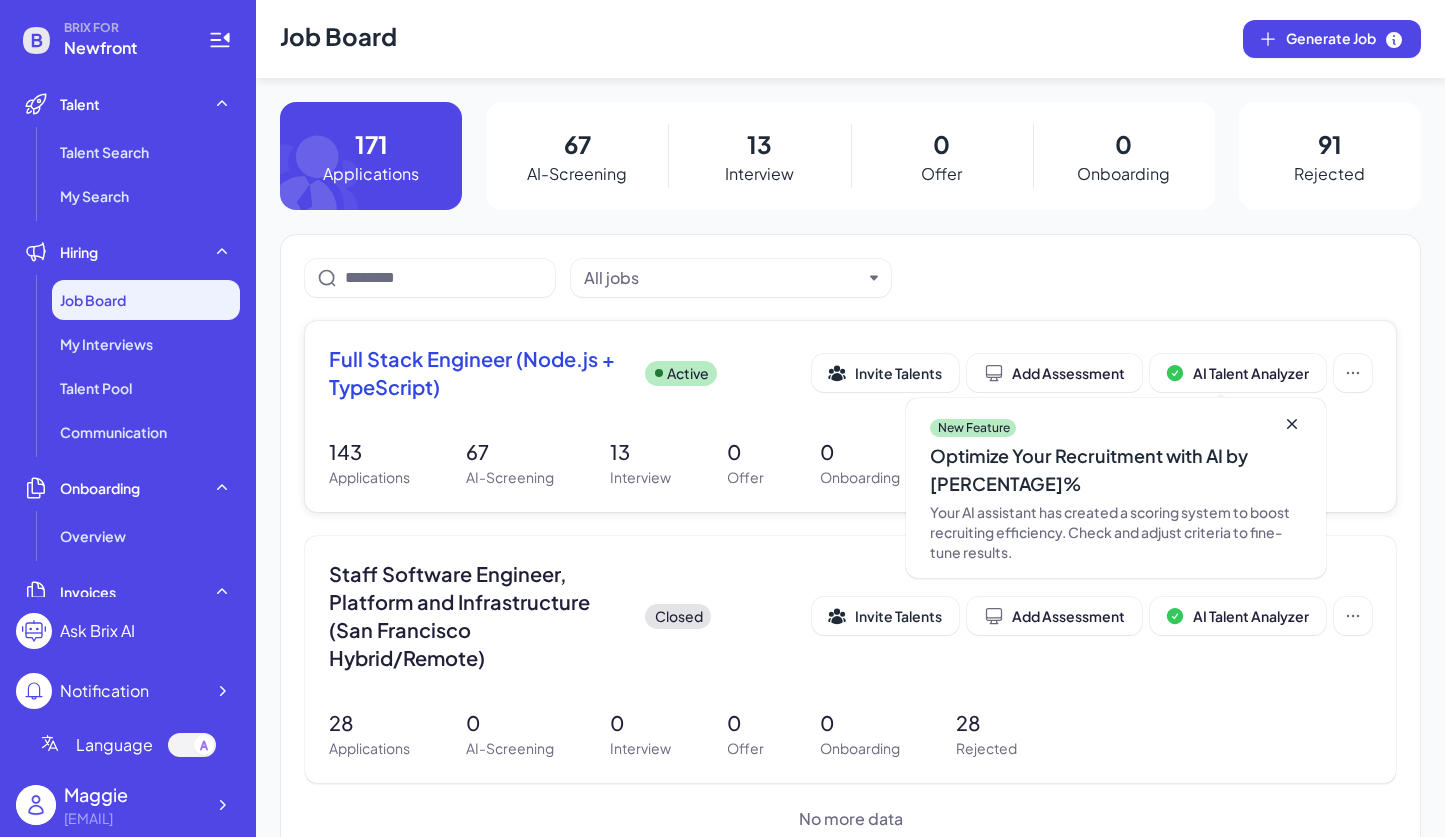 click on "Full Stack Engineer (Node.js + TypeScript)" at bounding box center [479, 373] 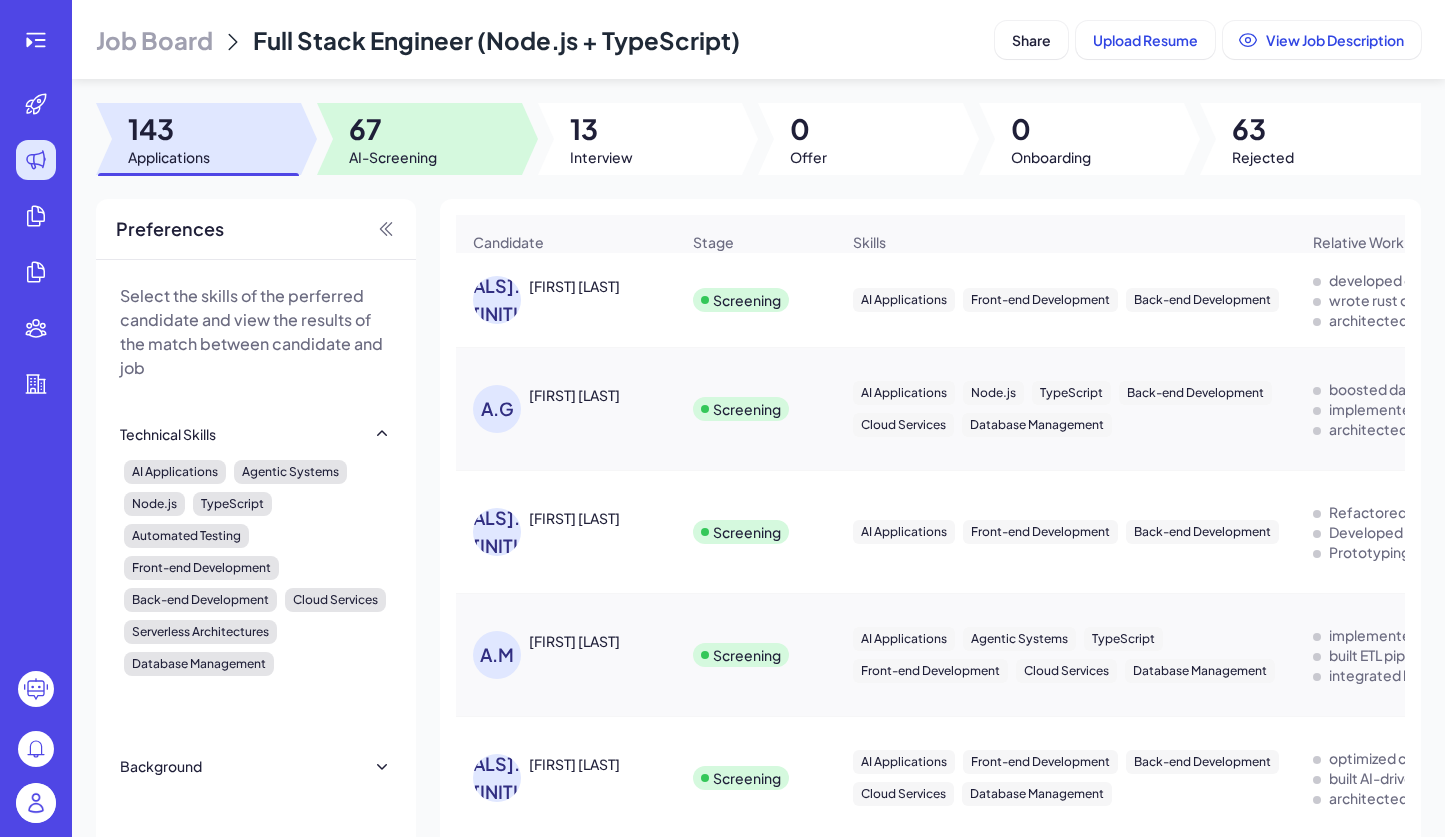 click on "67" at bounding box center (393, 129) 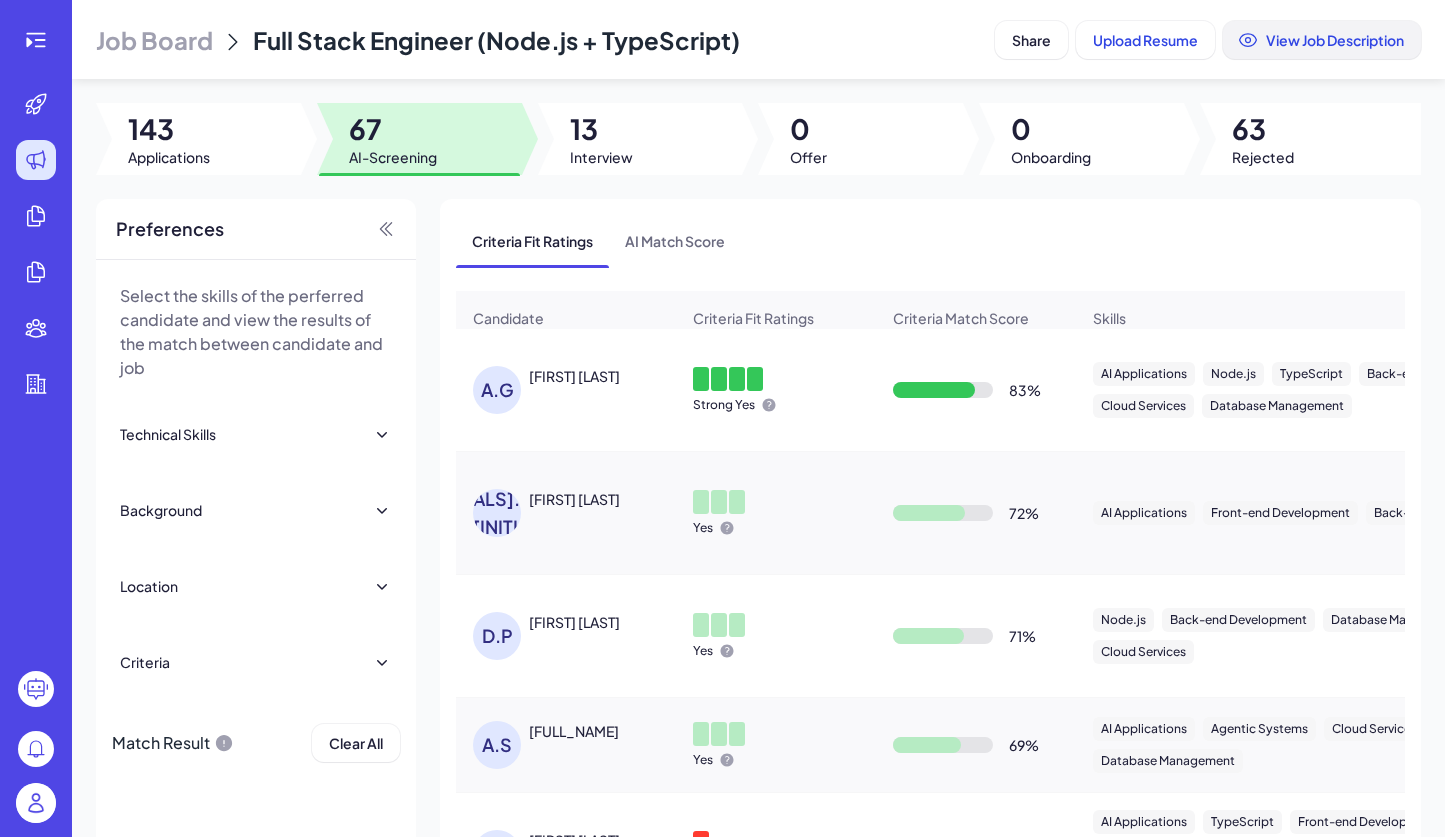 click on "View Job Description" at bounding box center [1322, 40] 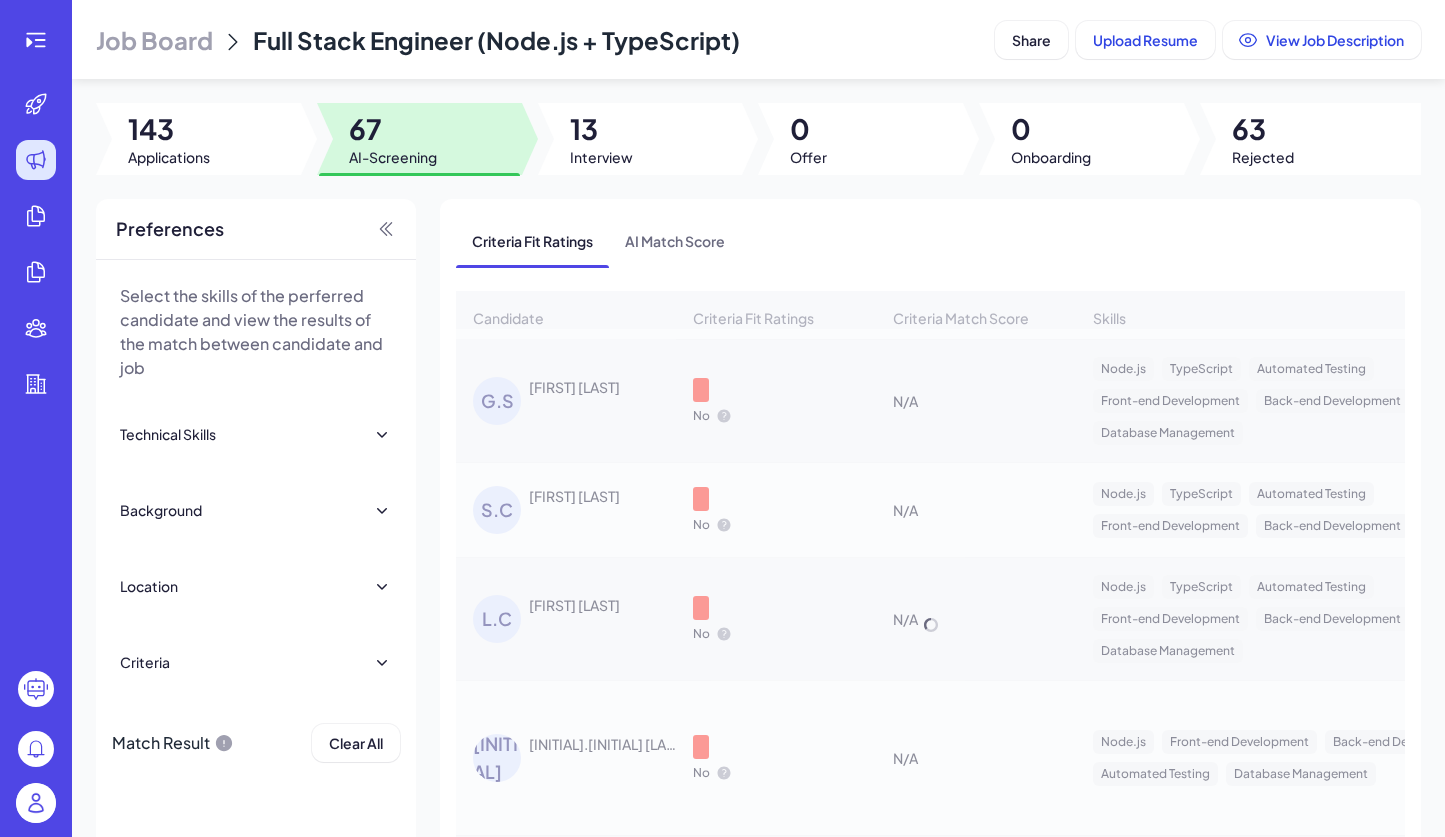 scroll, scrollTop: 575, scrollLeft: 0, axis: vertical 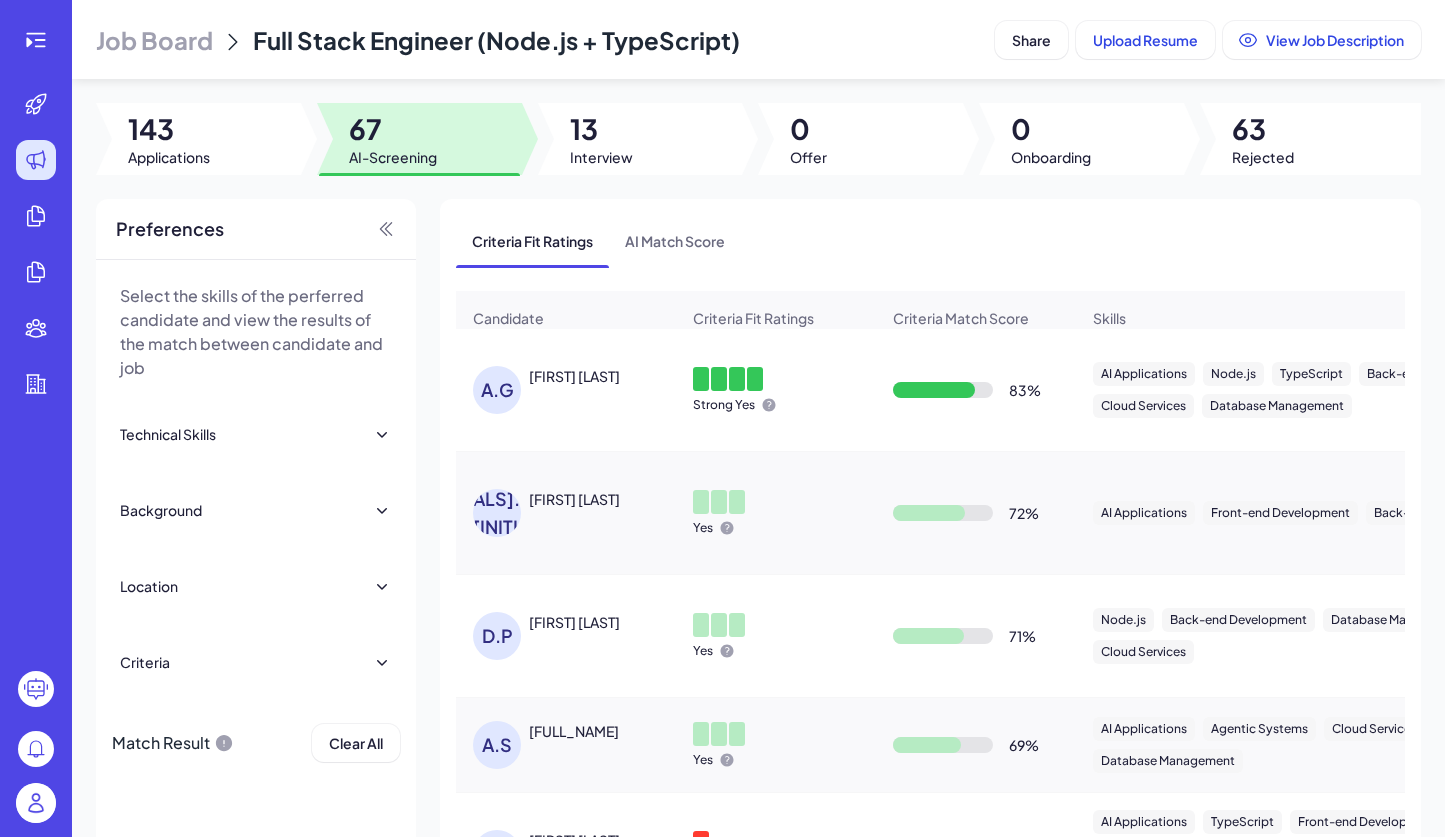 click on "[FIRST] [LAST]" at bounding box center (574, 376) 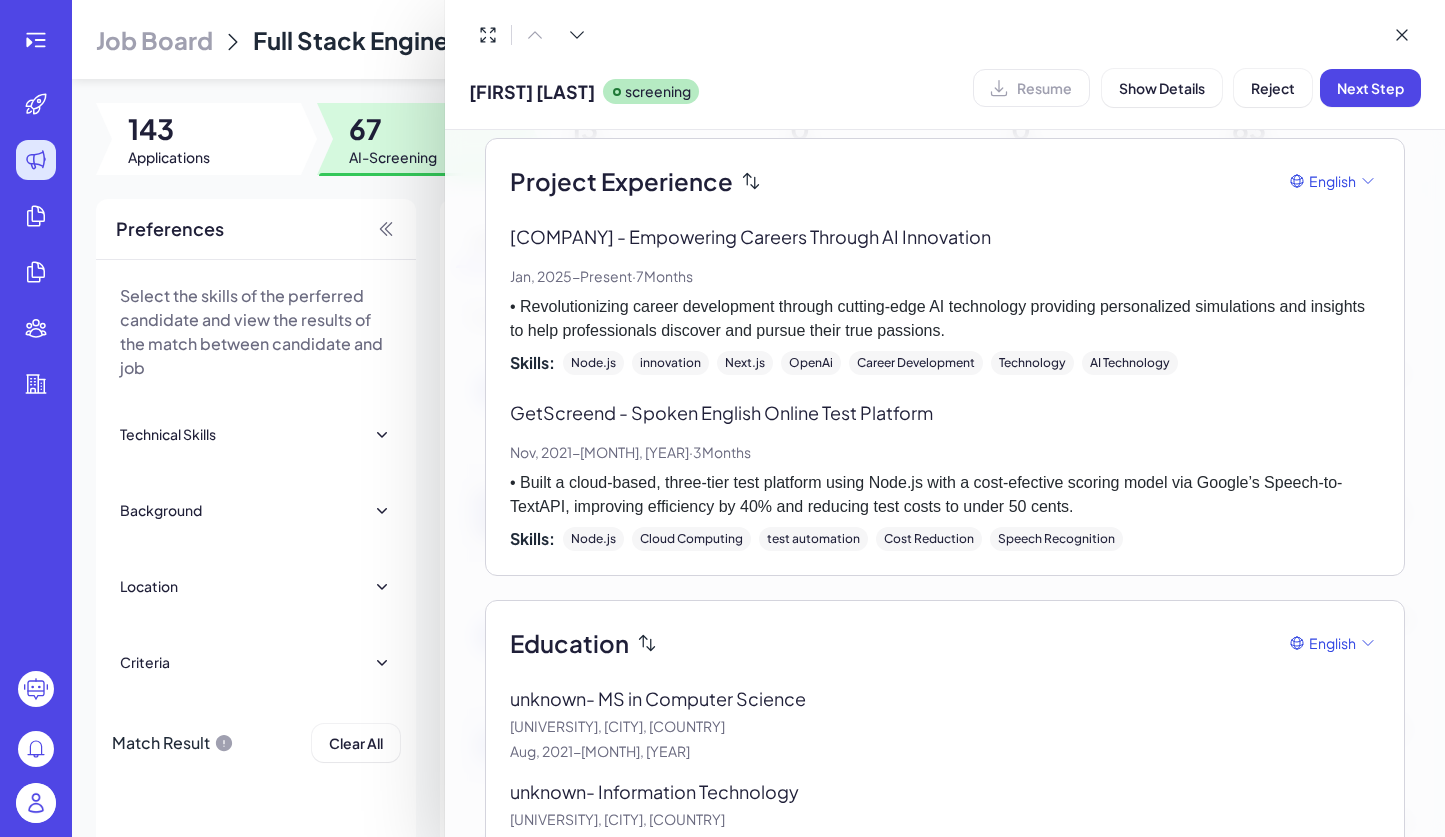 scroll, scrollTop: 1937, scrollLeft: 0, axis: vertical 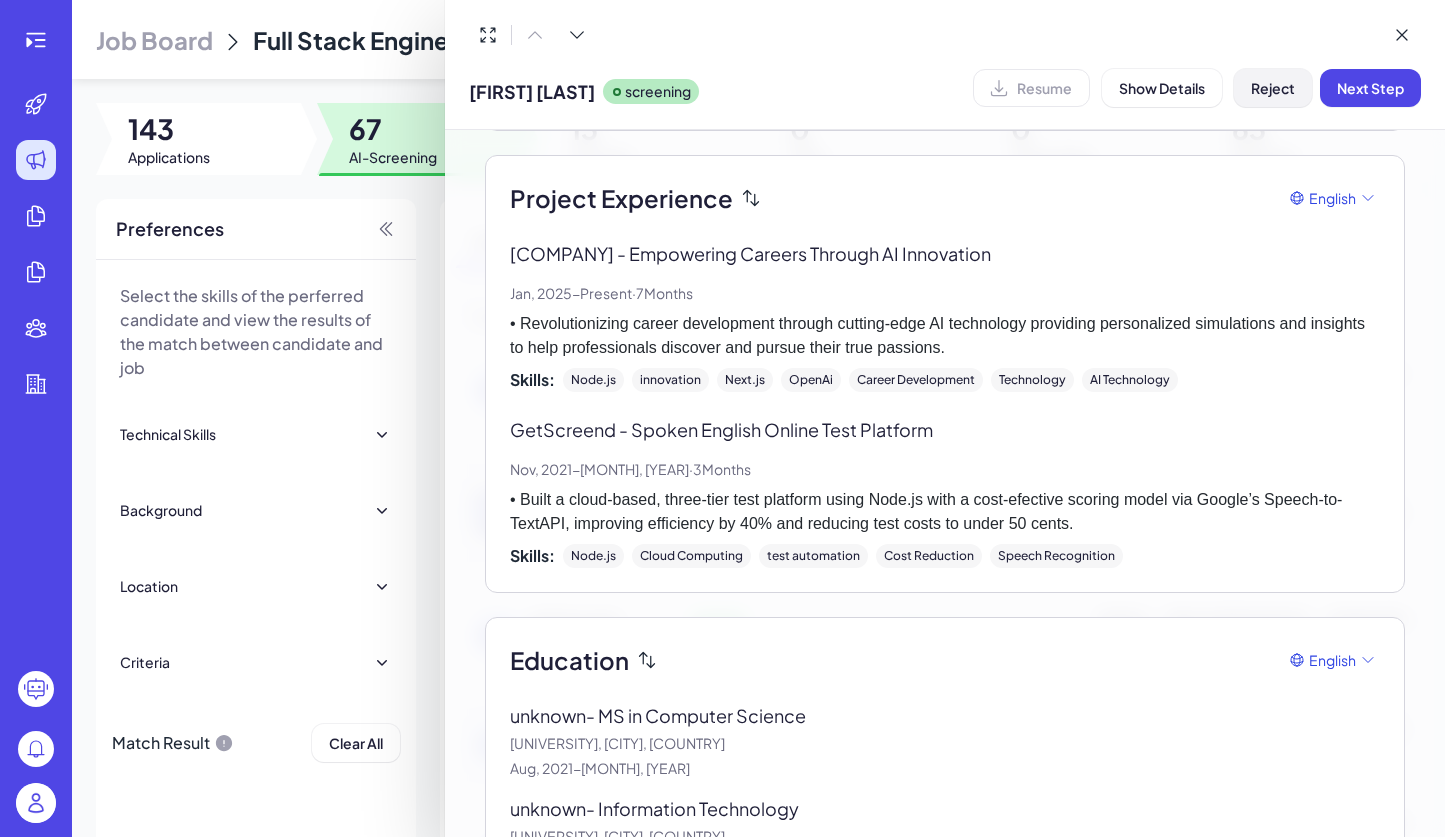 click on "Reject" at bounding box center [1273, 88] 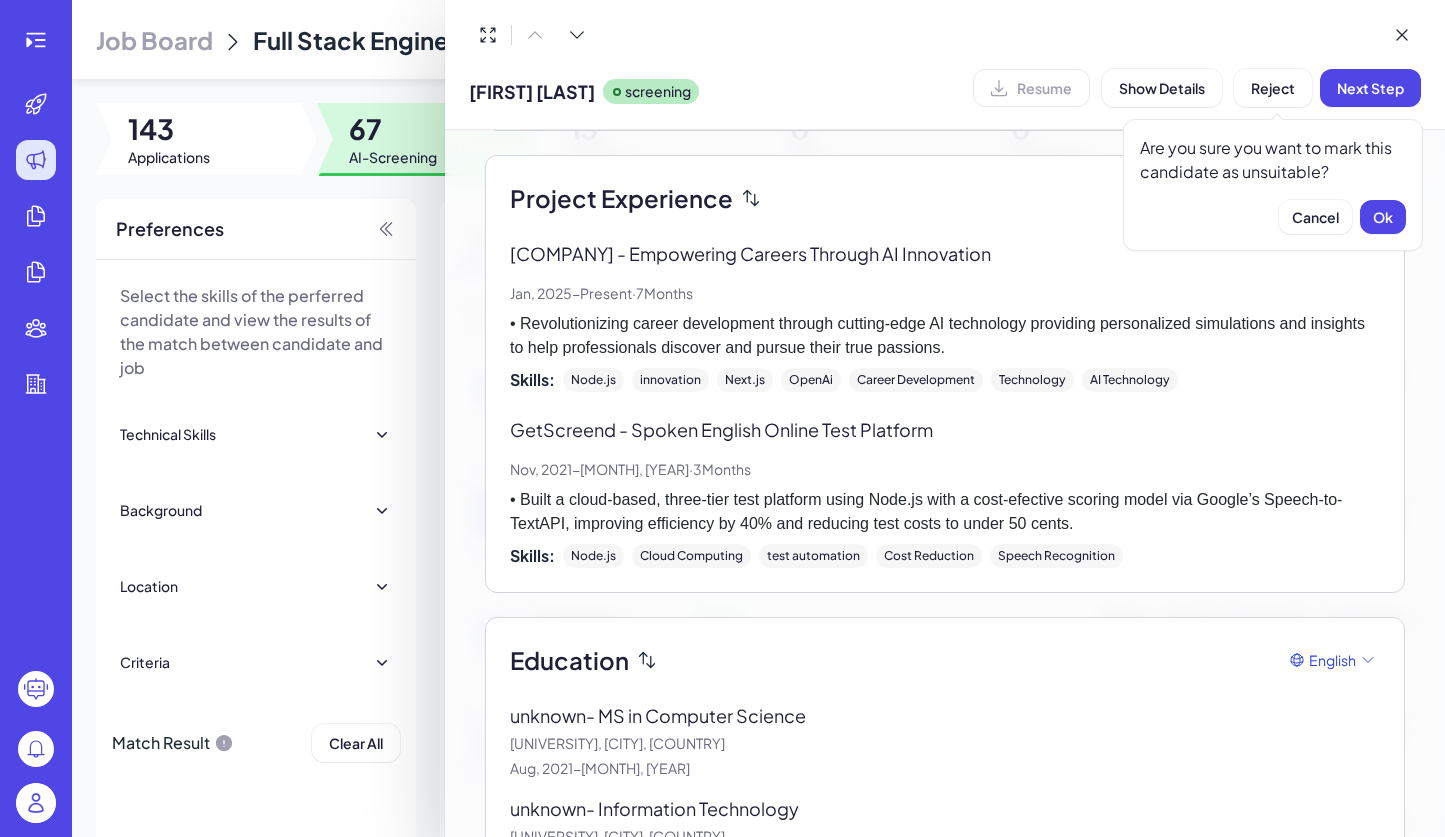 drag, startPoint x: 1389, startPoint y: 209, endPoint x: 1021, endPoint y: 366, distance: 400.09125 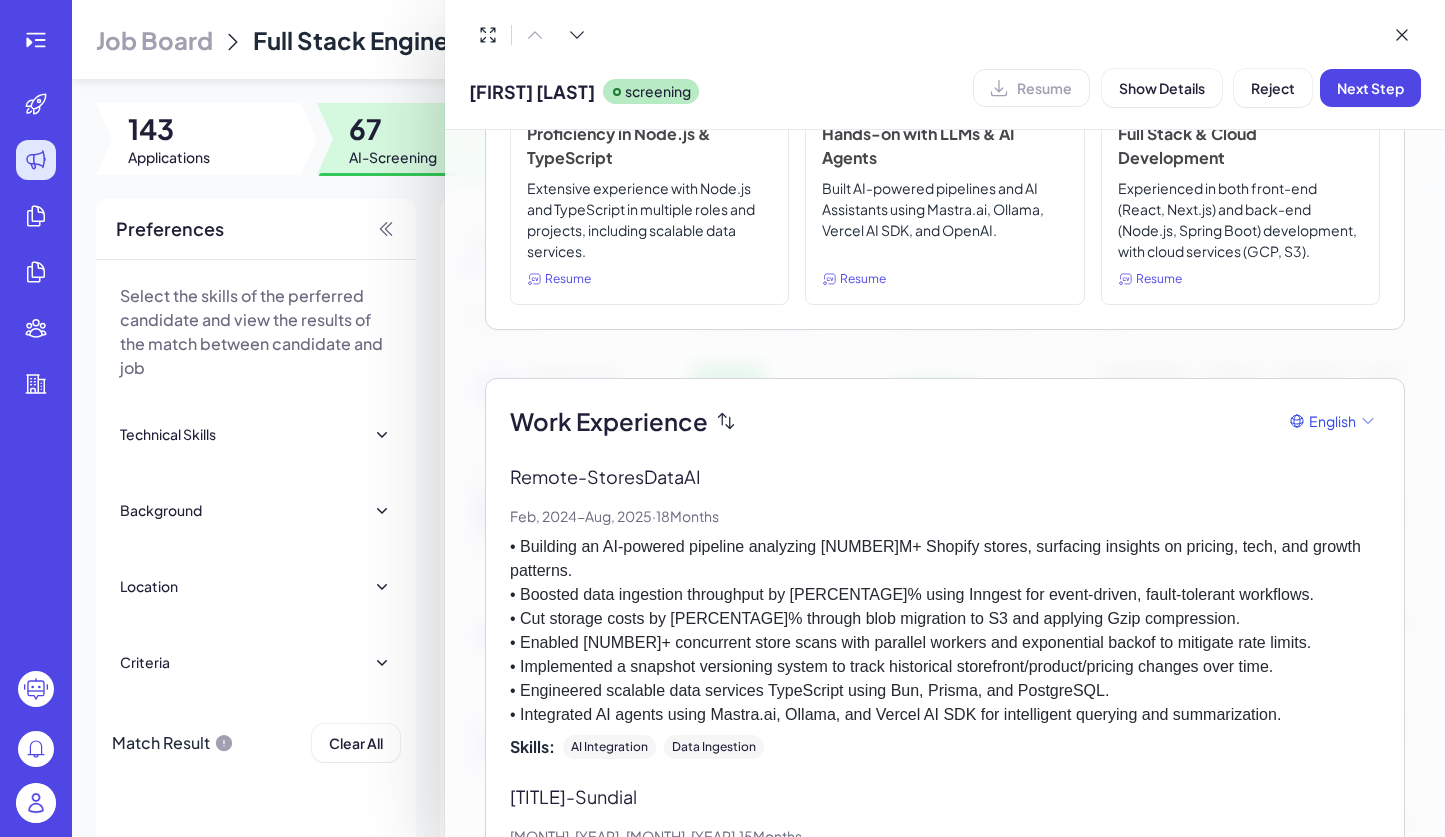 scroll, scrollTop: 0, scrollLeft: 0, axis: both 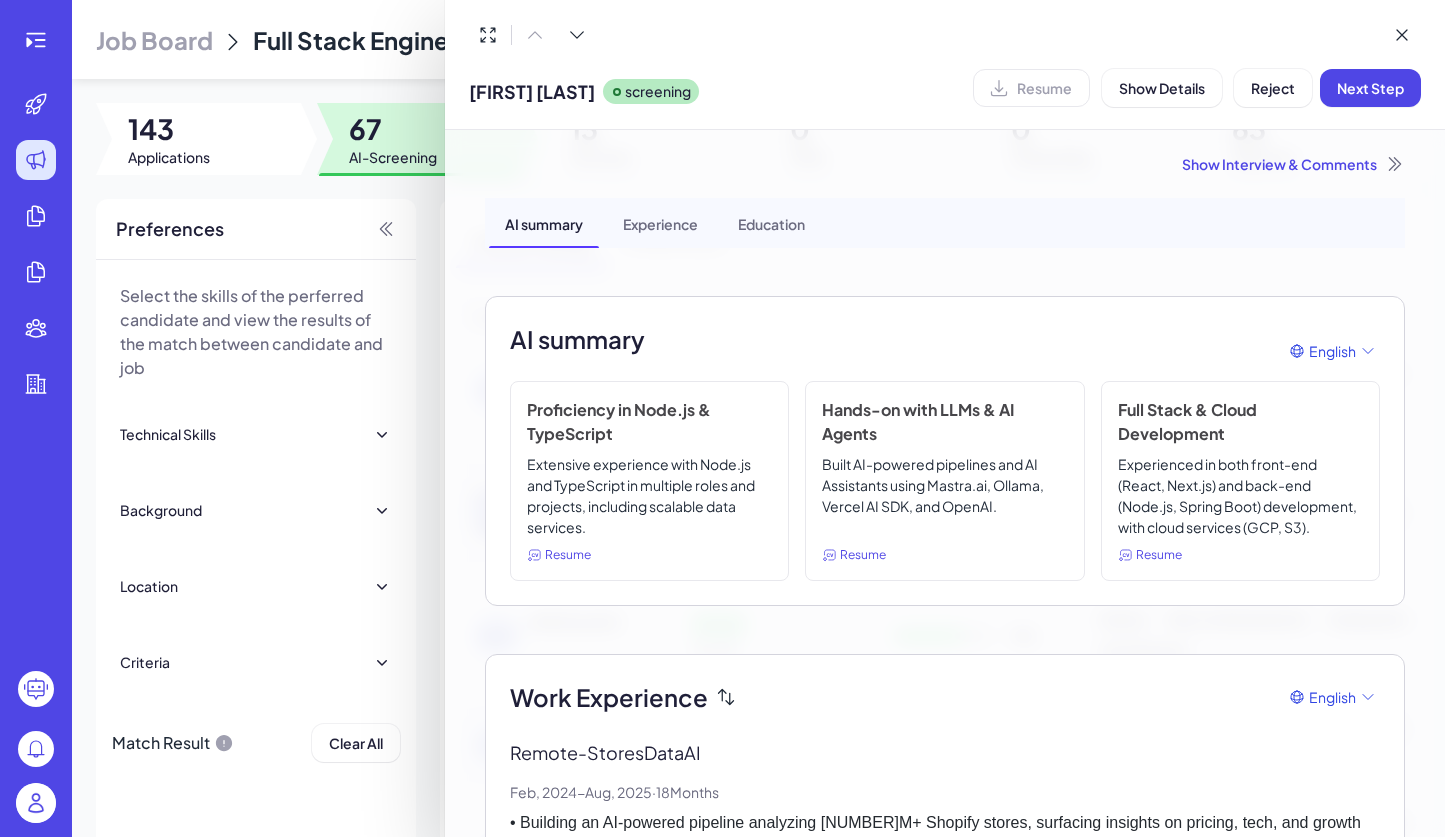 click on "Show Interview & Comments" at bounding box center [945, 164] 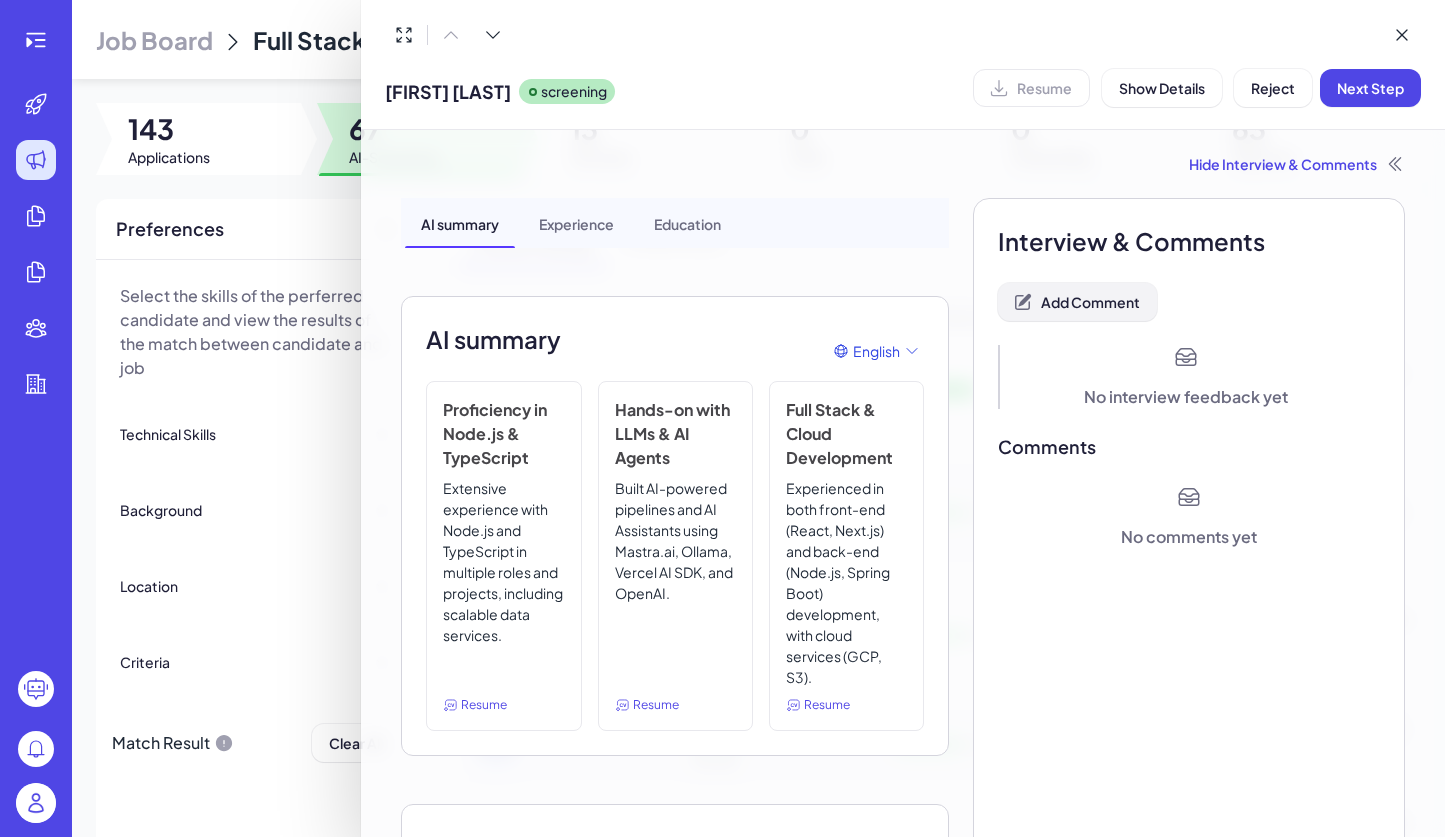 click on "Add Comment" at bounding box center [1077, 302] 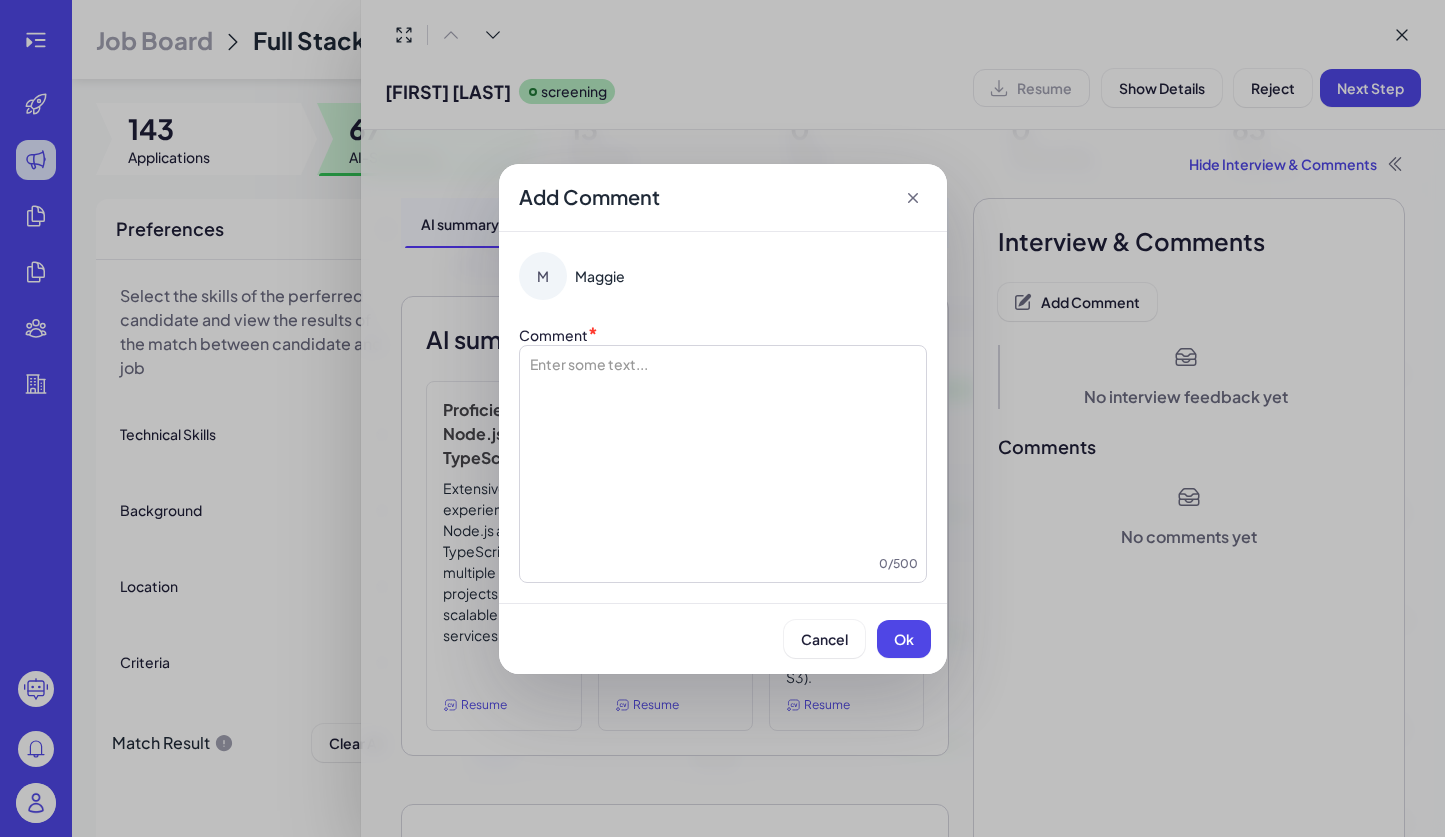 click at bounding box center [723, 454] 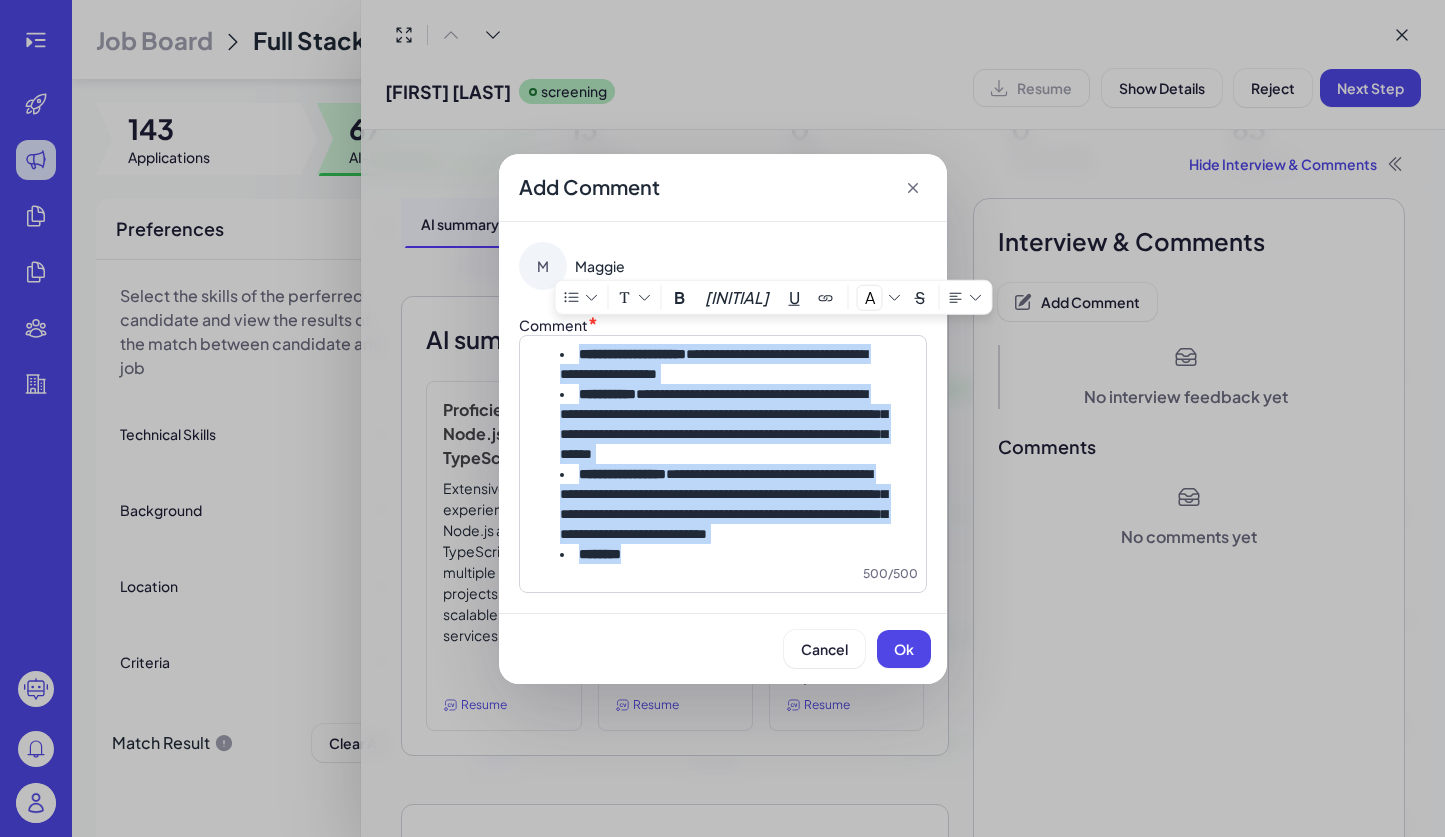 drag, startPoint x: 641, startPoint y: 574, endPoint x: 488, endPoint y: 266, distance: 343.90842 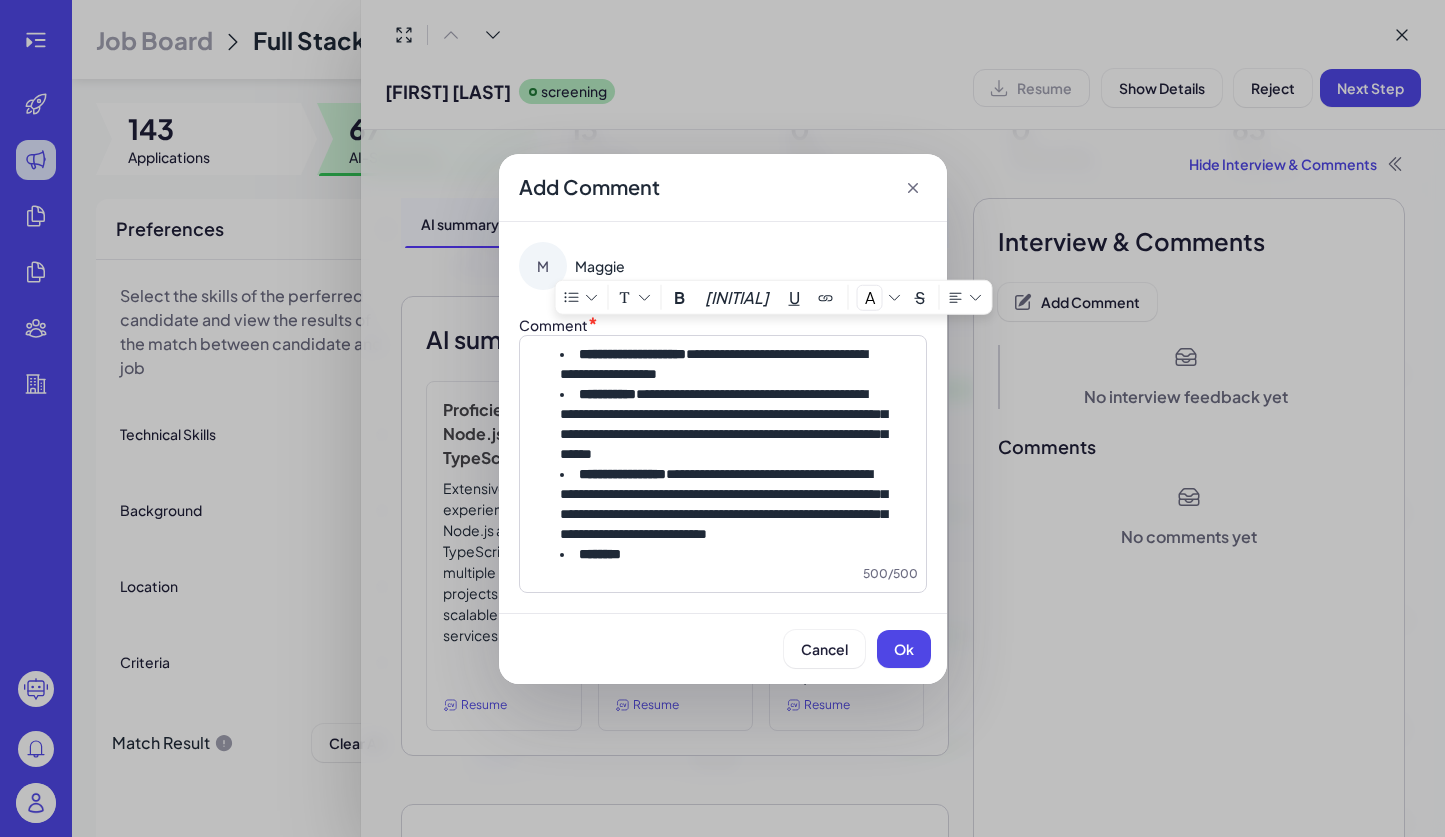 click on "**********" at bounding box center (723, 424) 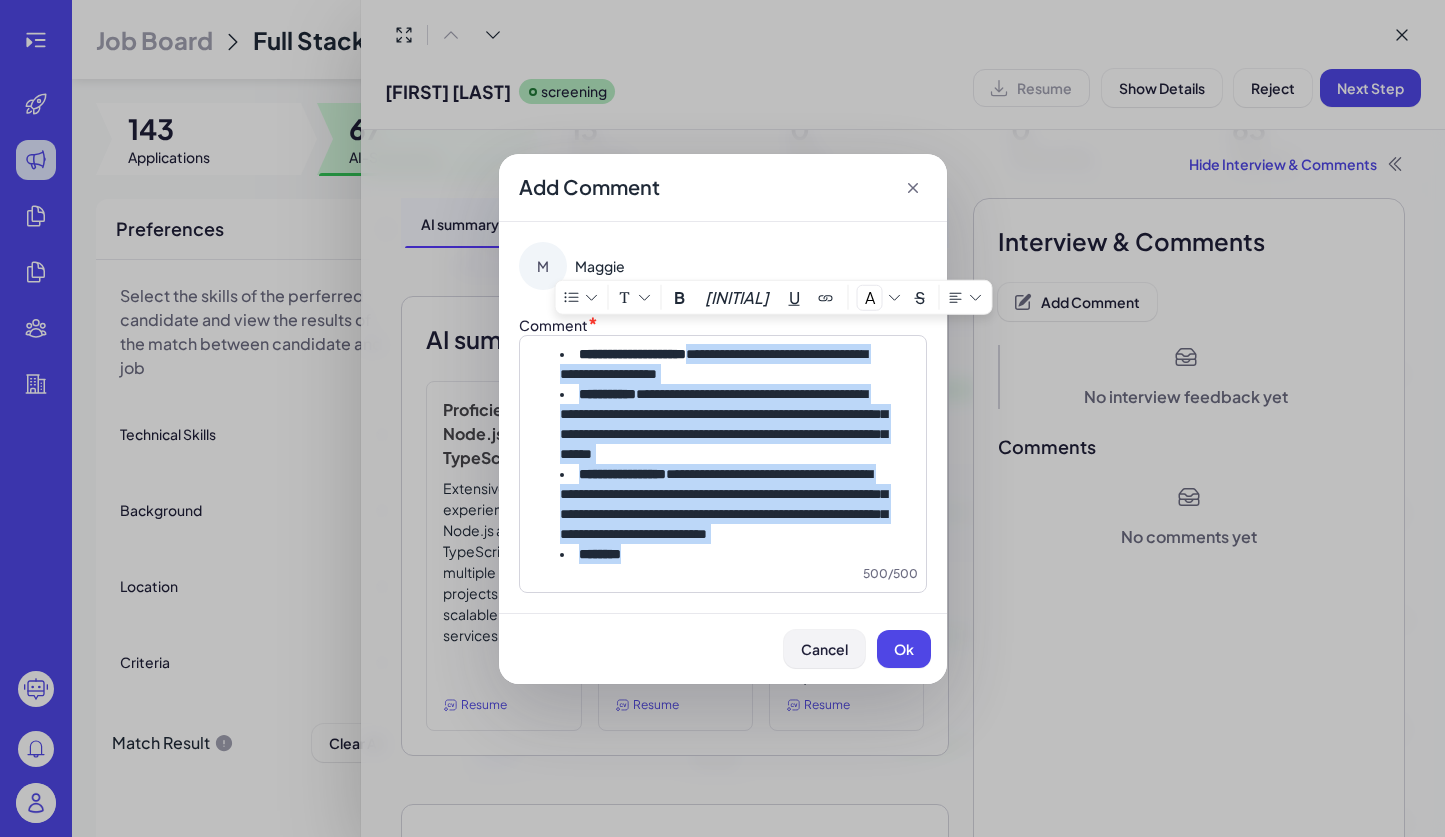 drag, startPoint x: 737, startPoint y: 332, endPoint x: 865, endPoint y: 672, distance: 363.29602 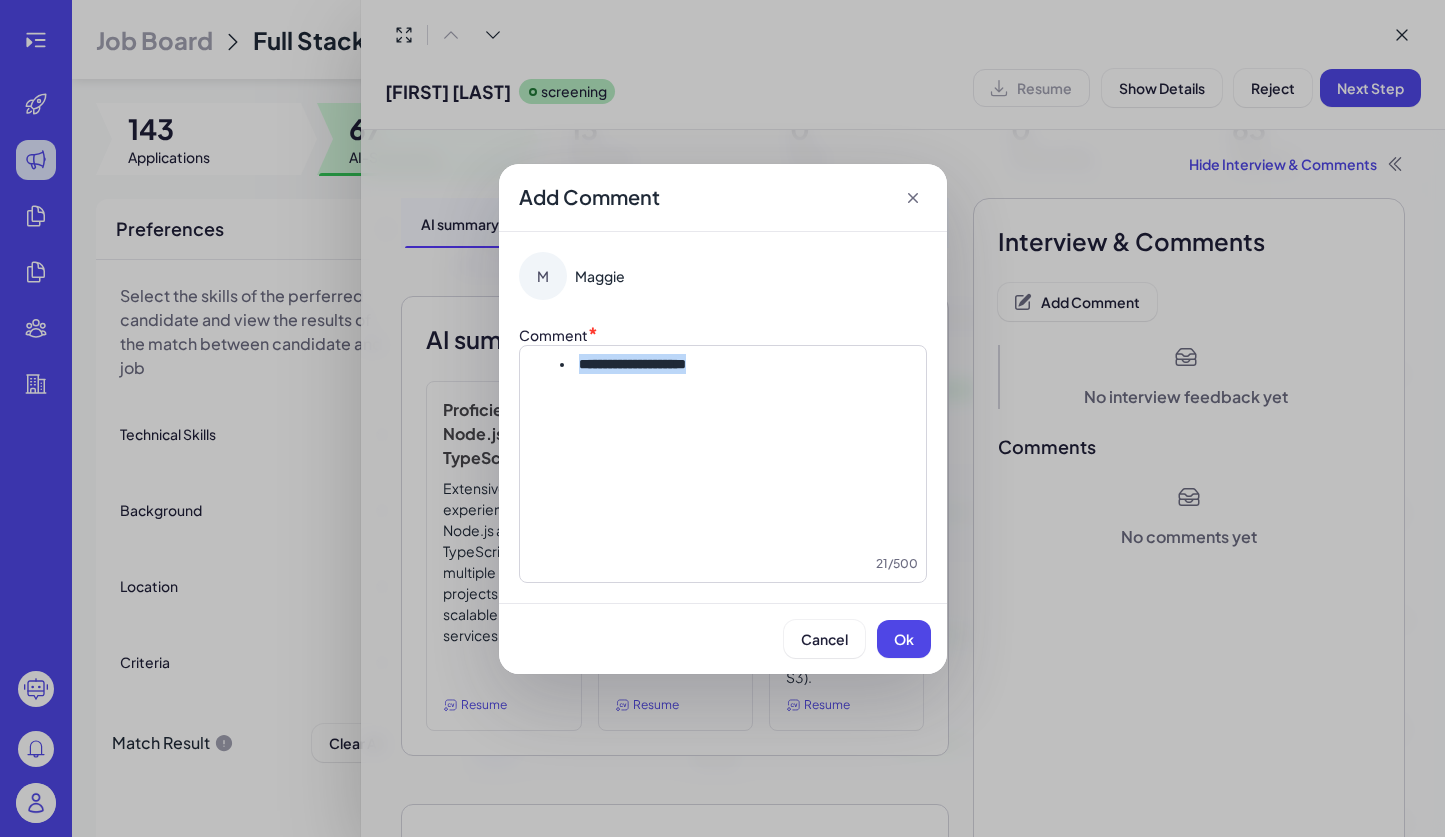 drag, startPoint x: 774, startPoint y: 370, endPoint x: 363, endPoint y: 370, distance: 411 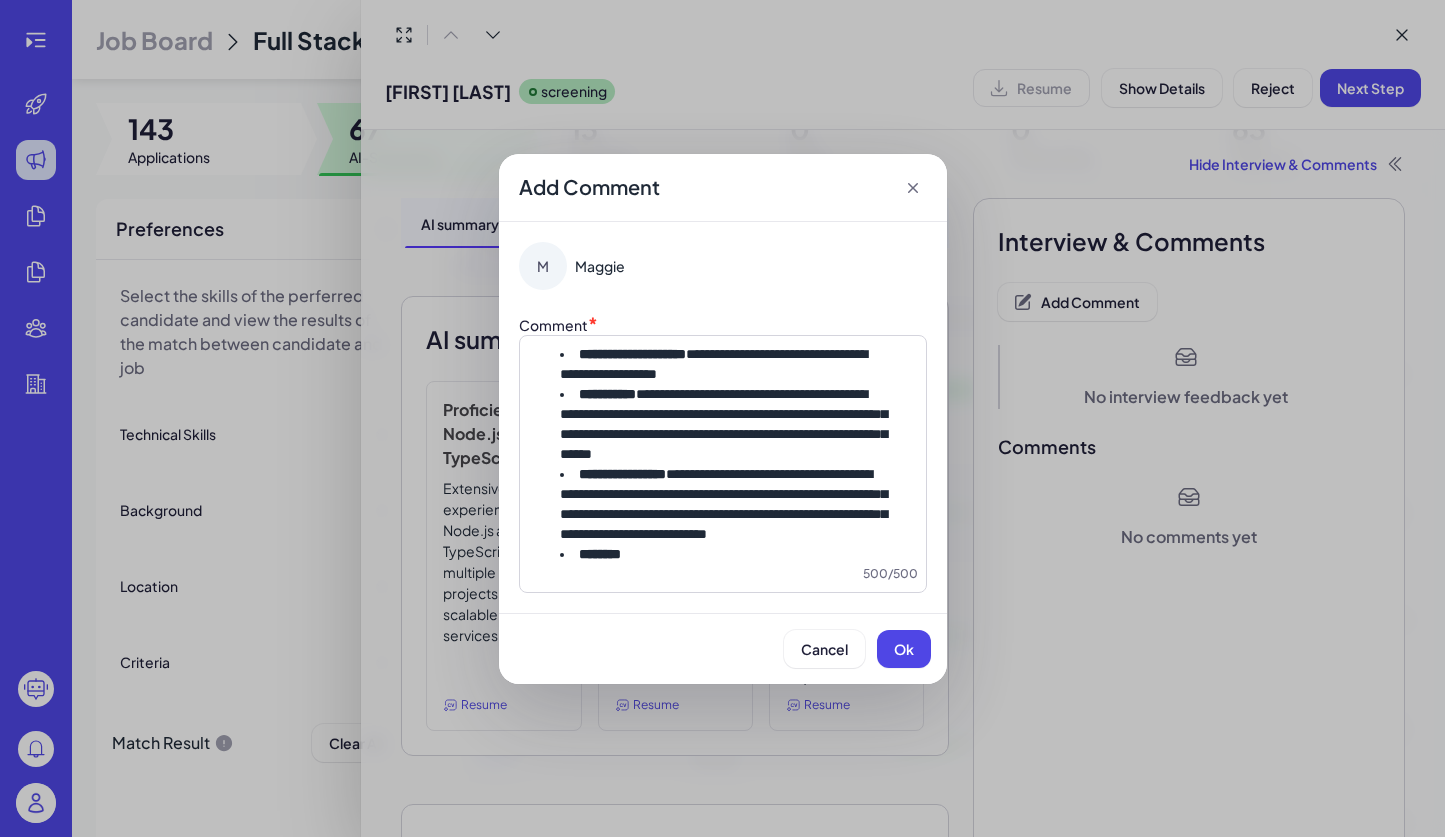 click on "**********" at bounding box center (632, 354) 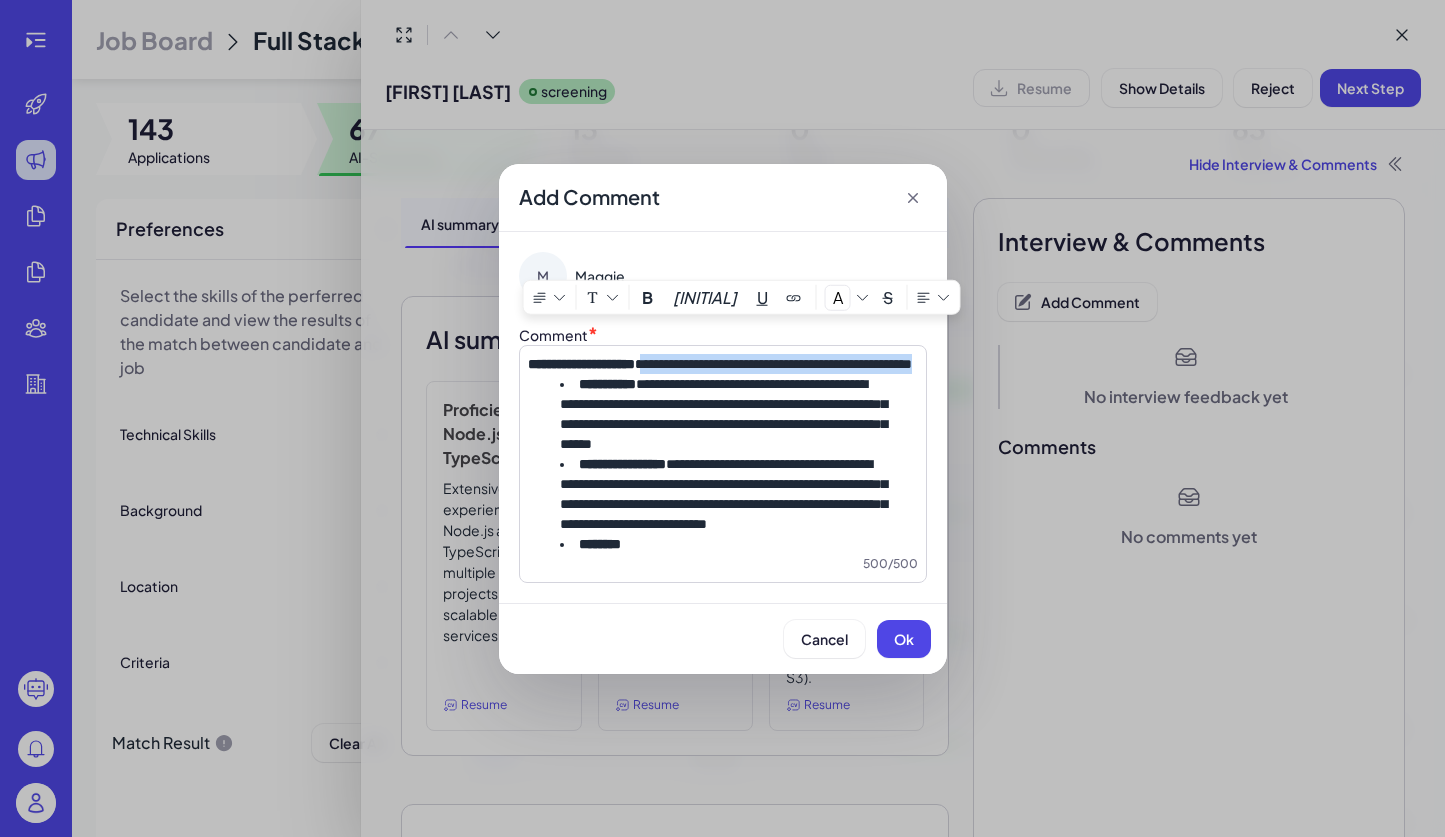 click on "**********" at bounding box center [723, 364] 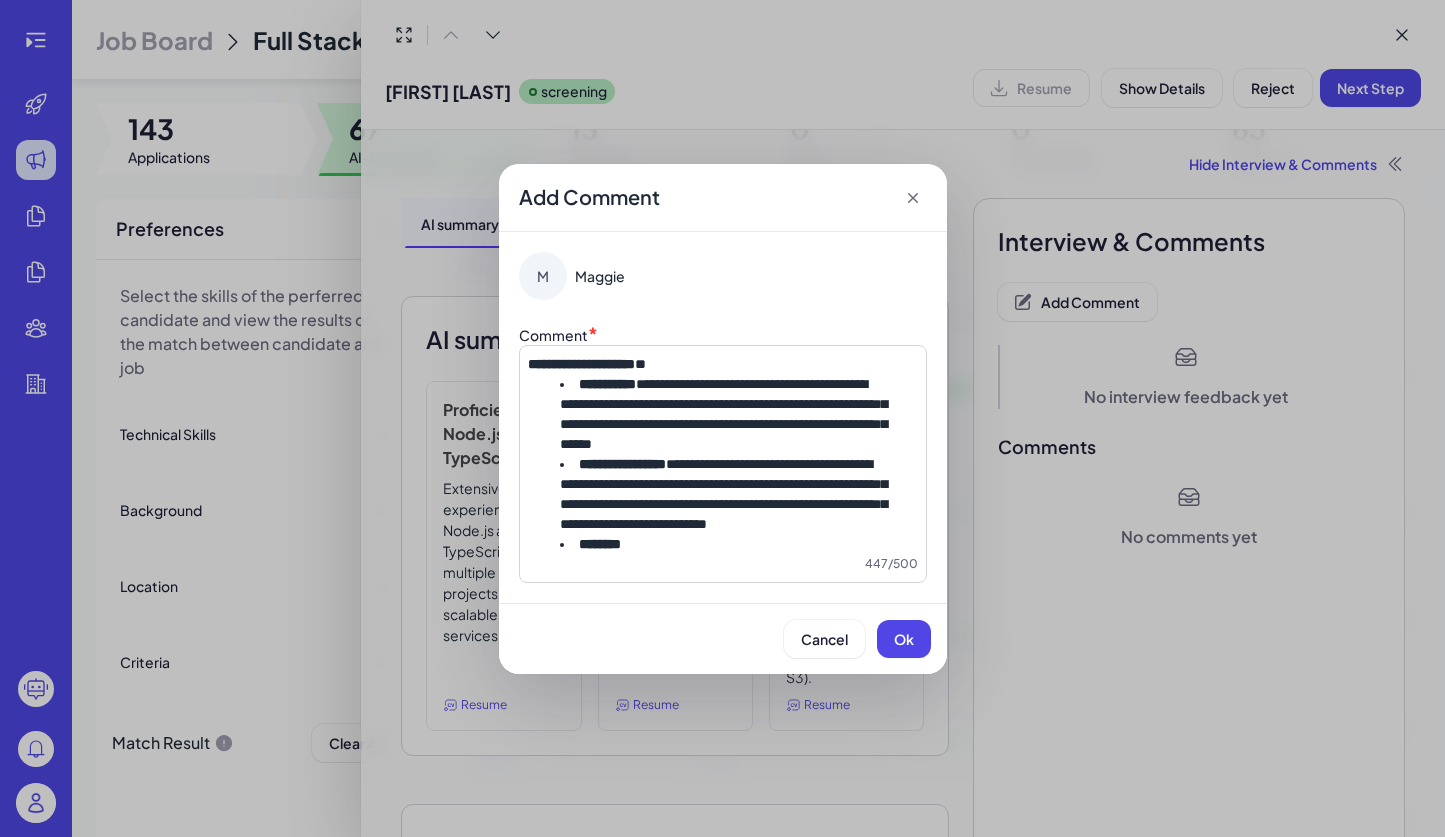 type 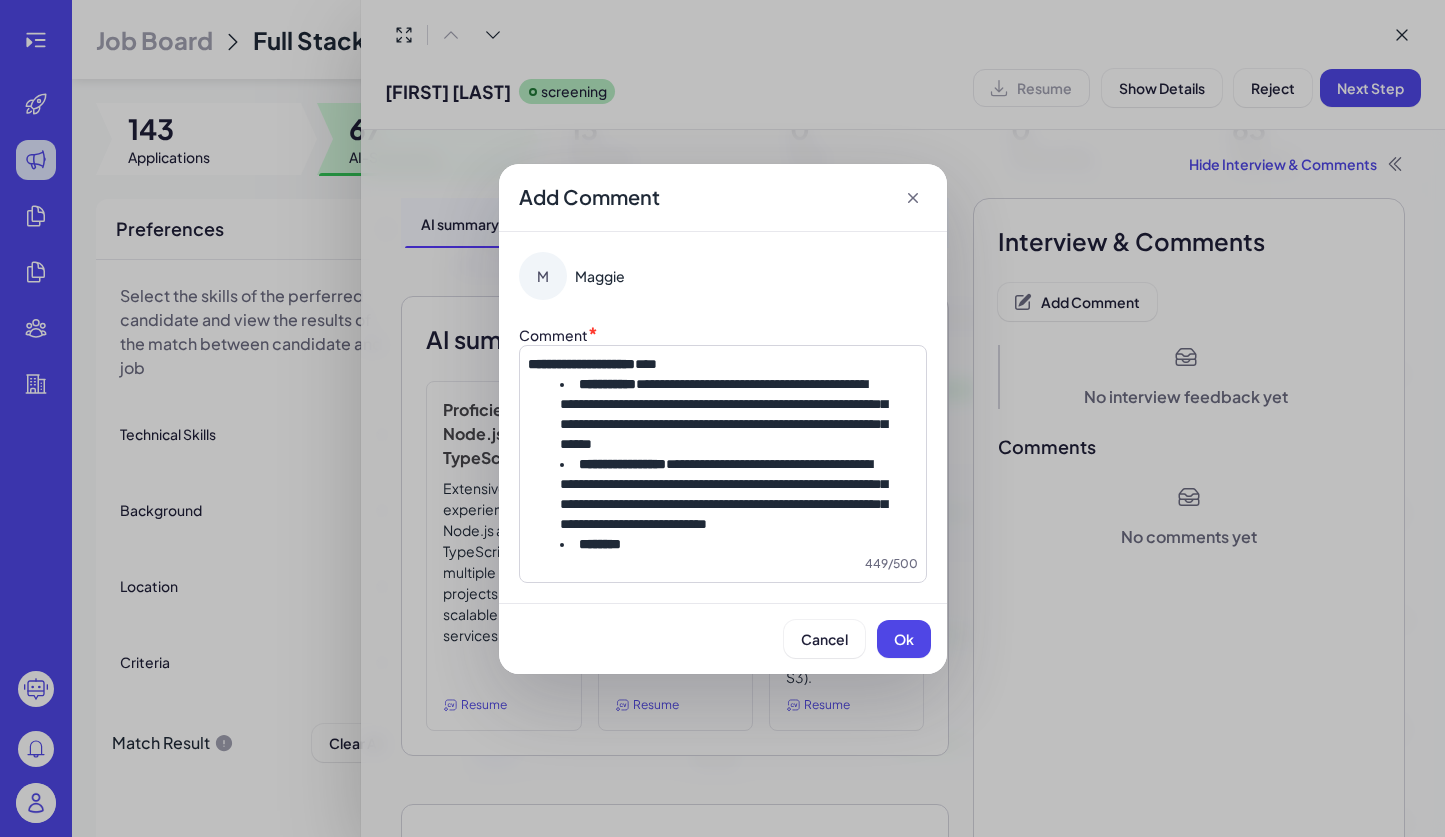 drag, startPoint x: 578, startPoint y: 363, endPoint x: 478, endPoint y: 363, distance: 100 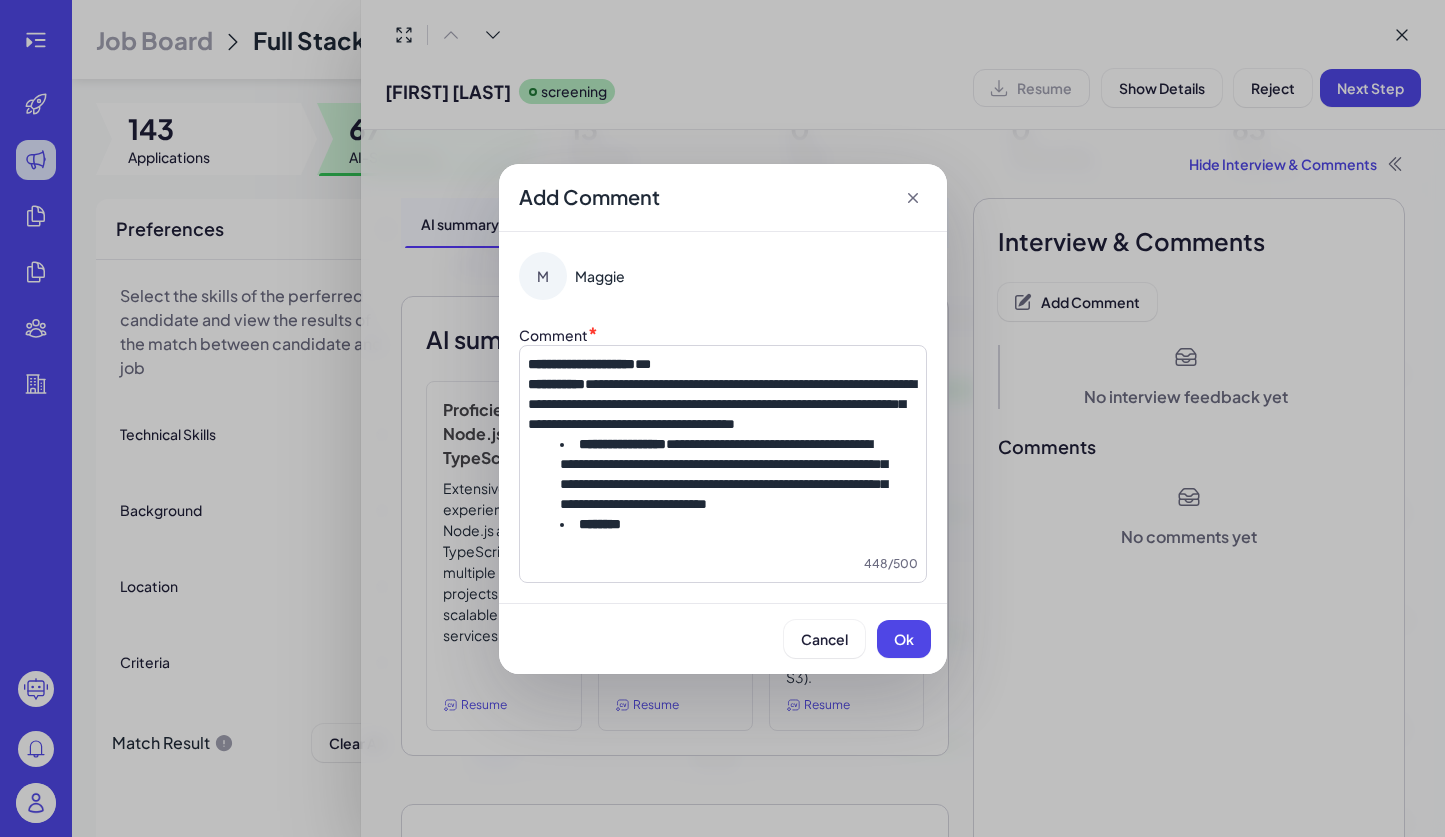 click on "**********" at bounding box center (723, 364) 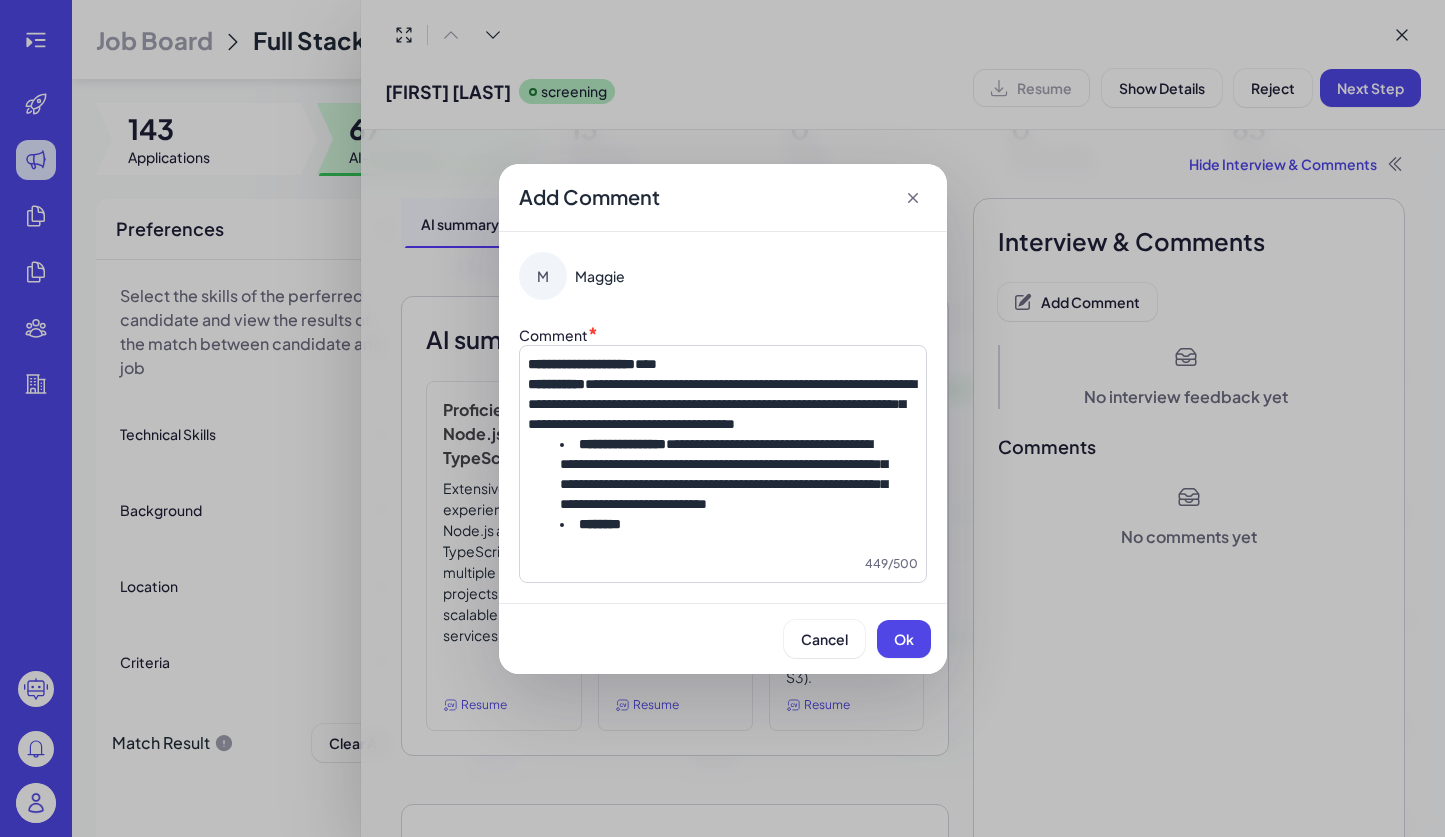 click on "**********" at bounding box center (722, 404) 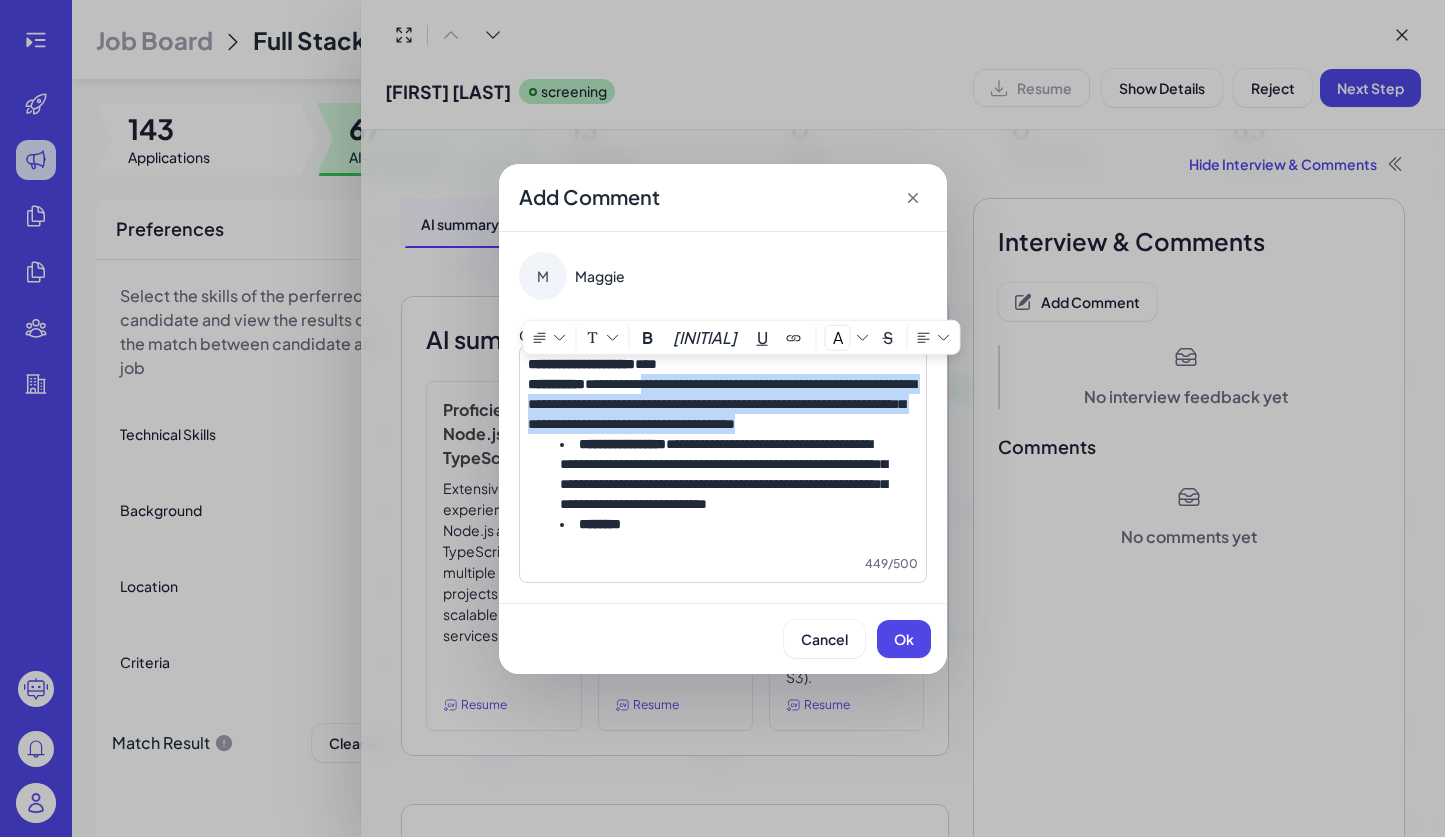 drag, startPoint x: 679, startPoint y: 373, endPoint x: 871, endPoint y: 435, distance: 201.76224 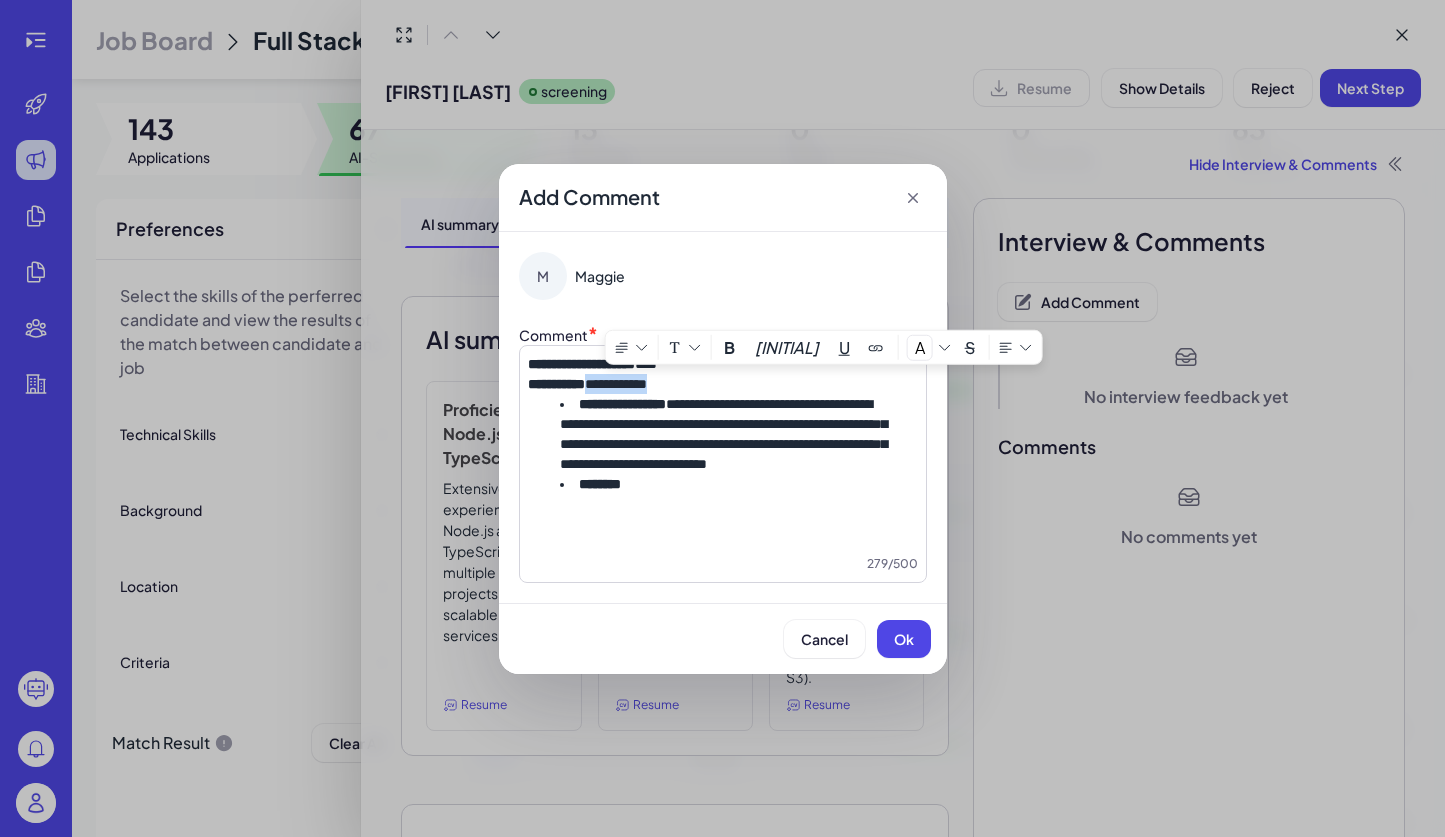 drag, startPoint x: 706, startPoint y: 386, endPoint x: 610, endPoint y: 386, distance: 96 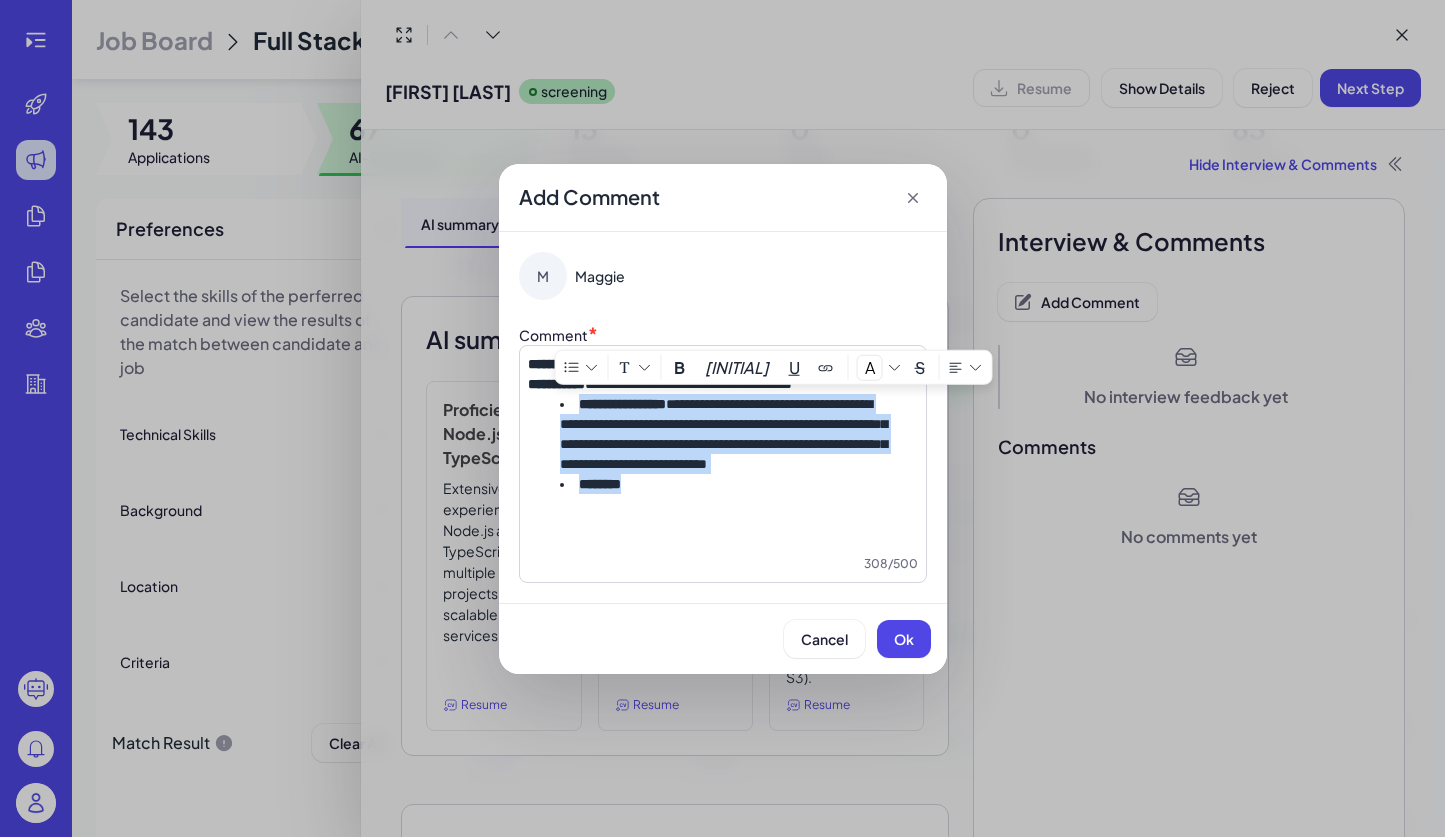 drag, startPoint x: 688, startPoint y: 514, endPoint x: 535, endPoint y: 404, distance: 188.43832 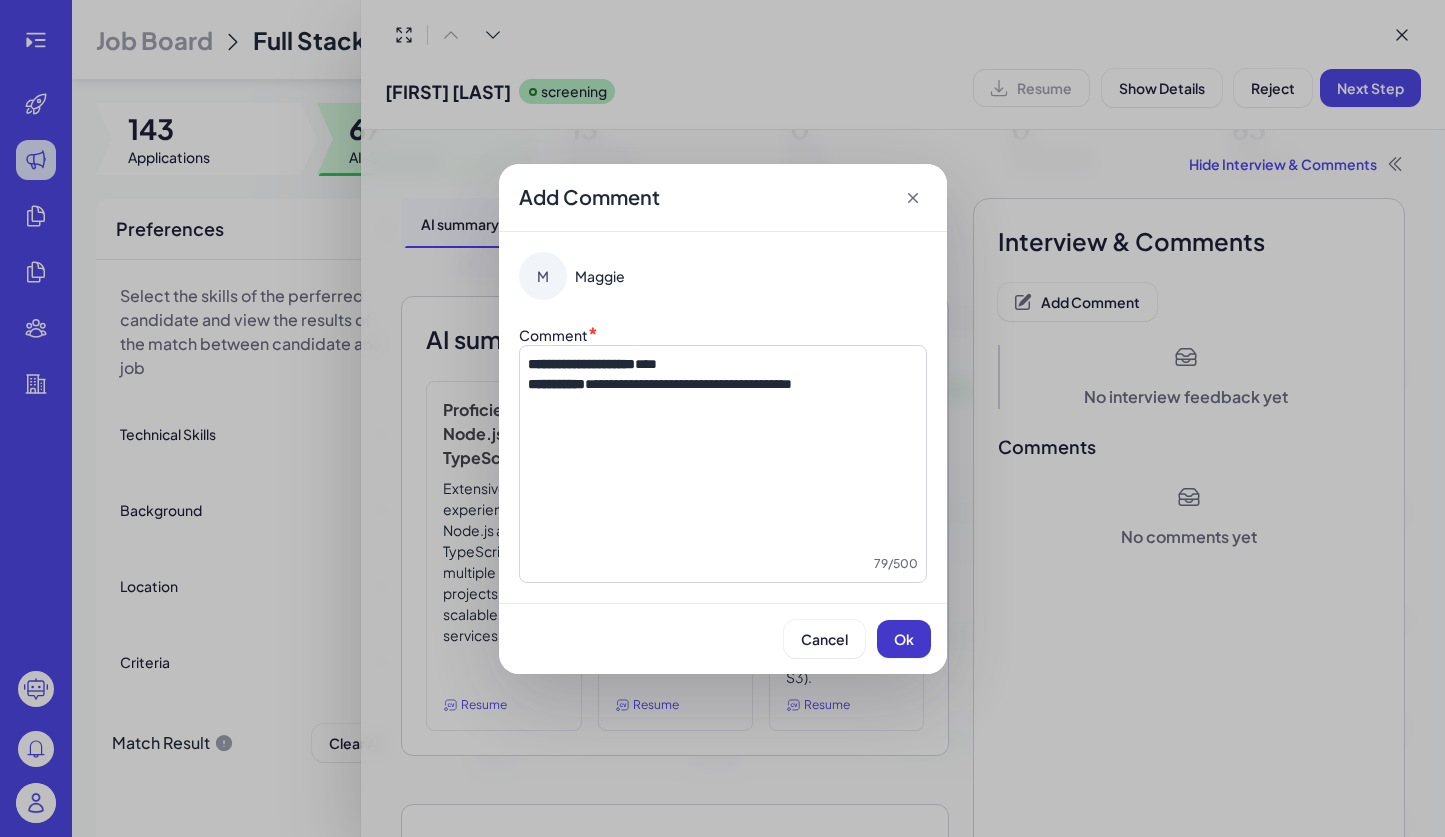 click on "Ok" at bounding box center (904, 639) 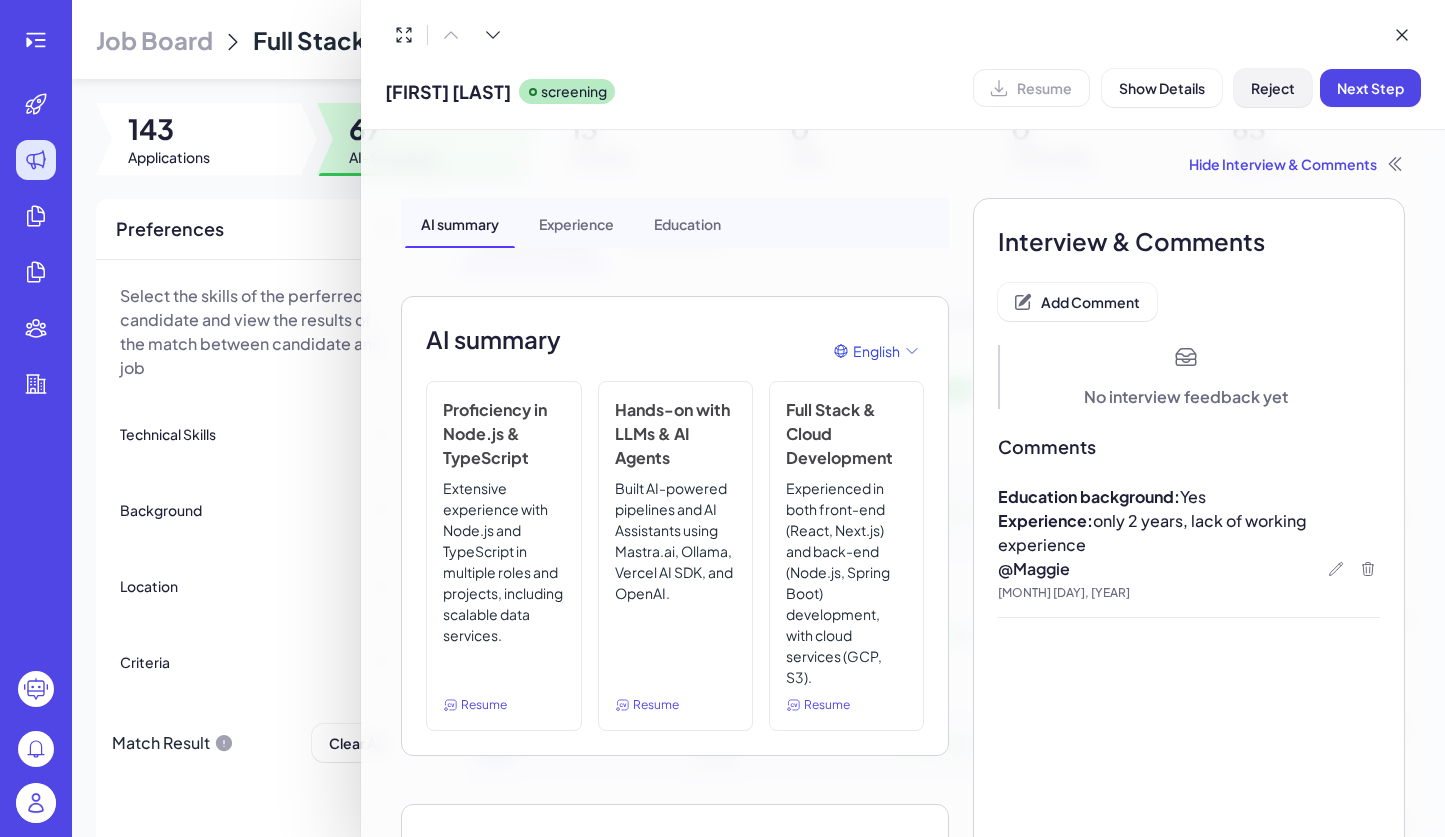 click on "Reject" at bounding box center (1273, 88) 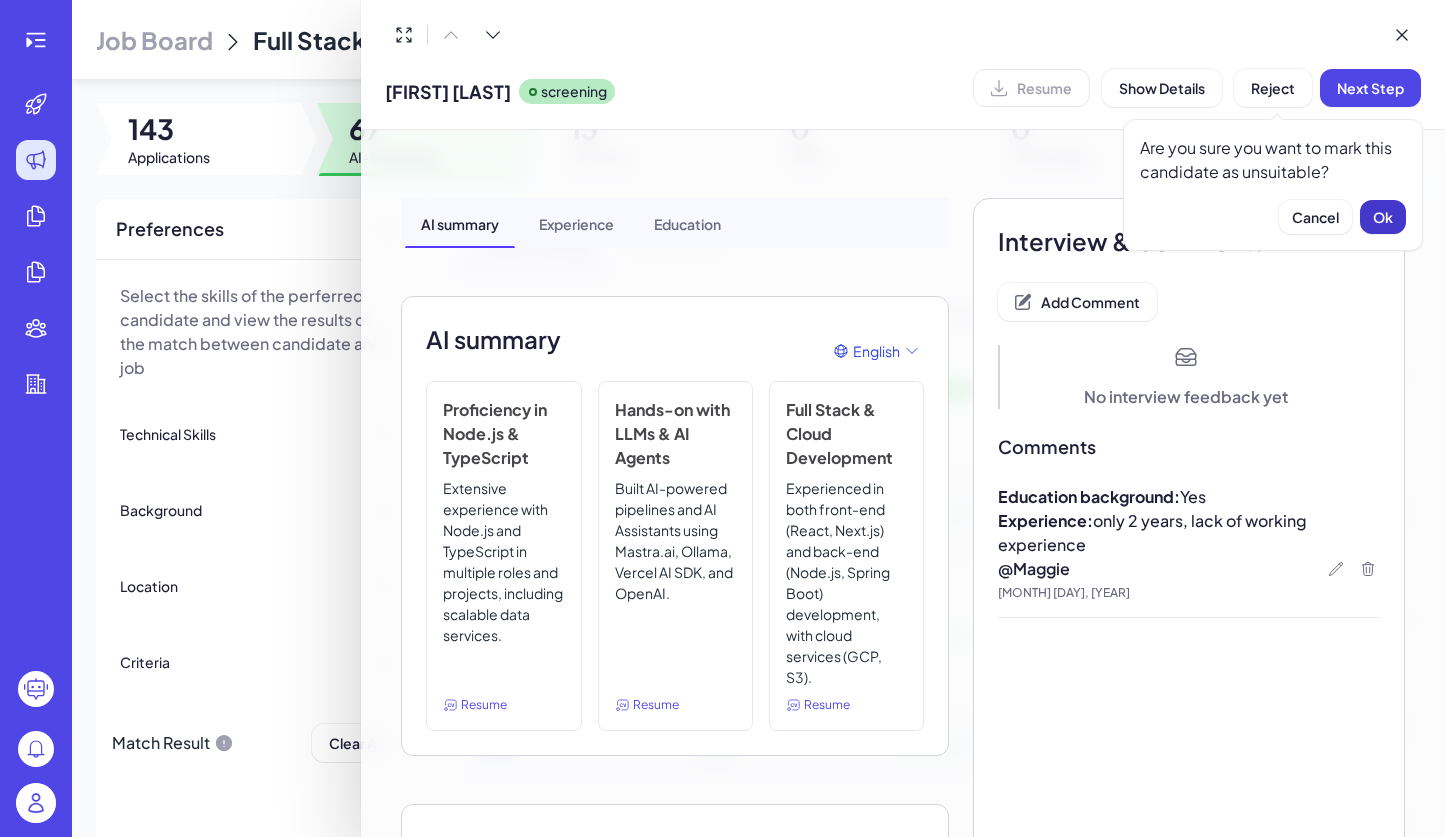 click on "Ok" at bounding box center (1383, 217) 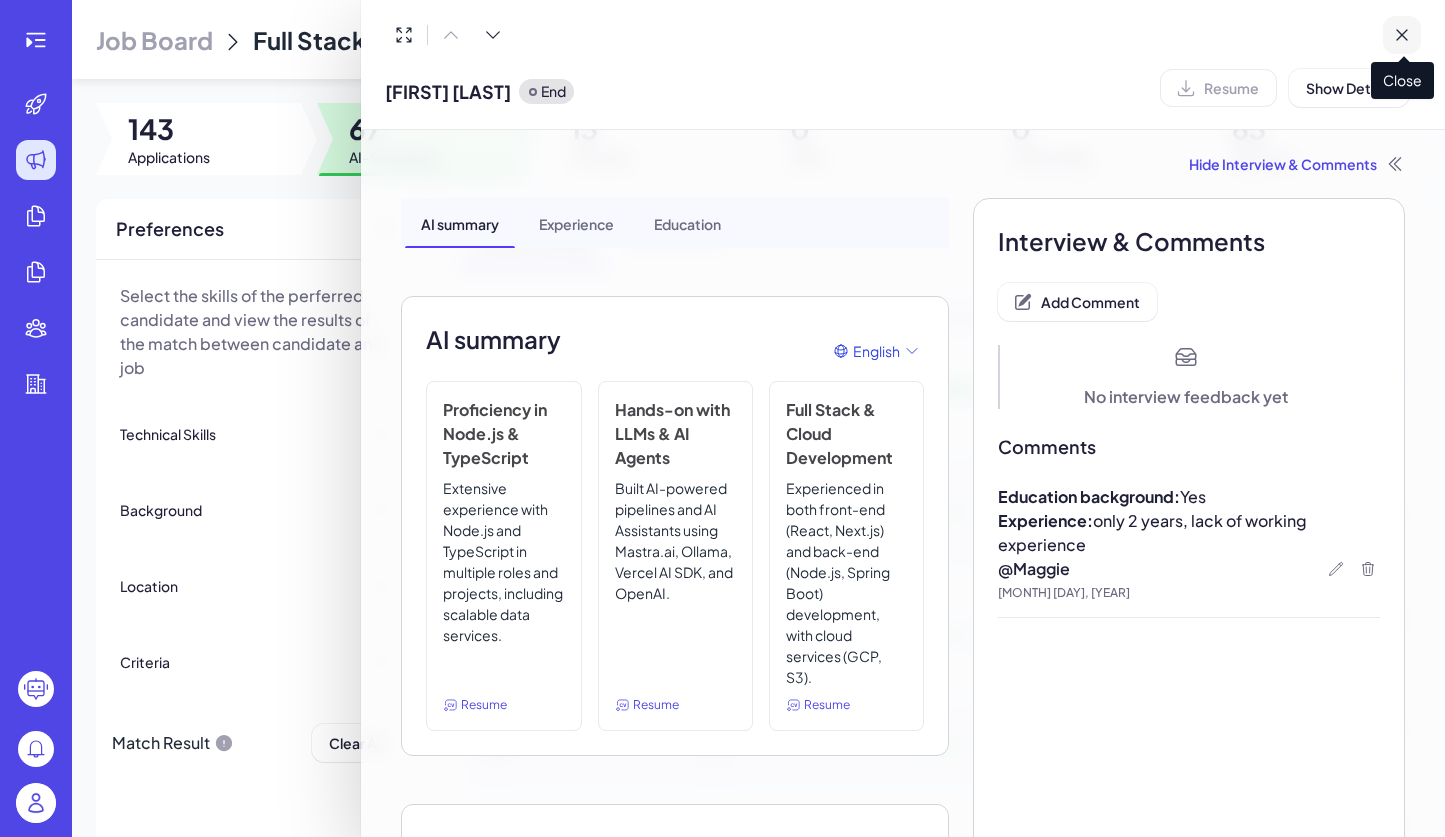 click at bounding box center (1402, 35) 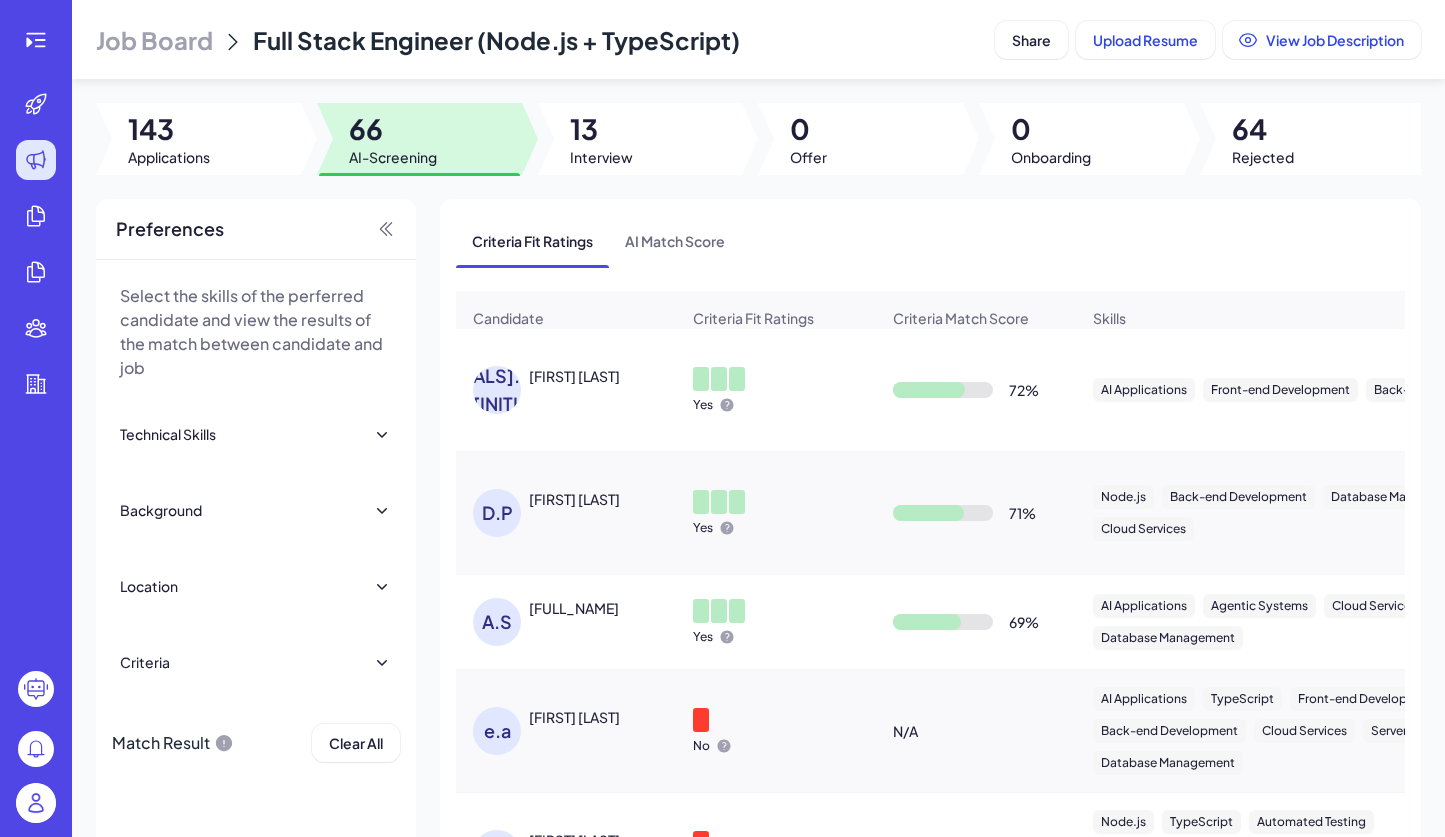 click on "Criteria Fit Ratings AI Match Score Candidate Criteria Fit Ratings Criteria Match Score Skills Relative Work Experience Other Skills Background Highlights Action S.Z SARA ZAMANI Yes [PERCENTAGE]% AI Applications Front-end Development Back-end Development Refactored React+TypeScript components for localization and integration with FastAPI. Developed real-time data analytics and status updates in React for Pico MES. Prototyping AI-powered assistants integrating TensorFlow and PyTorch workflows. Custom translation pipeline Agent orchestration State management solutions Interactive dashboards API testing` Reject Next Step D.P DEVANSH PATEL Yes [PERCENTAGE]% Node.js Back-end Development Database Management Cloud Services Migrated SQLite to Redis, reducing latency by [PERCENTAGE]% Automated tests, achieving [PERCENTAGE]% code coverage Built full-stack P2P crypto app using ReactNative, Node.js GPT-3 Chatbot Modular Server Logging Elasticsearch REST APIs Design AWS Textract Event-based Game Mechanics P2P Crypto App + [NUMBER] Top [NUMBER] Universities Reject A.S Yes" at bounding box center [930, 587] 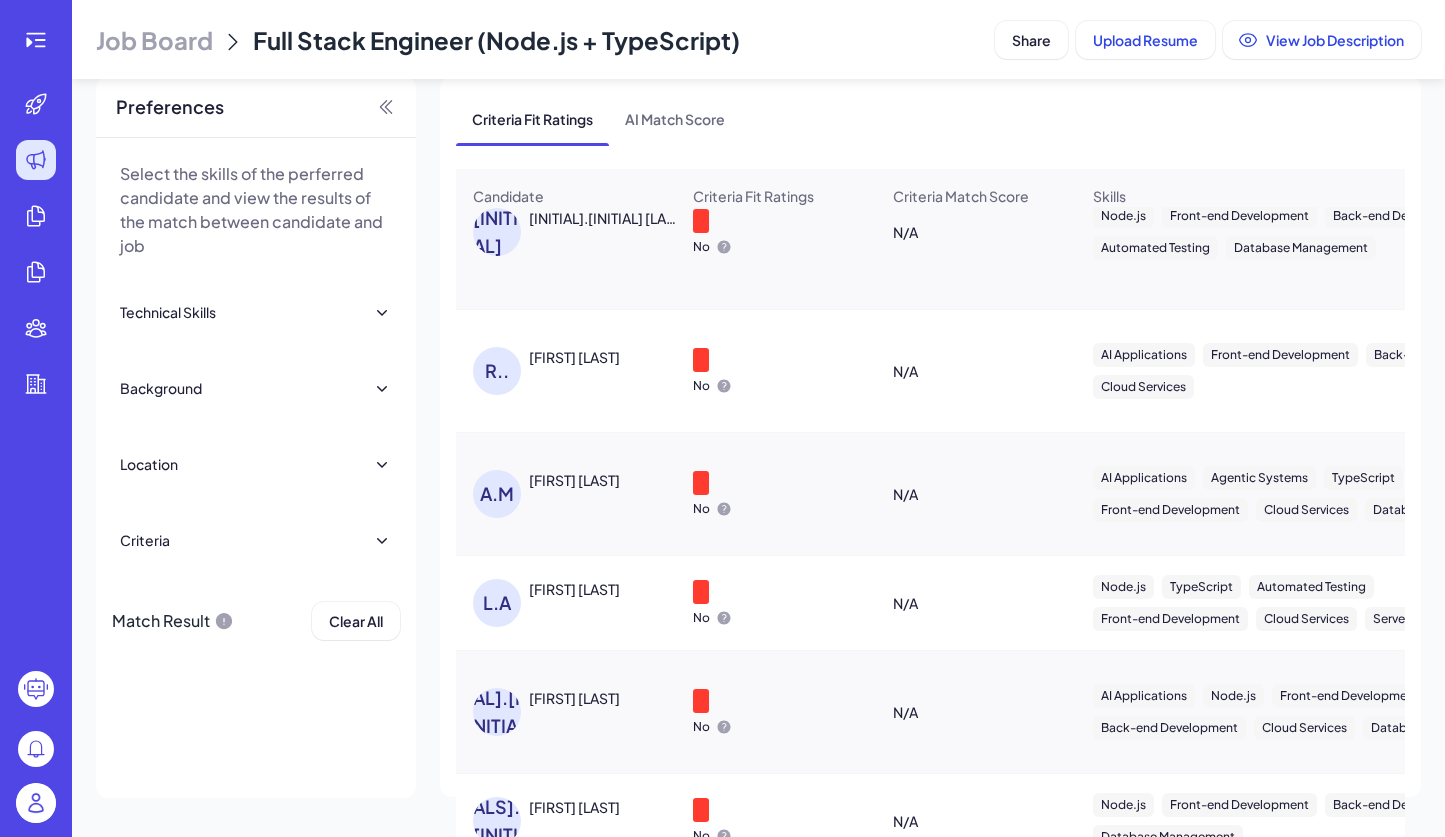 scroll, scrollTop: 873, scrollLeft: 0, axis: vertical 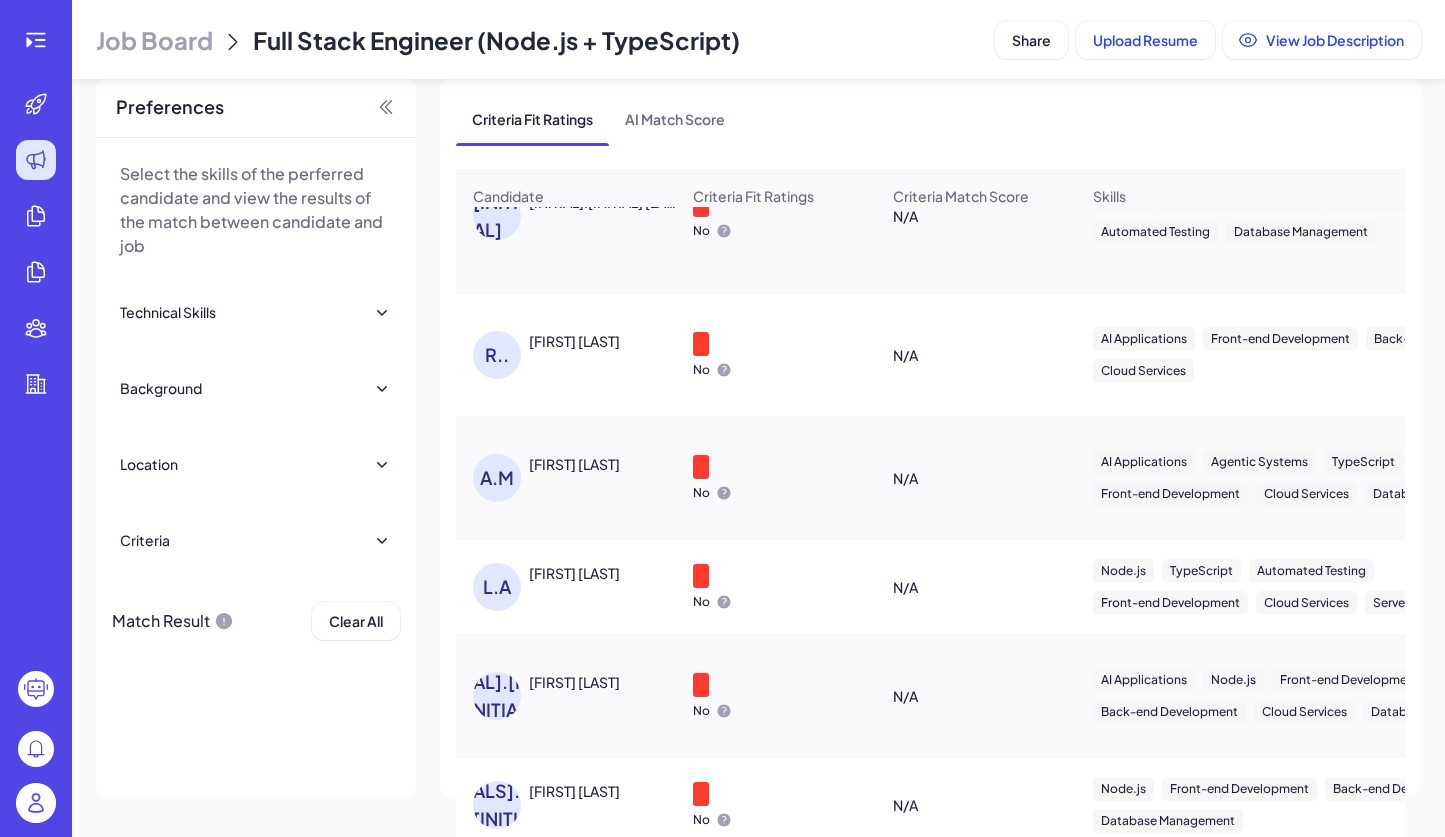 click on "[FIRST] [LAST]" at bounding box center (574, 341) 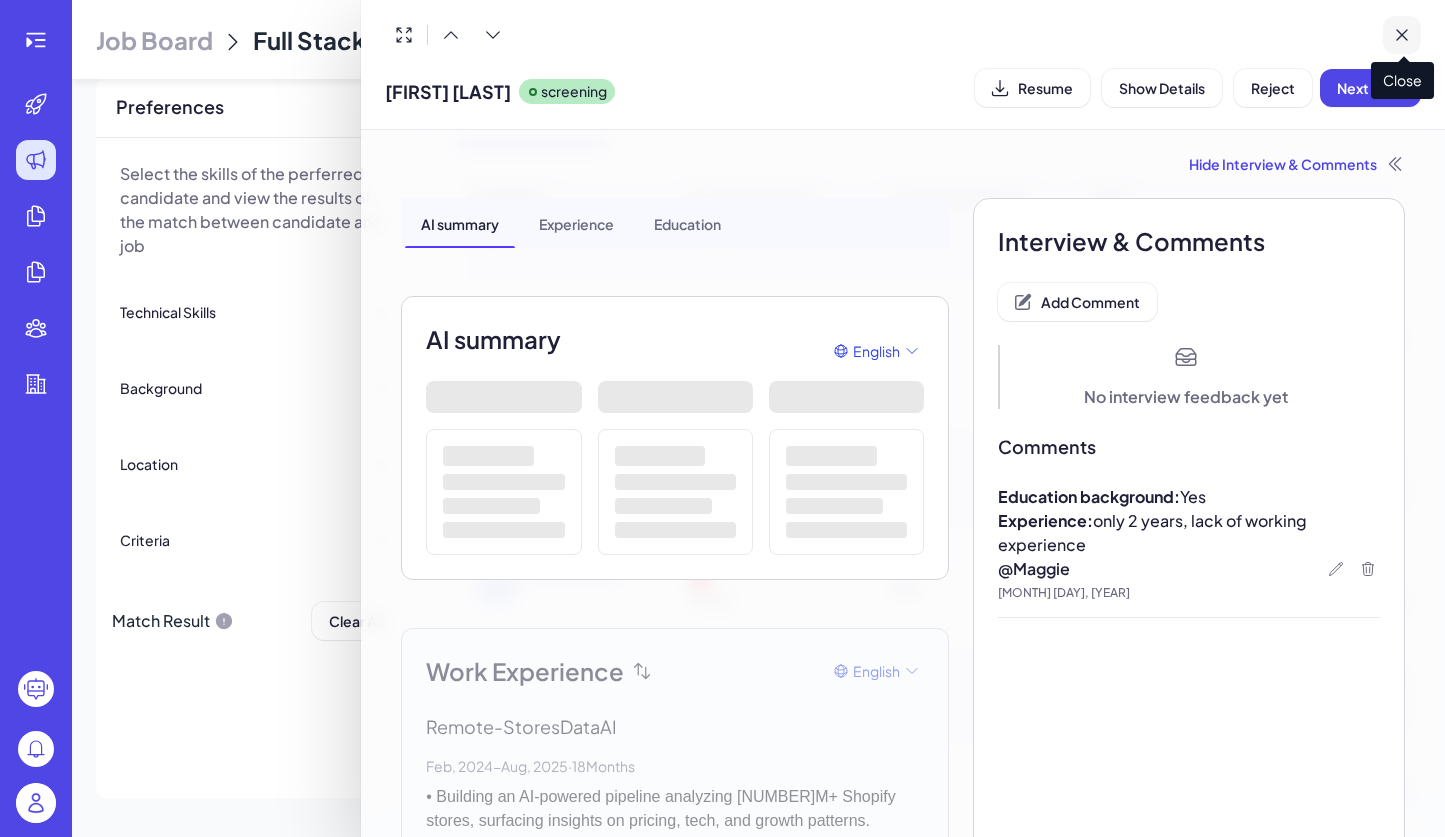 click 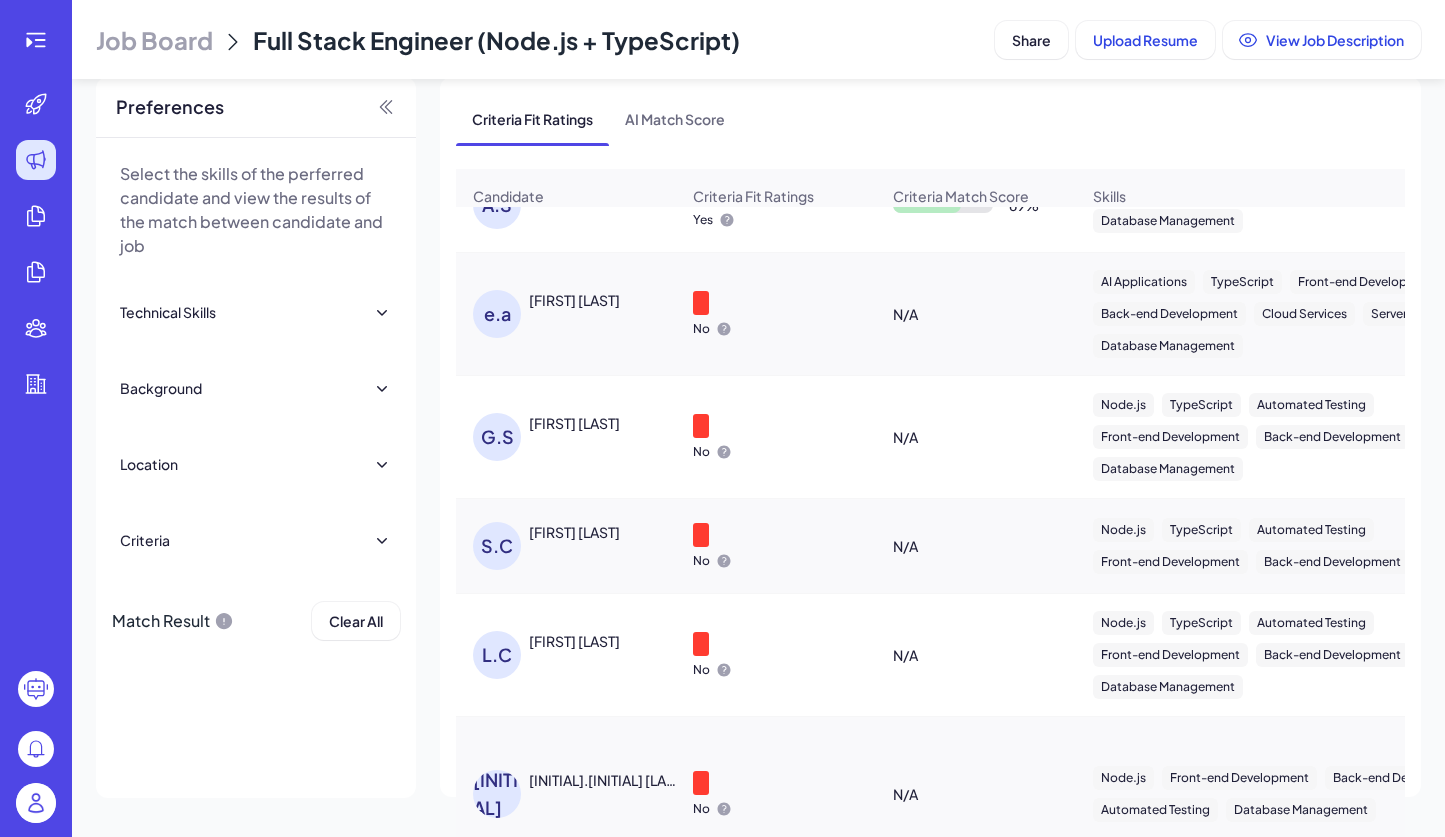 scroll, scrollTop: 0, scrollLeft: 0, axis: both 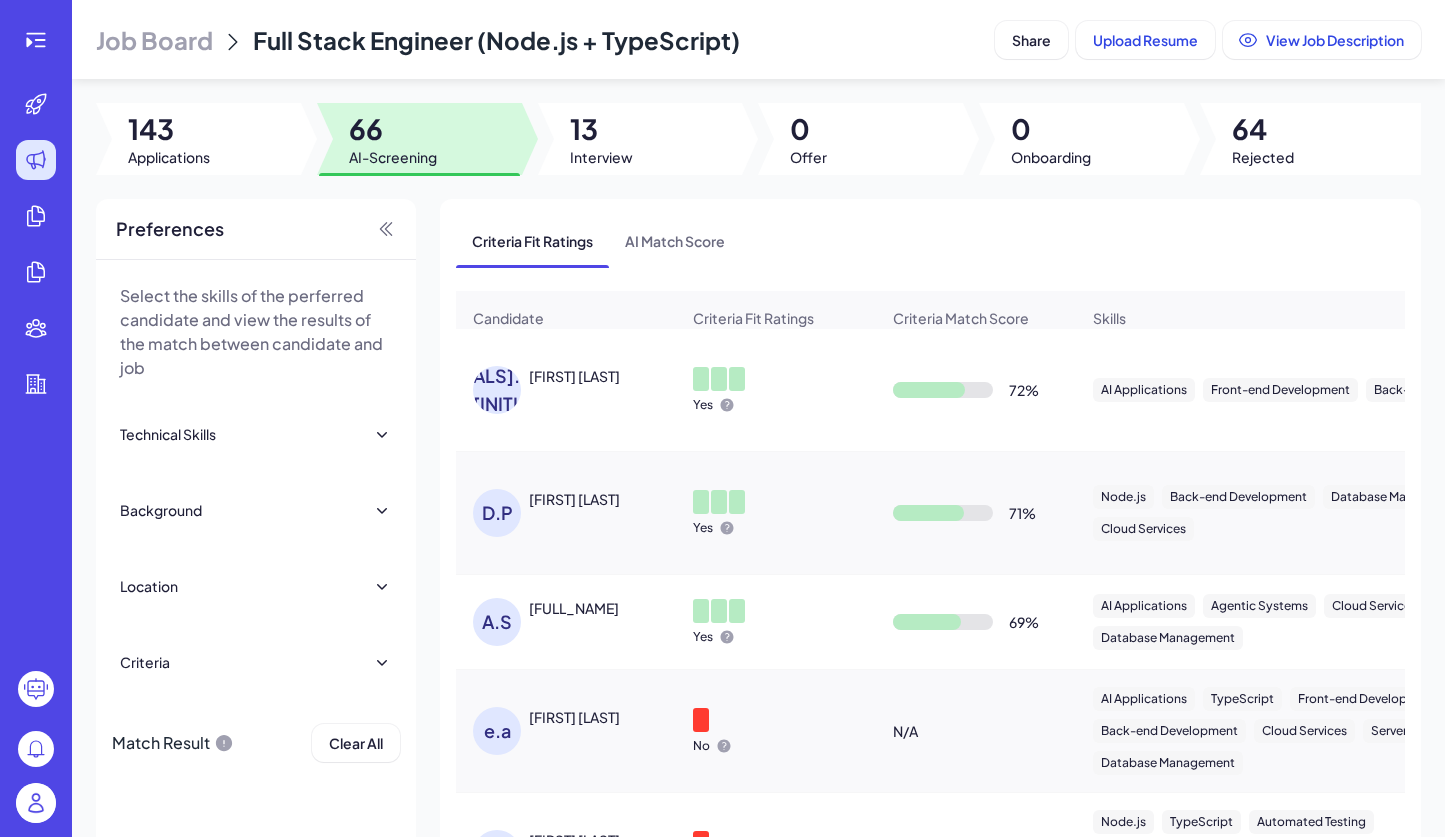 click on "[INITIALS] [FIRST] [LAST]" at bounding box center (576, 390) 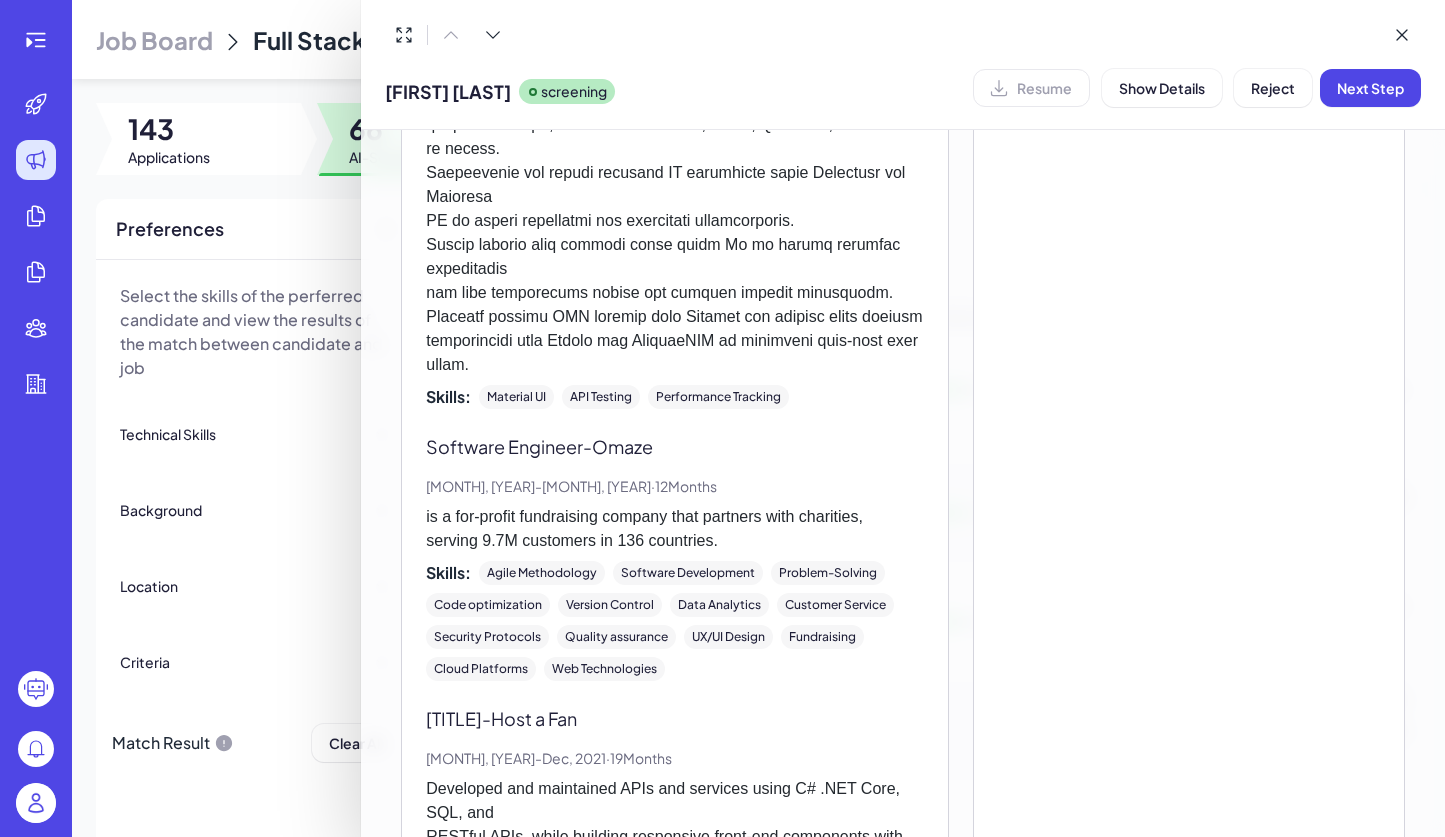 scroll, scrollTop: 1298, scrollLeft: 0, axis: vertical 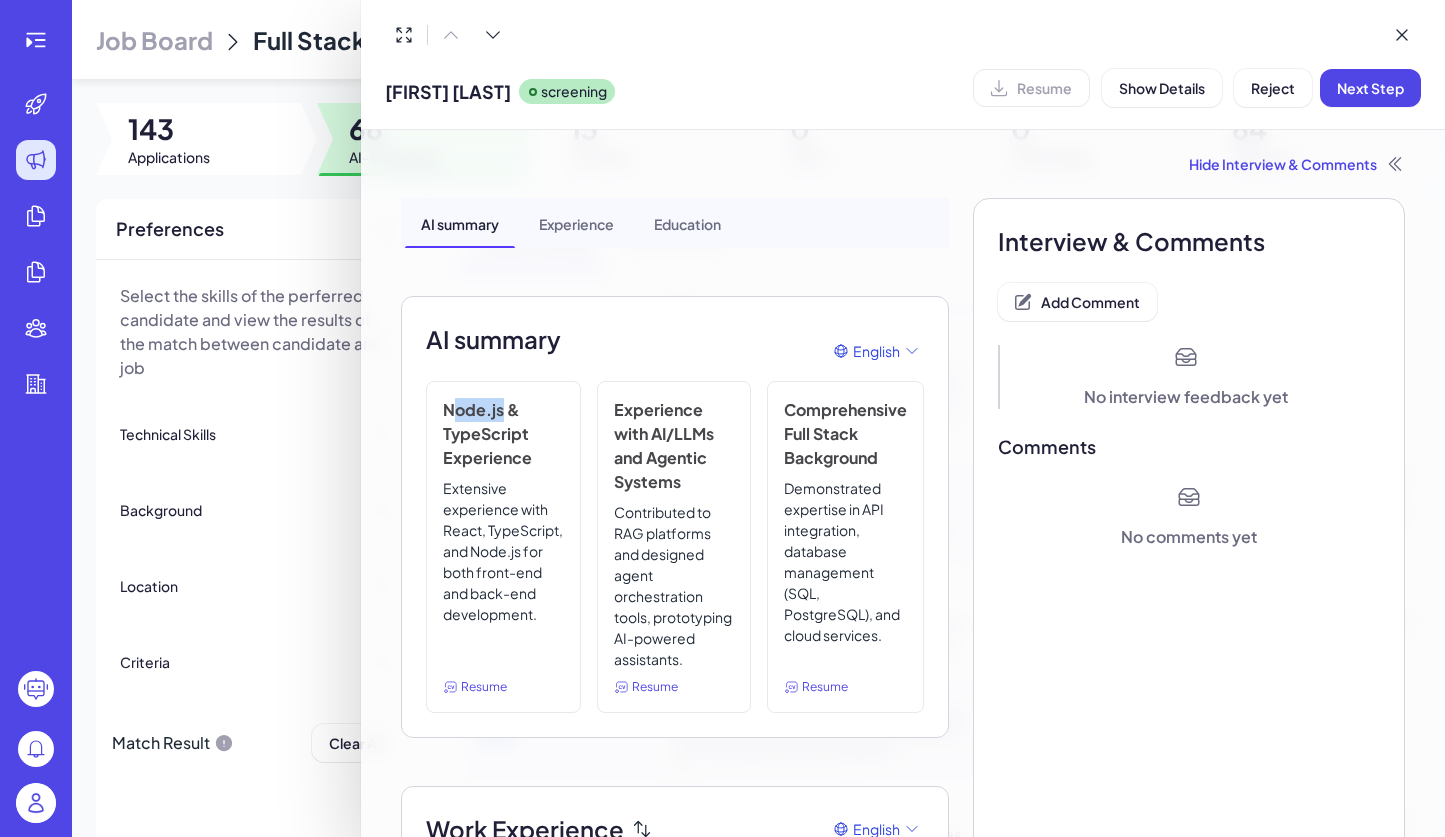 drag, startPoint x: 501, startPoint y: 410, endPoint x: 455, endPoint y: 414, distance: 46.173584 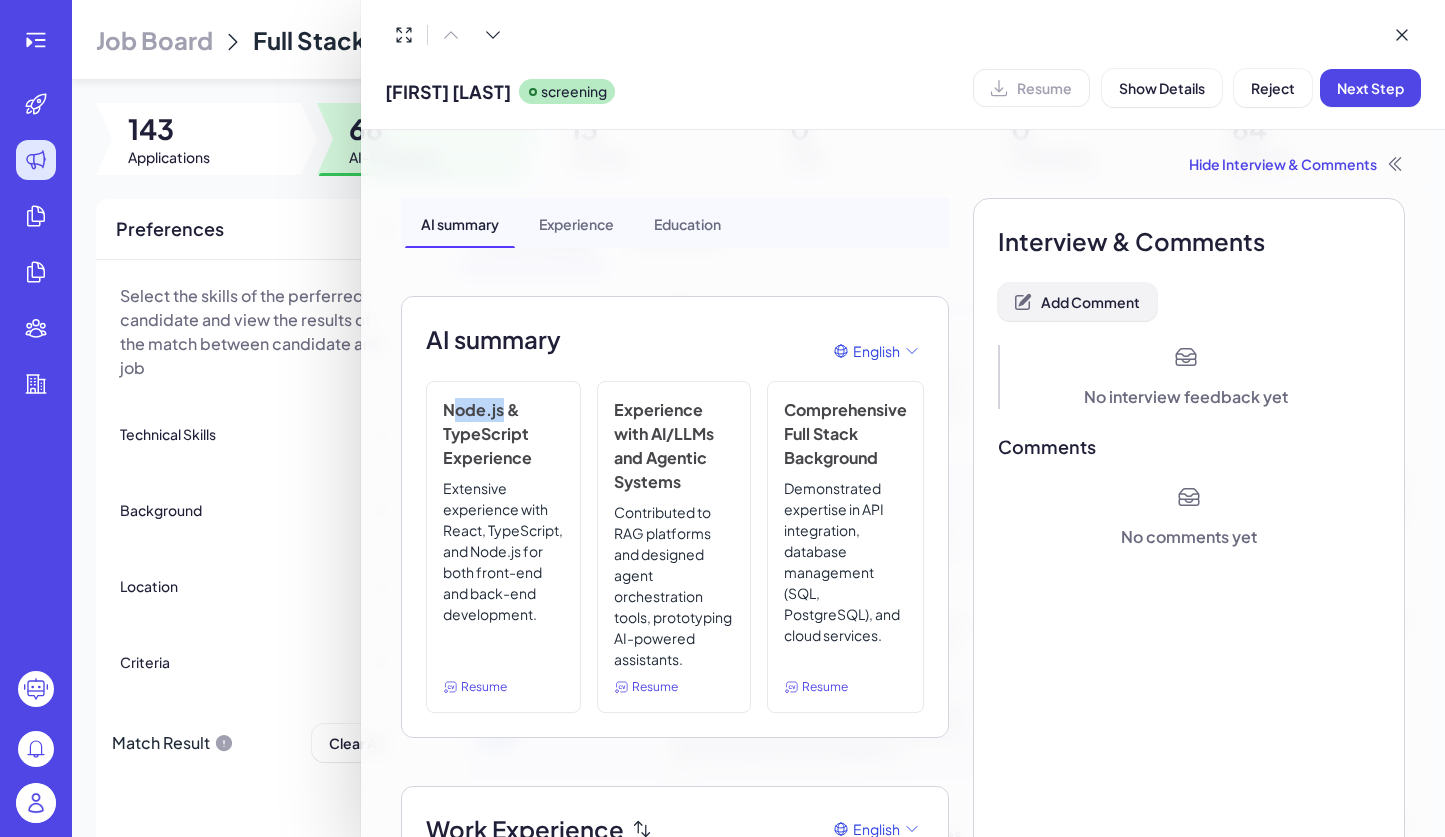 click on "Add Comment" at bounding box center [1090, 302] 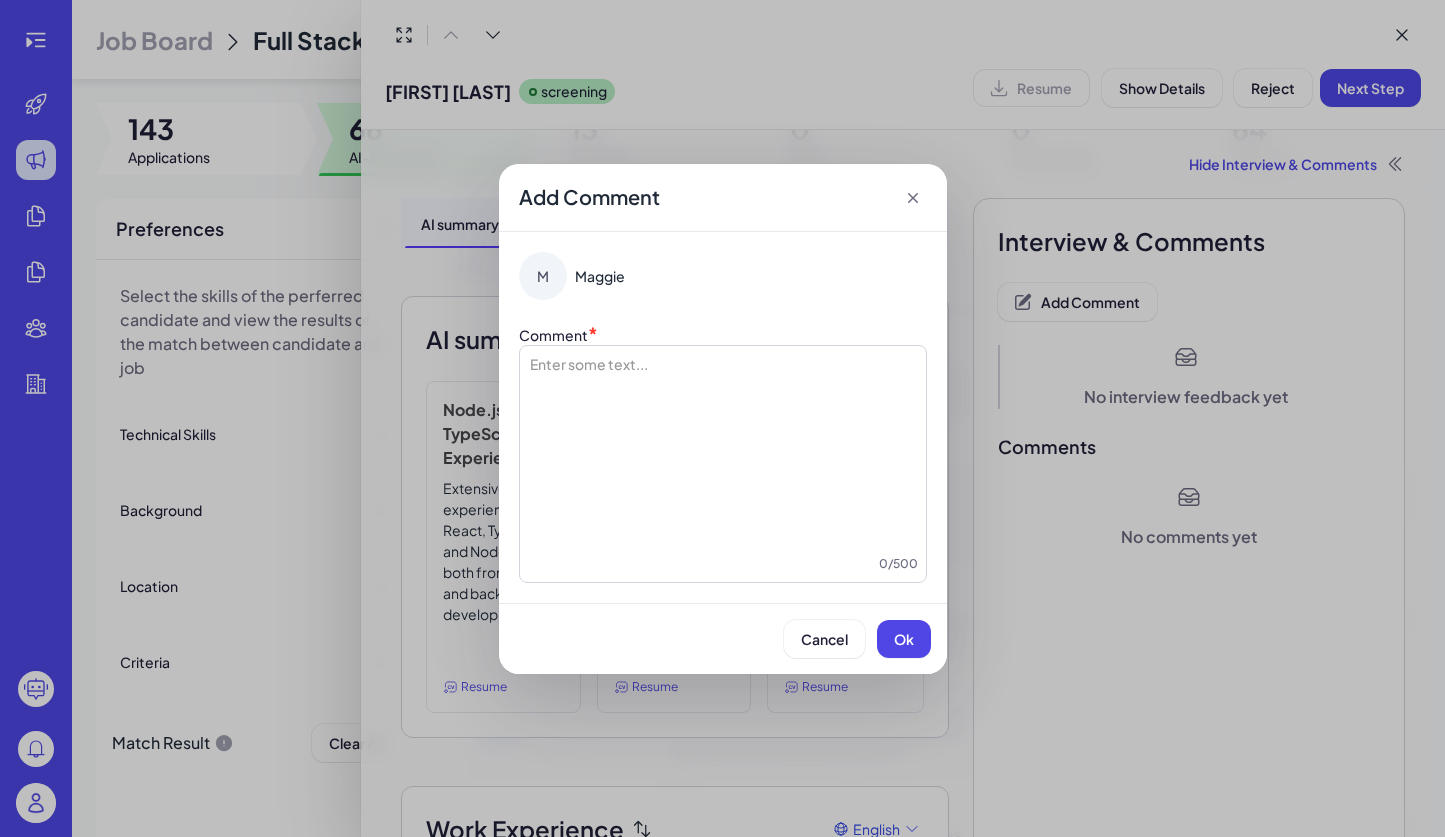 click at bounding box center [723, 454] 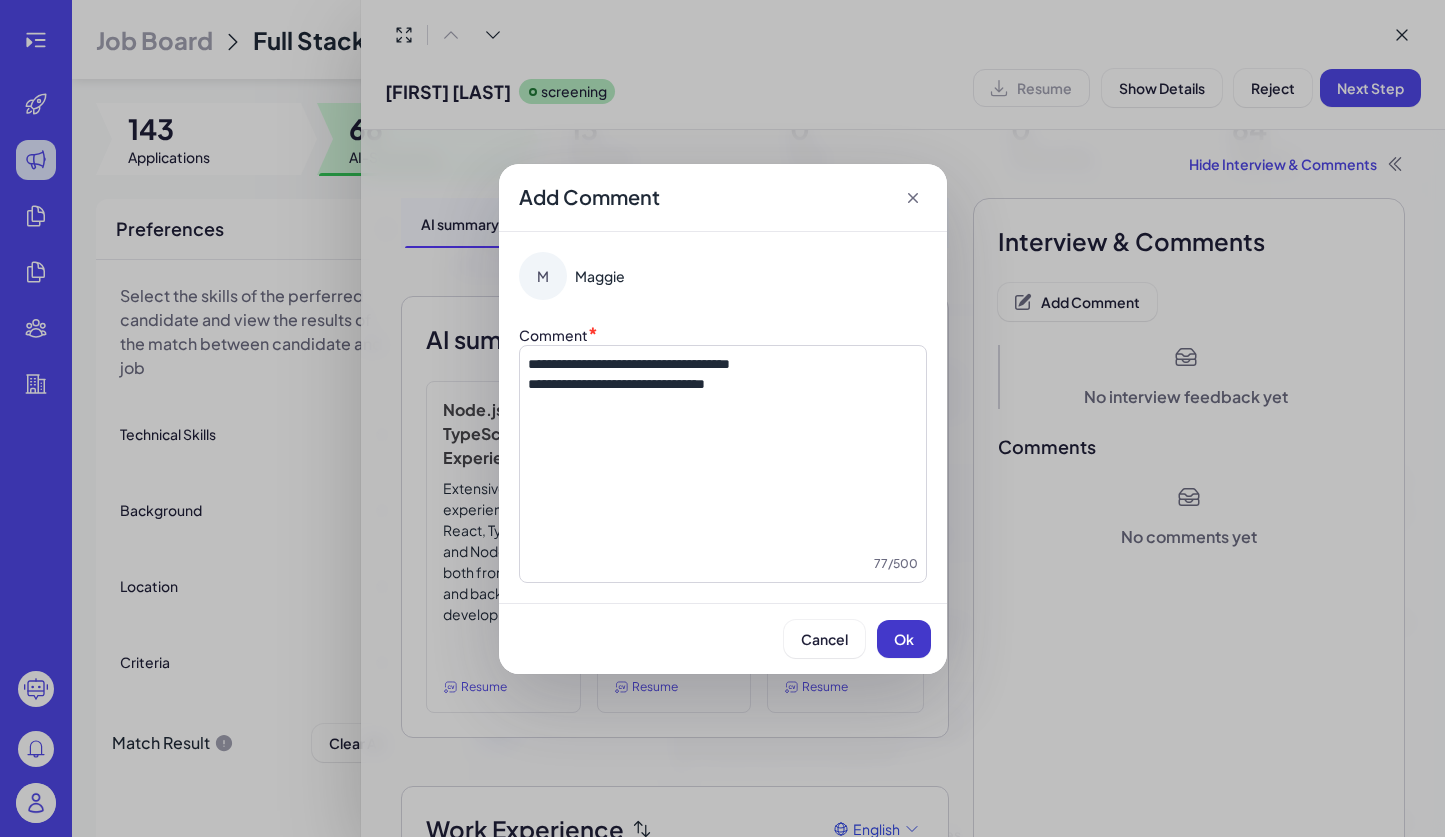 click on "Ok" at bounding box center (904, 639) 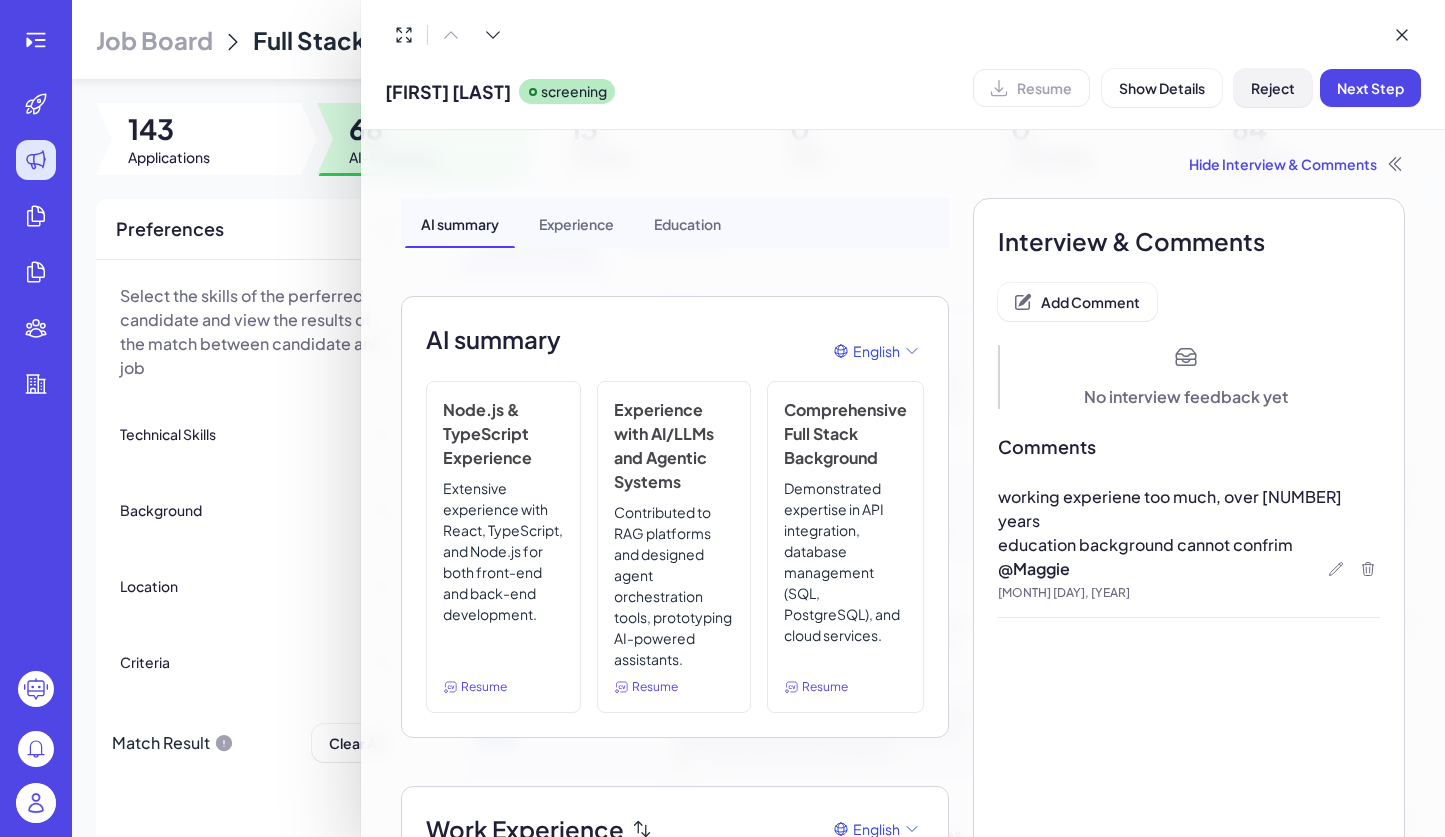 click on "Reject" at bounding box center [1273, 88] 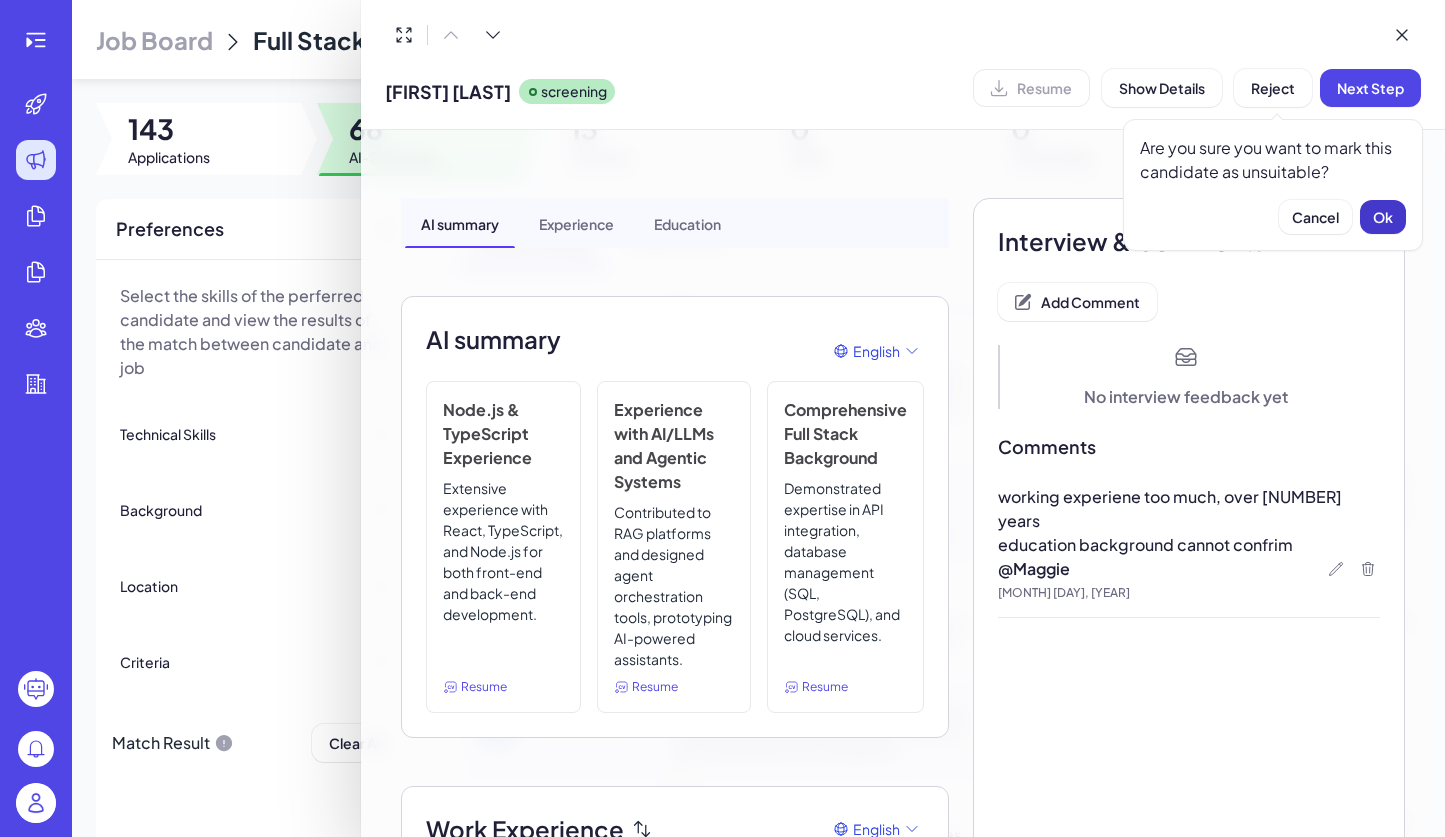 click on "Ok" at bounding box center [1383, 217] 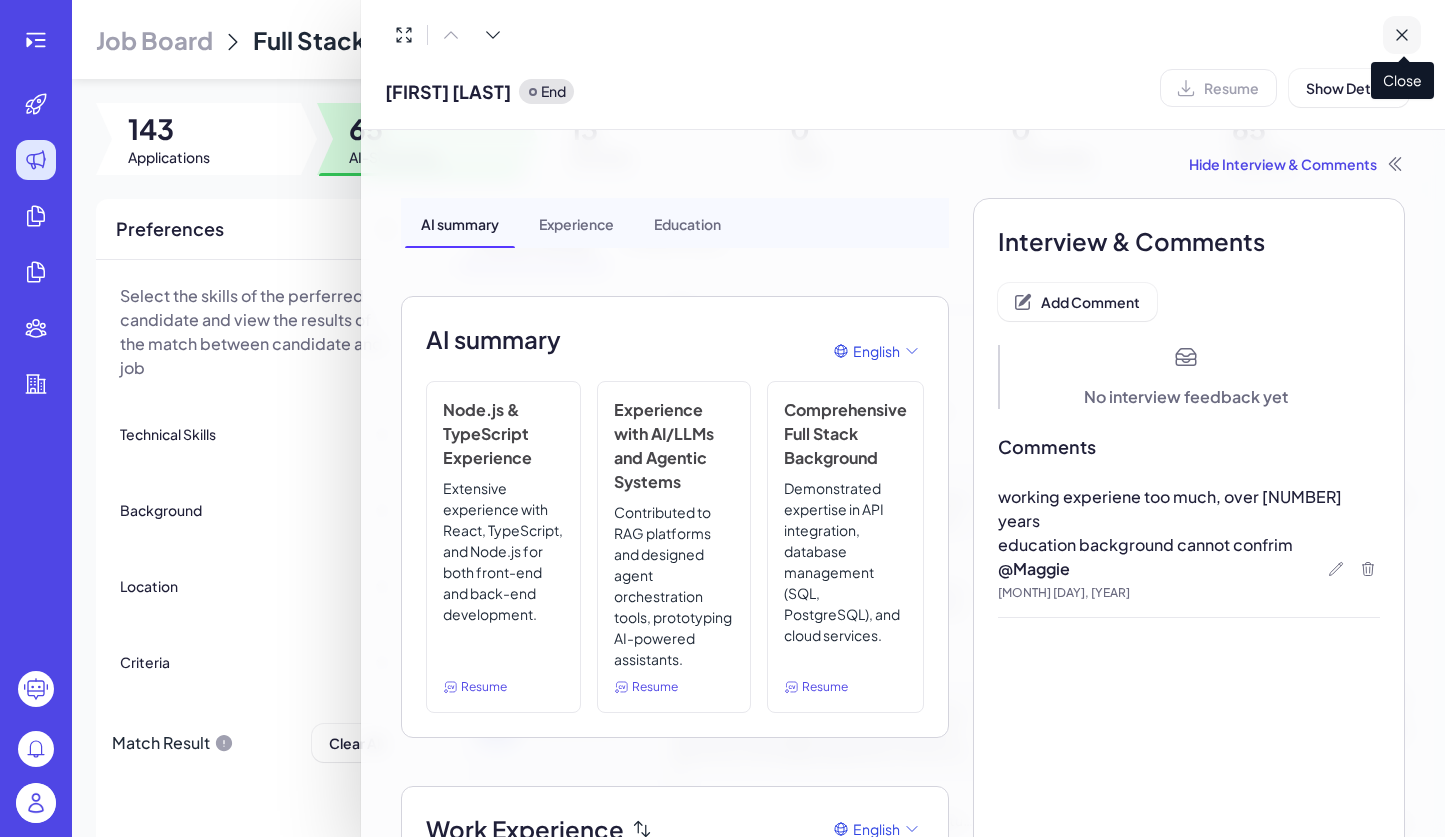 click 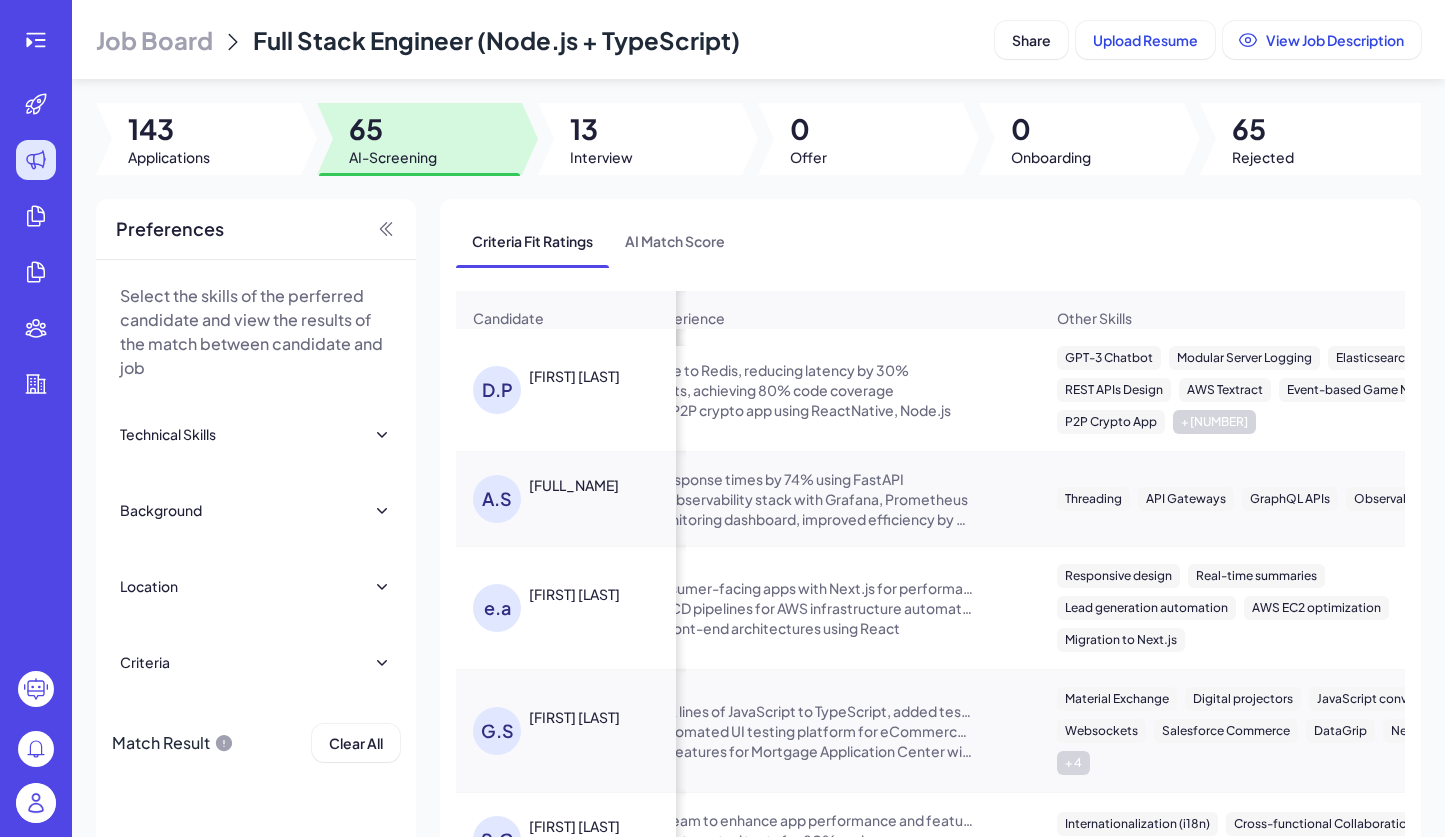 click on "Criteria Fit Ratings AI Match Score Candidate Criteria Fit Ratings Criteria Match Score Skills Relative Work Experience Other Skills Background Highlights Action D.P [FIRST] [LAST] Yes 71 % Node.js Back-end Development Database Management Cloud Services Migrated SQLite to Redis, reducing latency by 30% Automated tests, achieving 80% code coverage Built full-stack P2P crypto app using ReactNative, Node.js GPT-3 Chatbot Modular Server Logging Elasticsearch REST APIs Design AWS Textract Event-based Game Mechanics P2P Crypto App + 5 Top 100 Universities Reject Next Step A.S [FIRST] [LAST] Yes 69 % AI Applications Agentic Systems Cloud Services Database Management Reduced API response times by 74% using FastAPI Implemented observability stack with Grafana, Prometheus Developed monitoring dashboard, improved efficiency by 7% Threading API Gateways GraphQL APIs Observability Stack Top 50 Universities Reject Next Step e.a [FIRST] [LAST] No N/A AI Applications TypeScript Front-end Development Back-end Development" at bounding box center [930, 587] 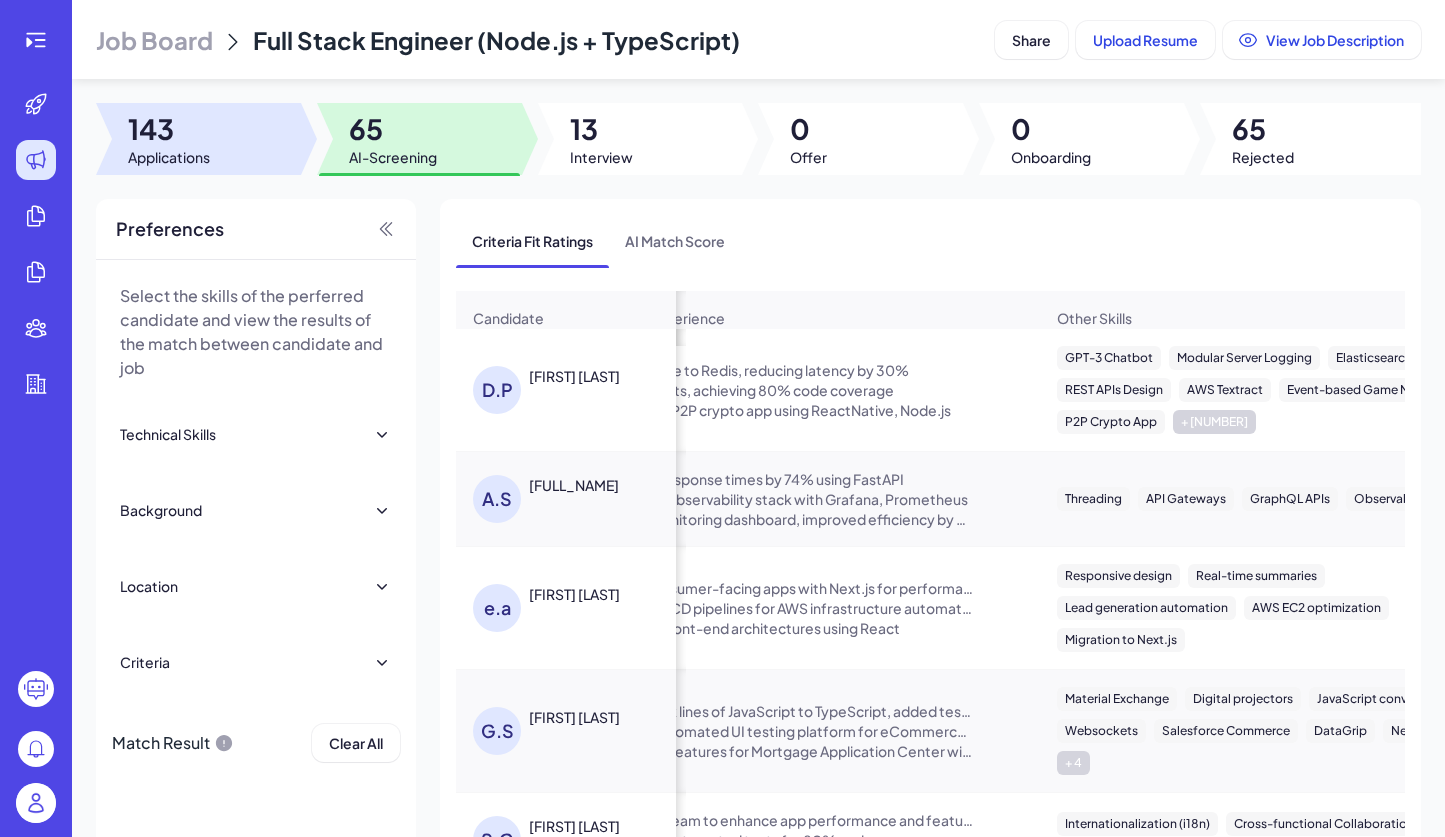 click at bounding box center [198, 139] 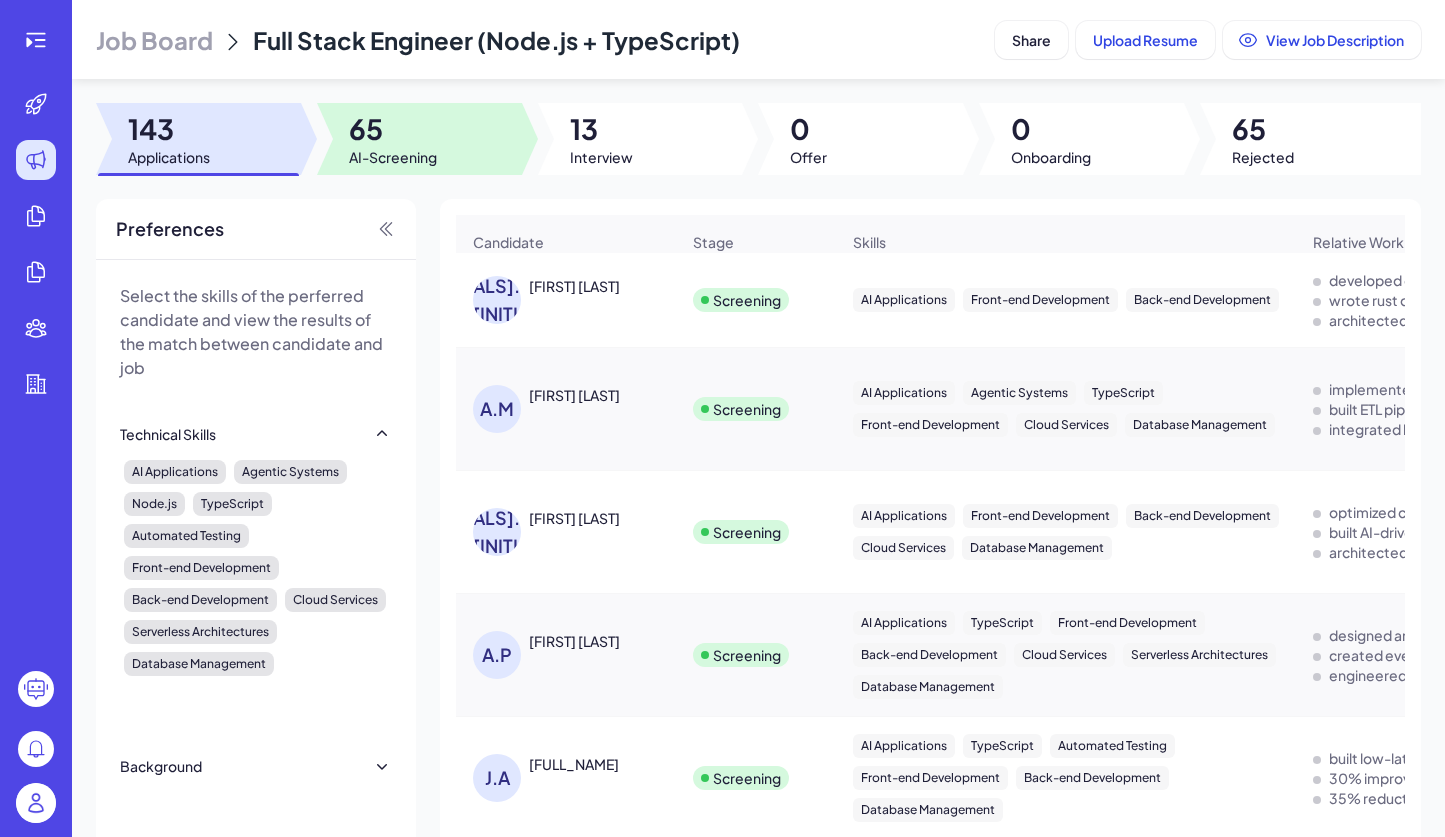 click on "AI-Screening" at bounding box center [393, 157] 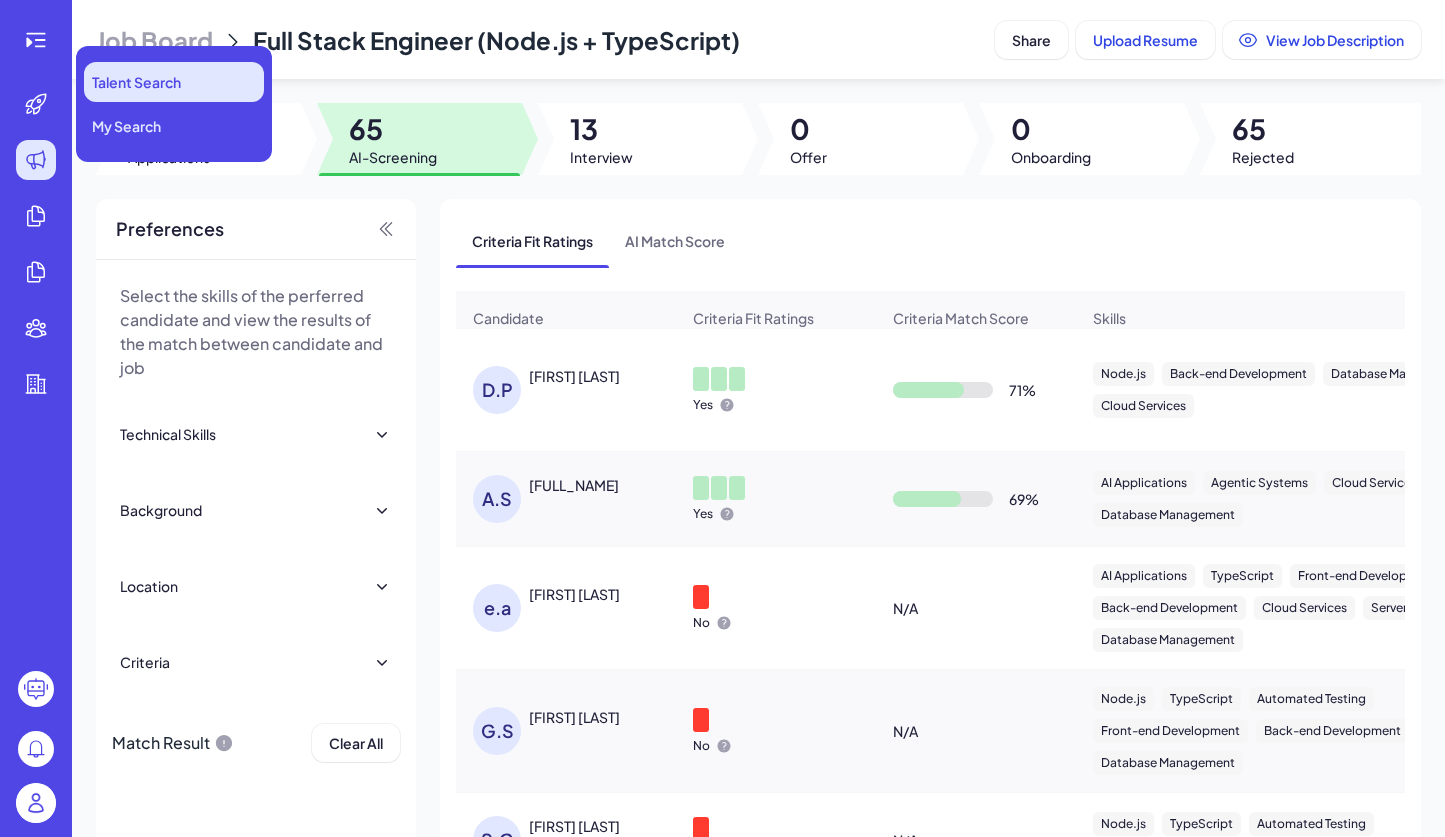 click on "Talent Search" at bounding box center [136, 82] 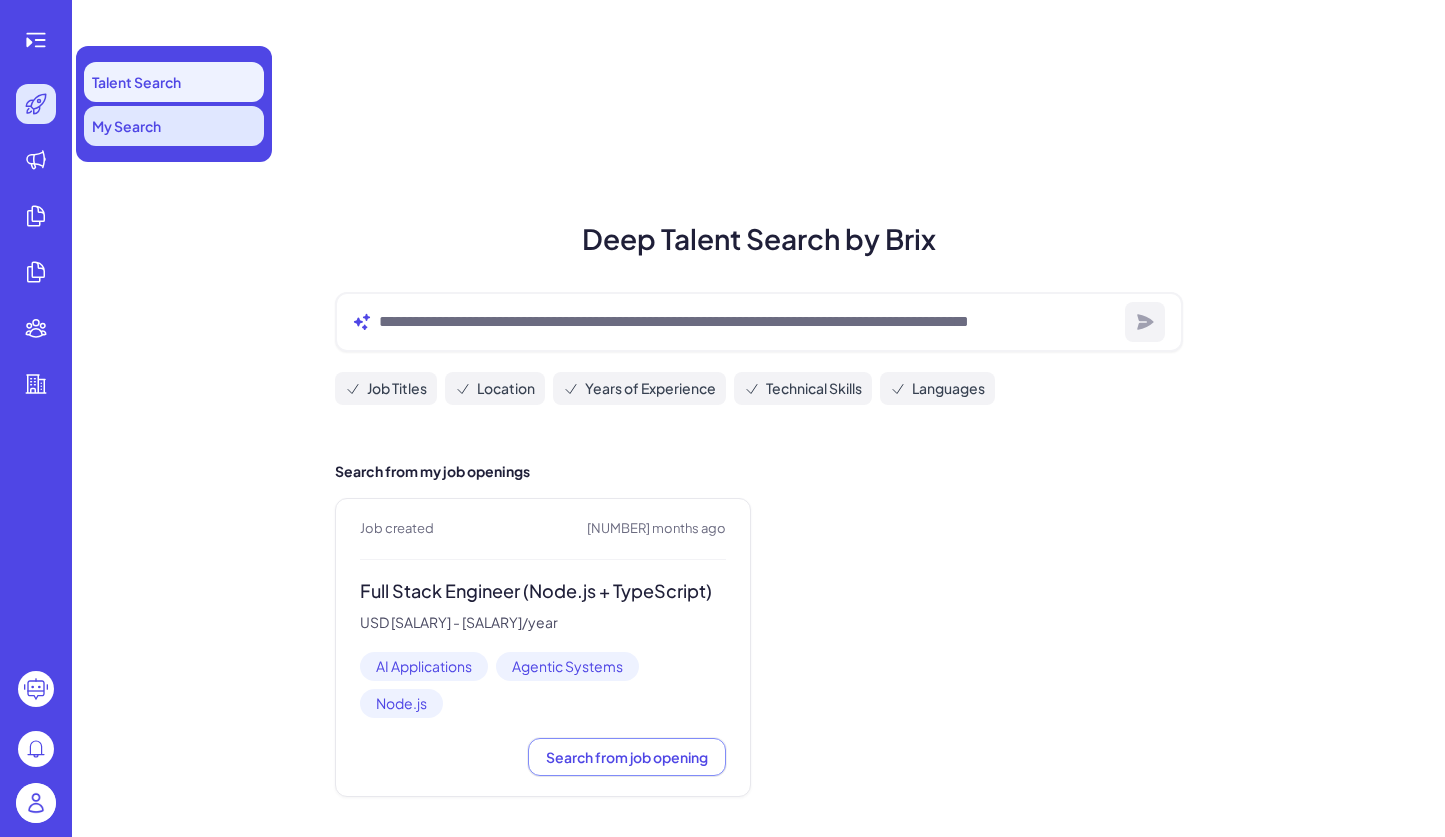 click on "My Search" at bounding box center [174, 126] 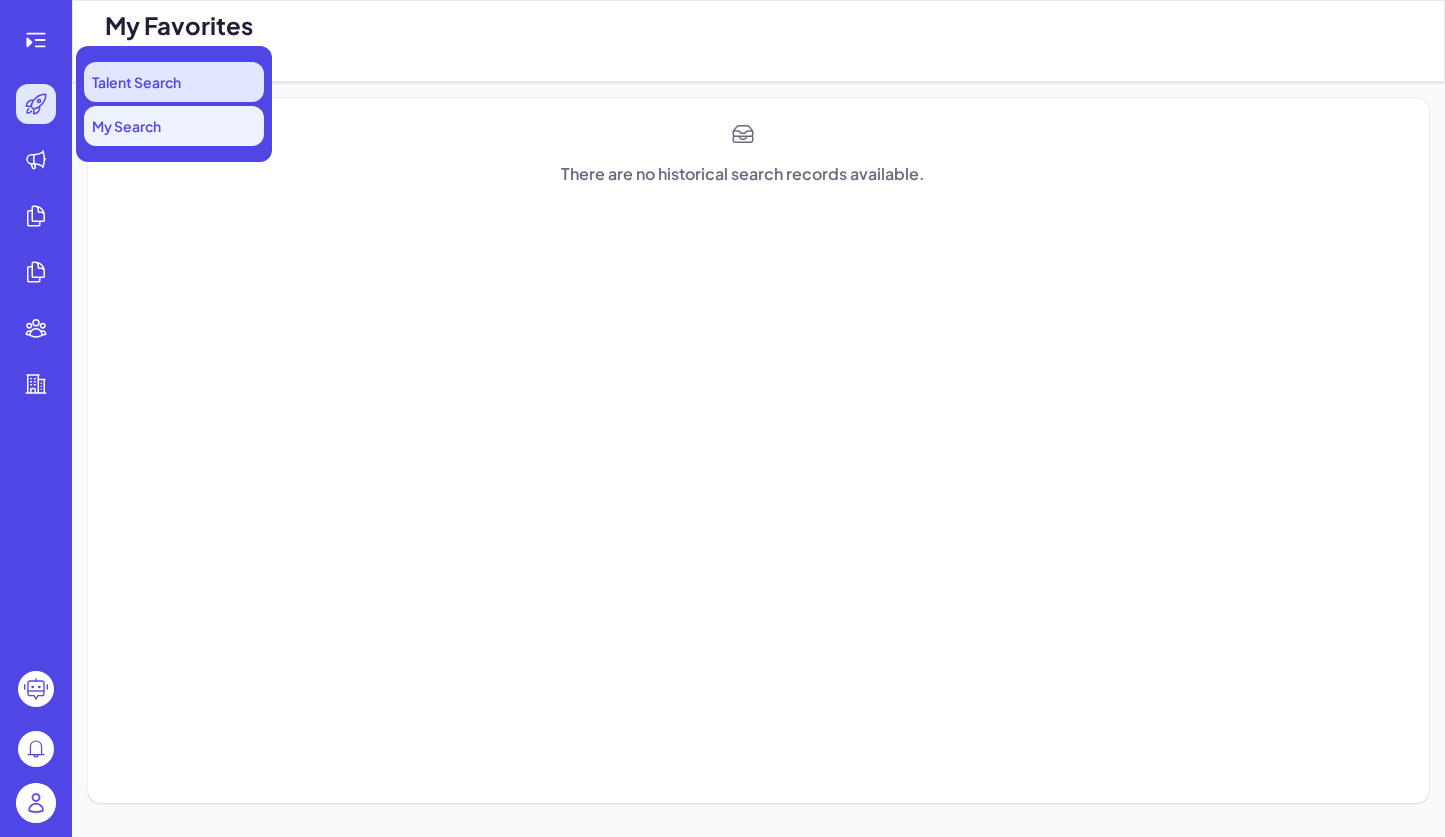 click on "Talent Search" at bounding box center [136, 82] 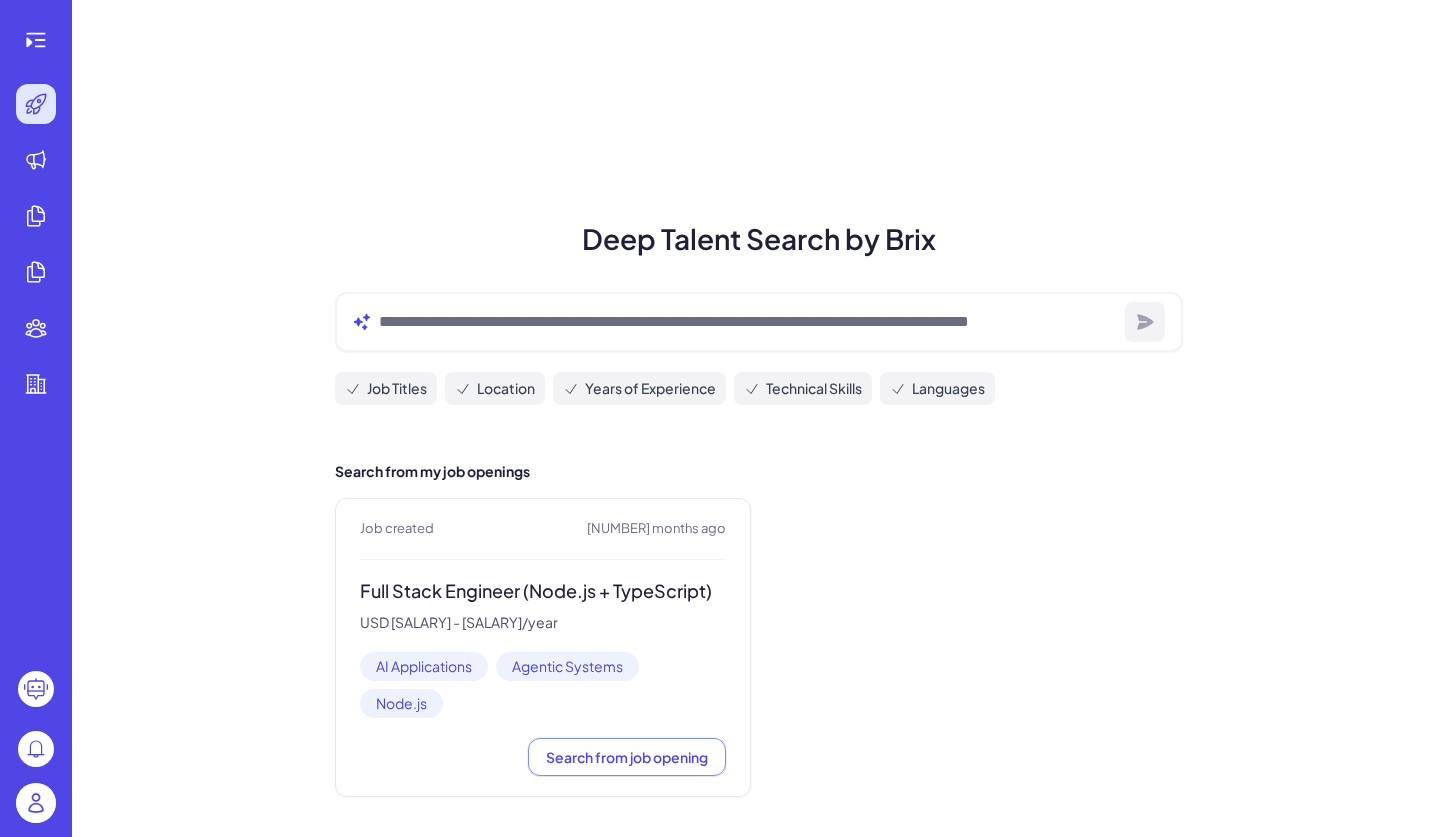 click on "Deep Talent Search by Brix Job Titles Location Years of Experience Technical Skills Languages Search from my job openings Job created [NUMBER] months ago Full Stack Engineer (Node.js + TypeScript) USD [SALARY] - [SALARY]/year AI Applications Agentic Systems Node.js Search from job opening" at bounding box center (758, 422) 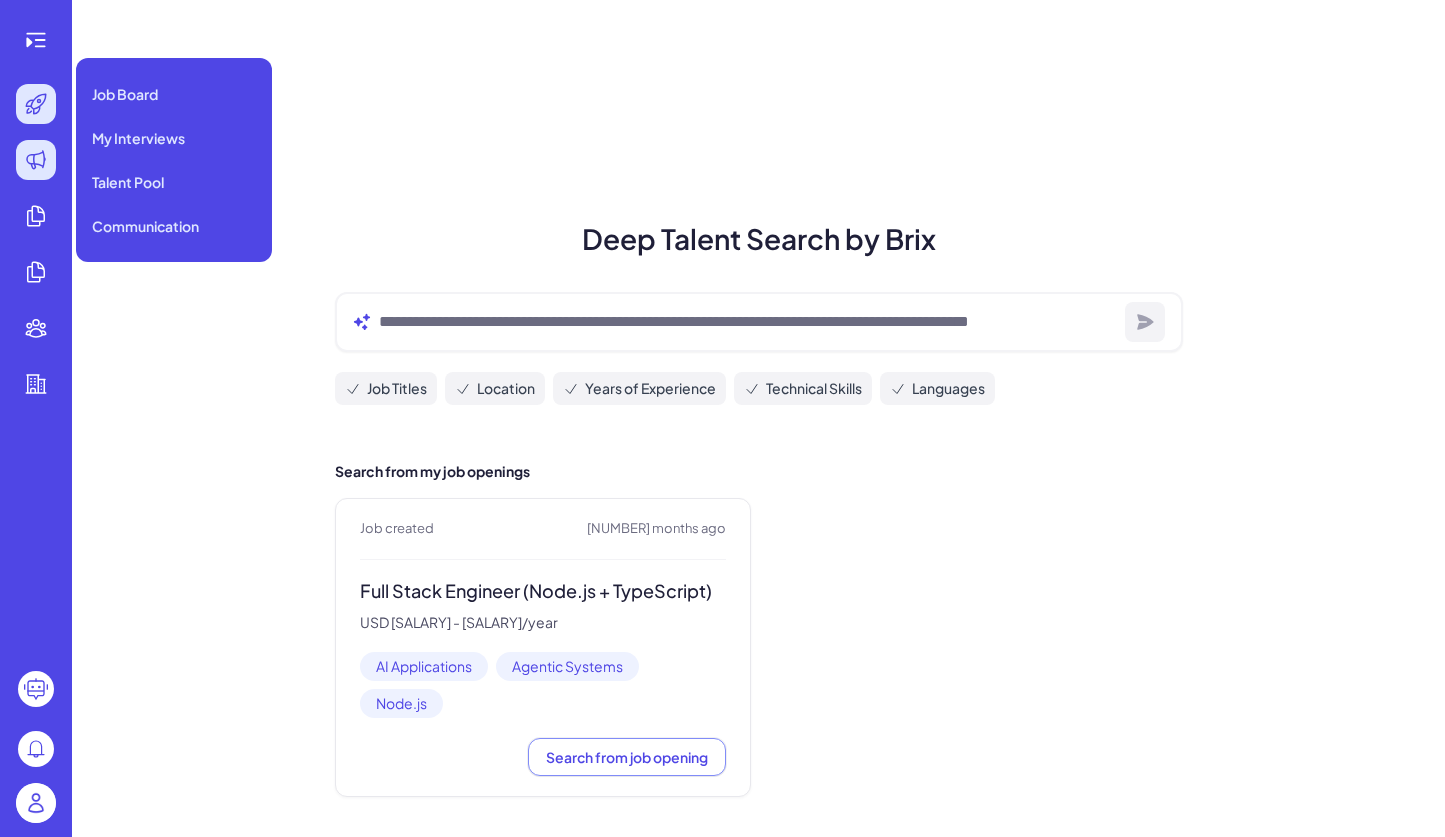 click 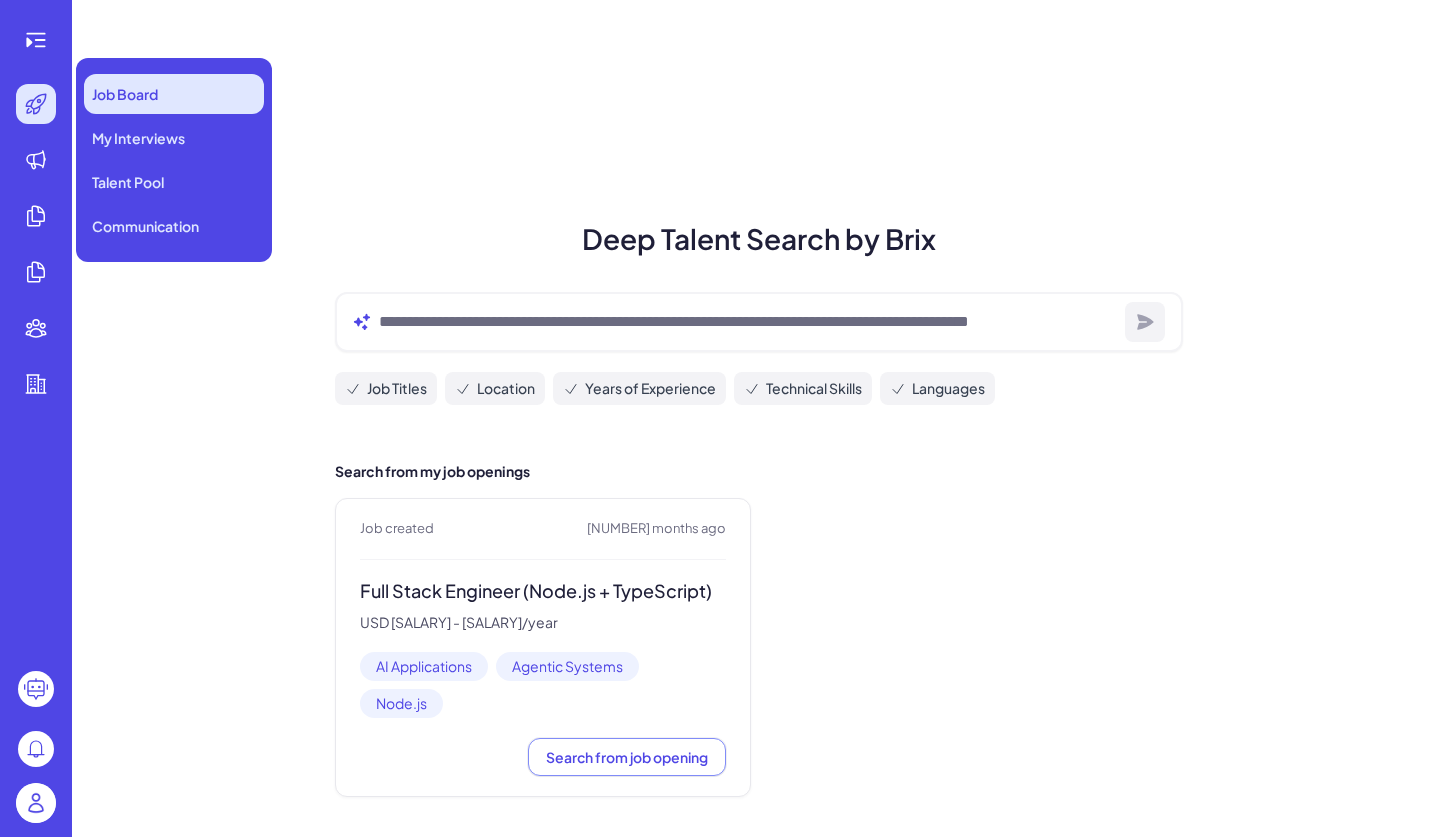 click on "Job Board" at bounding box center (174, 94) 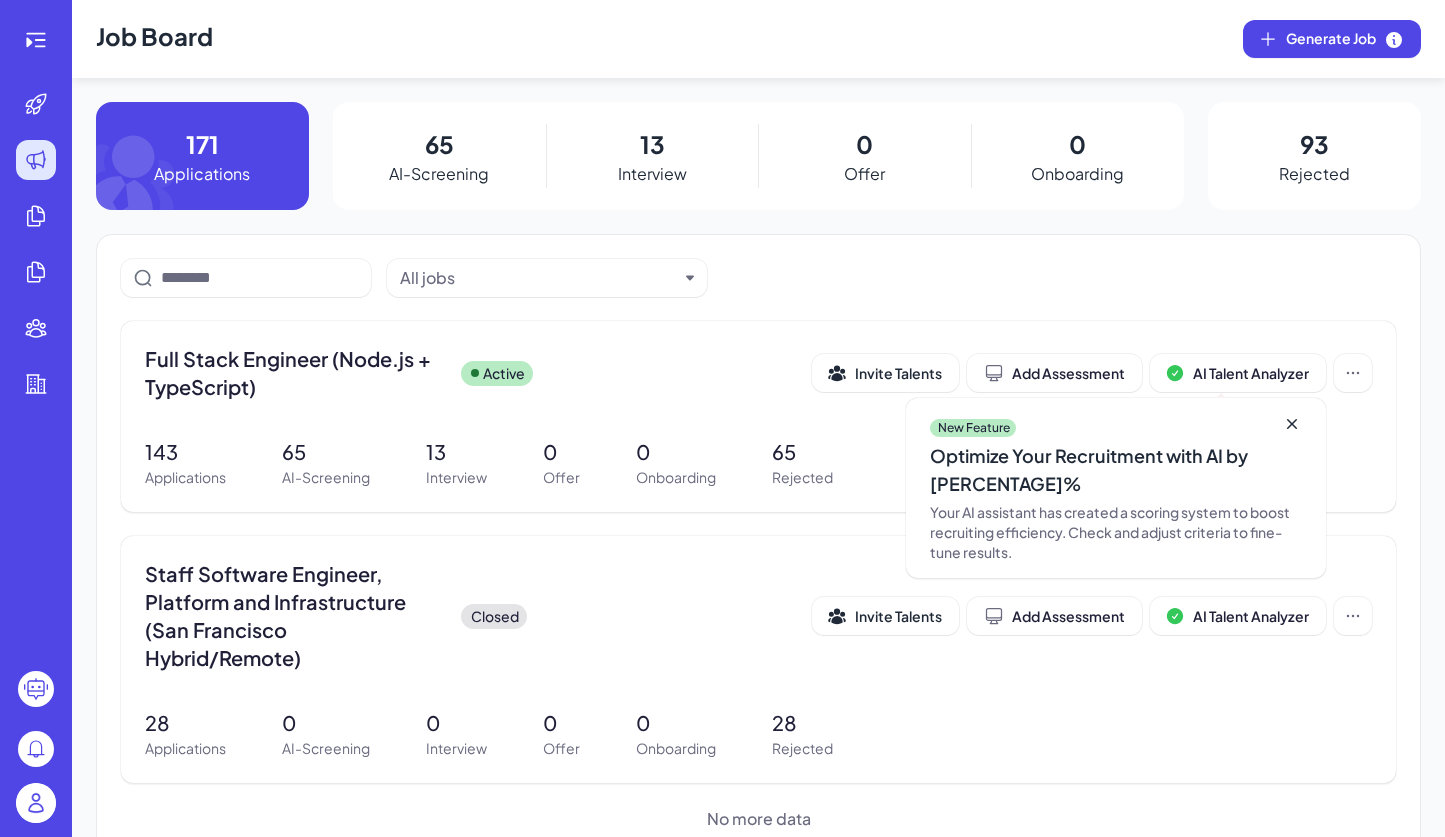 click on "Job Board Generate Job" at bounding box center (758, 39) 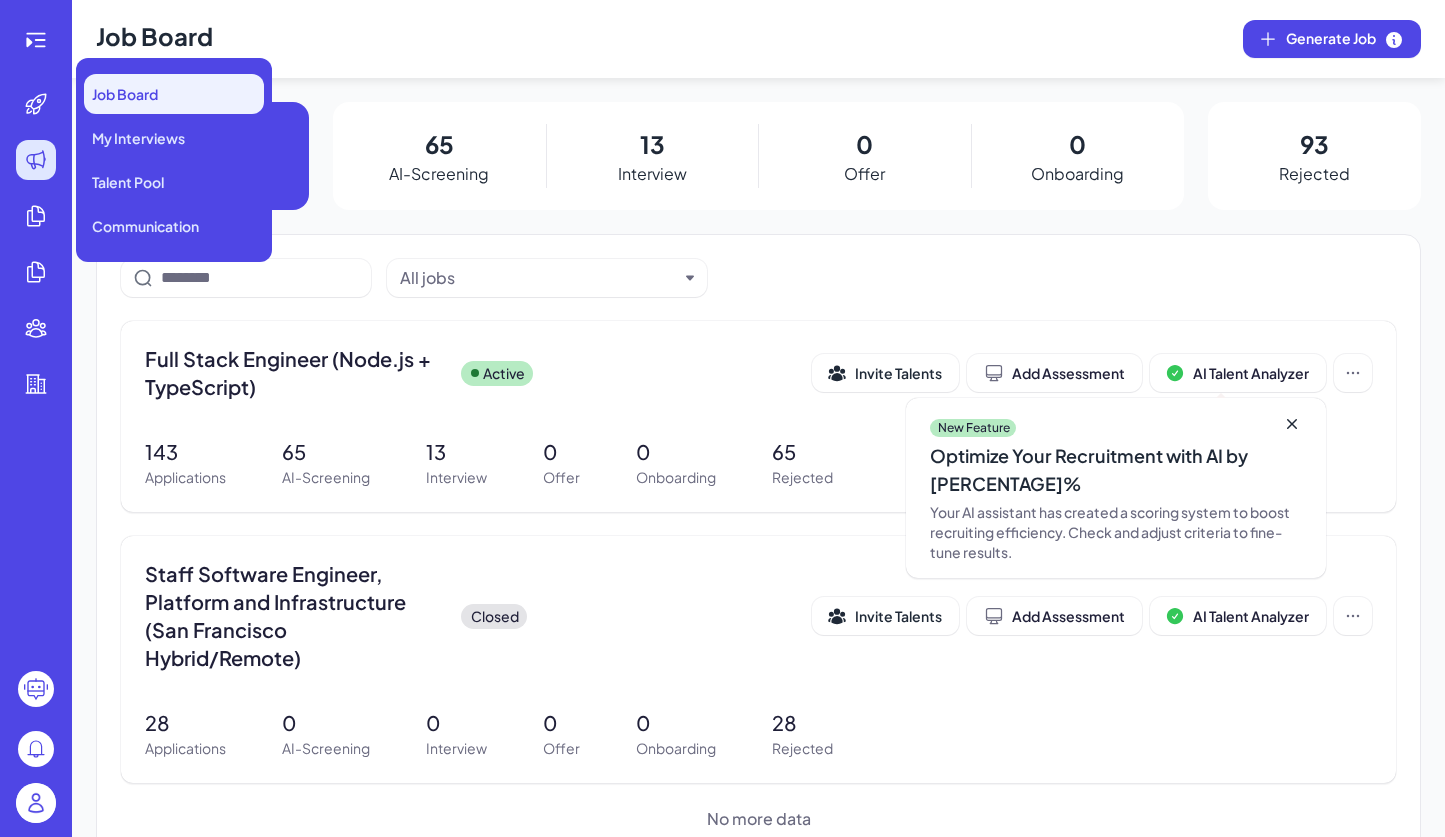 click at bounding box center (36, 160) 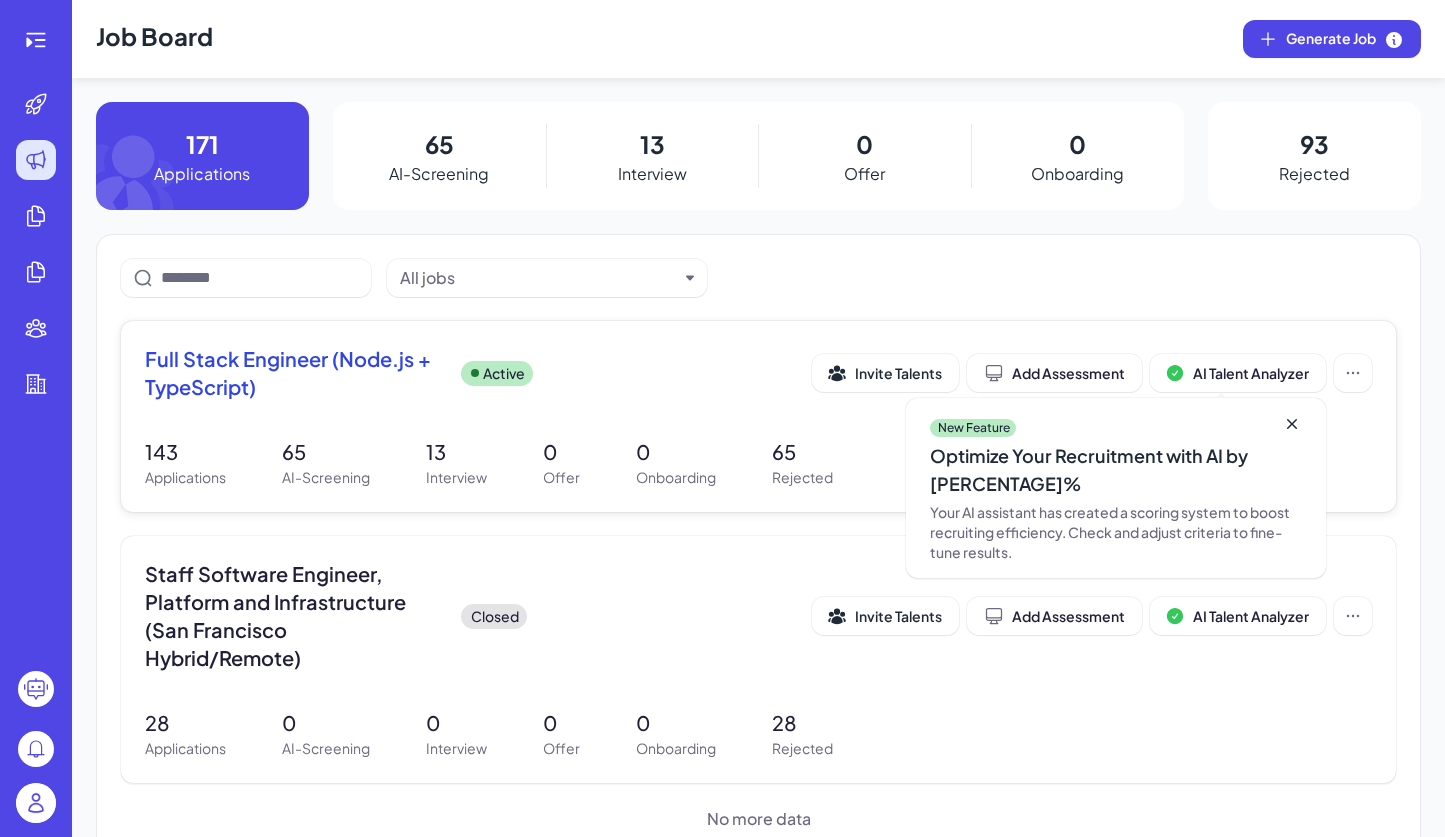 click on "Full Stack Engineer (Node.js + TypeScript)" at bounding box center (295, 373) 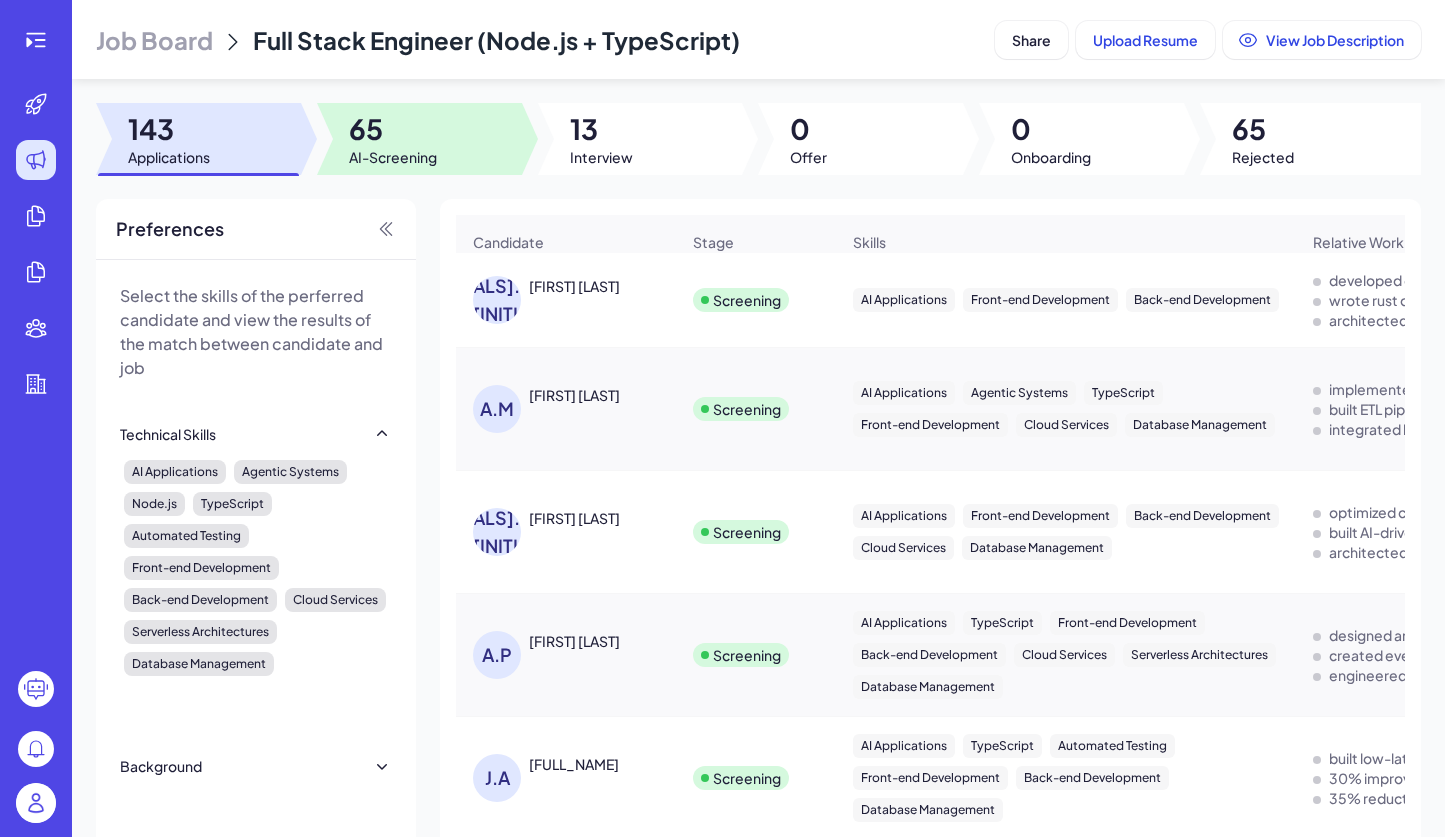 click on "65" at bounding box center [393, 129] 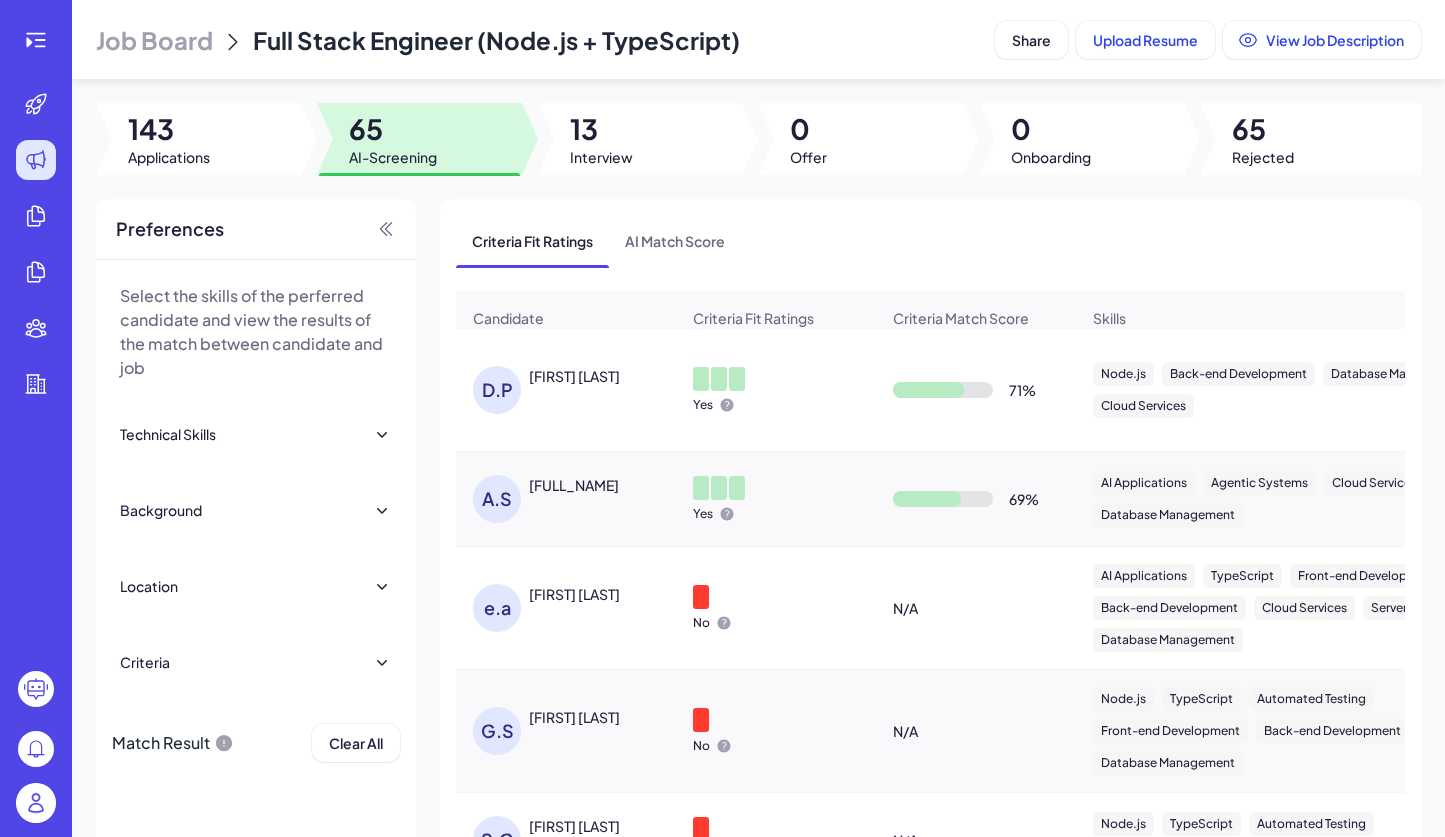 click on "[INITIAL] [LAST] [LAST]" at bounding box center [576, 390] 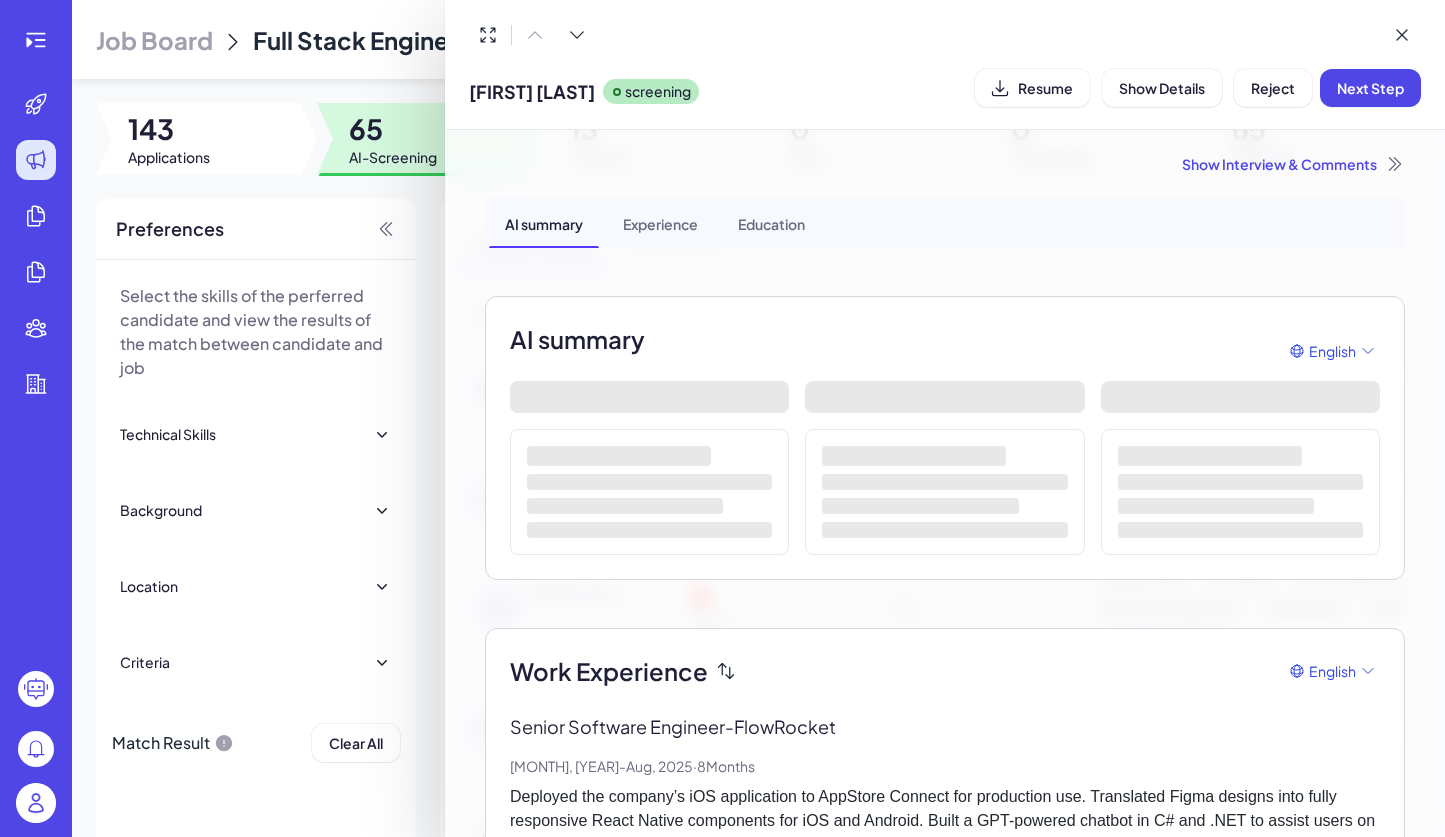 click at bounding box center (722, 418) 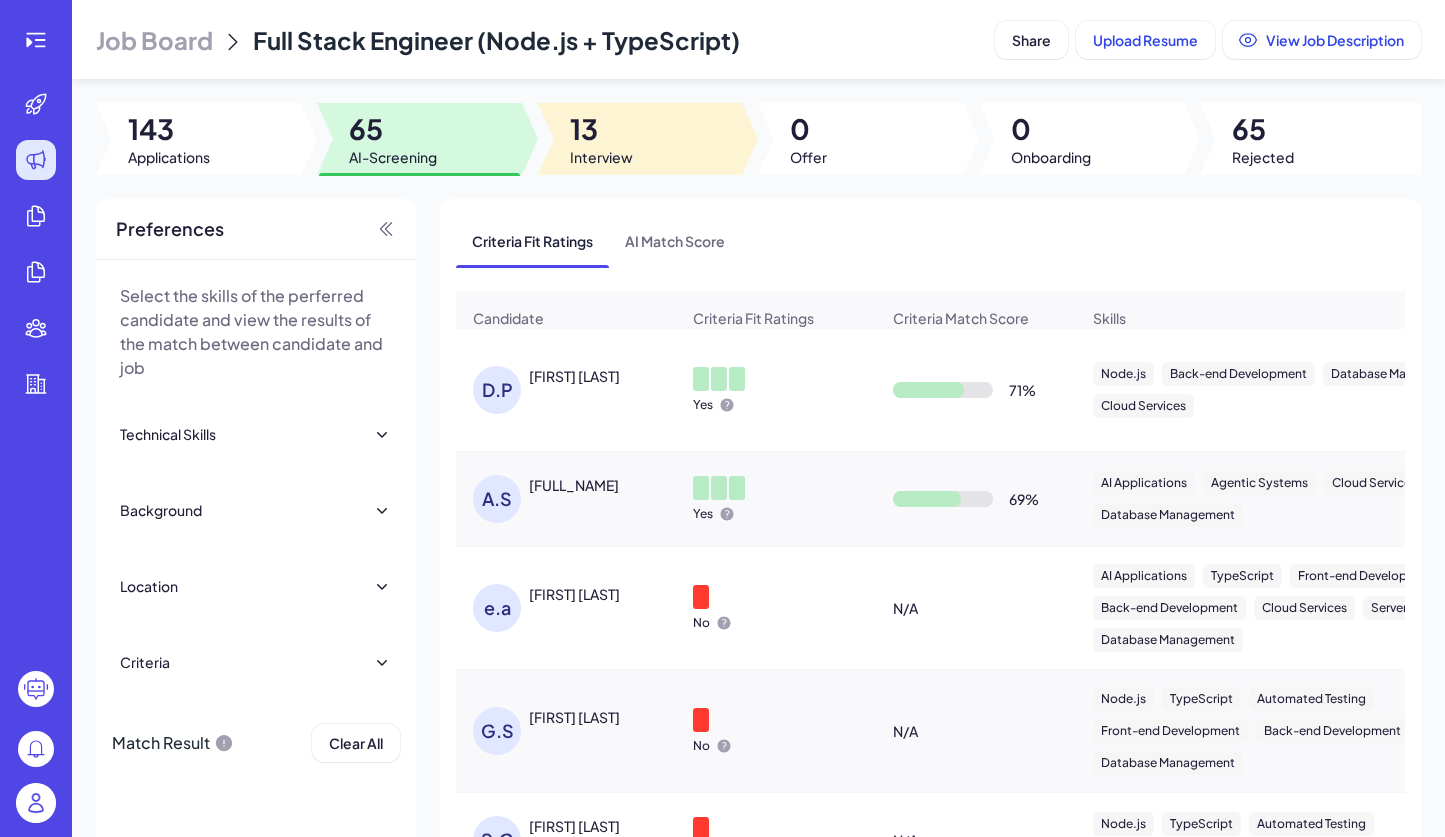 click on "13" at bounding box center [601, 129] 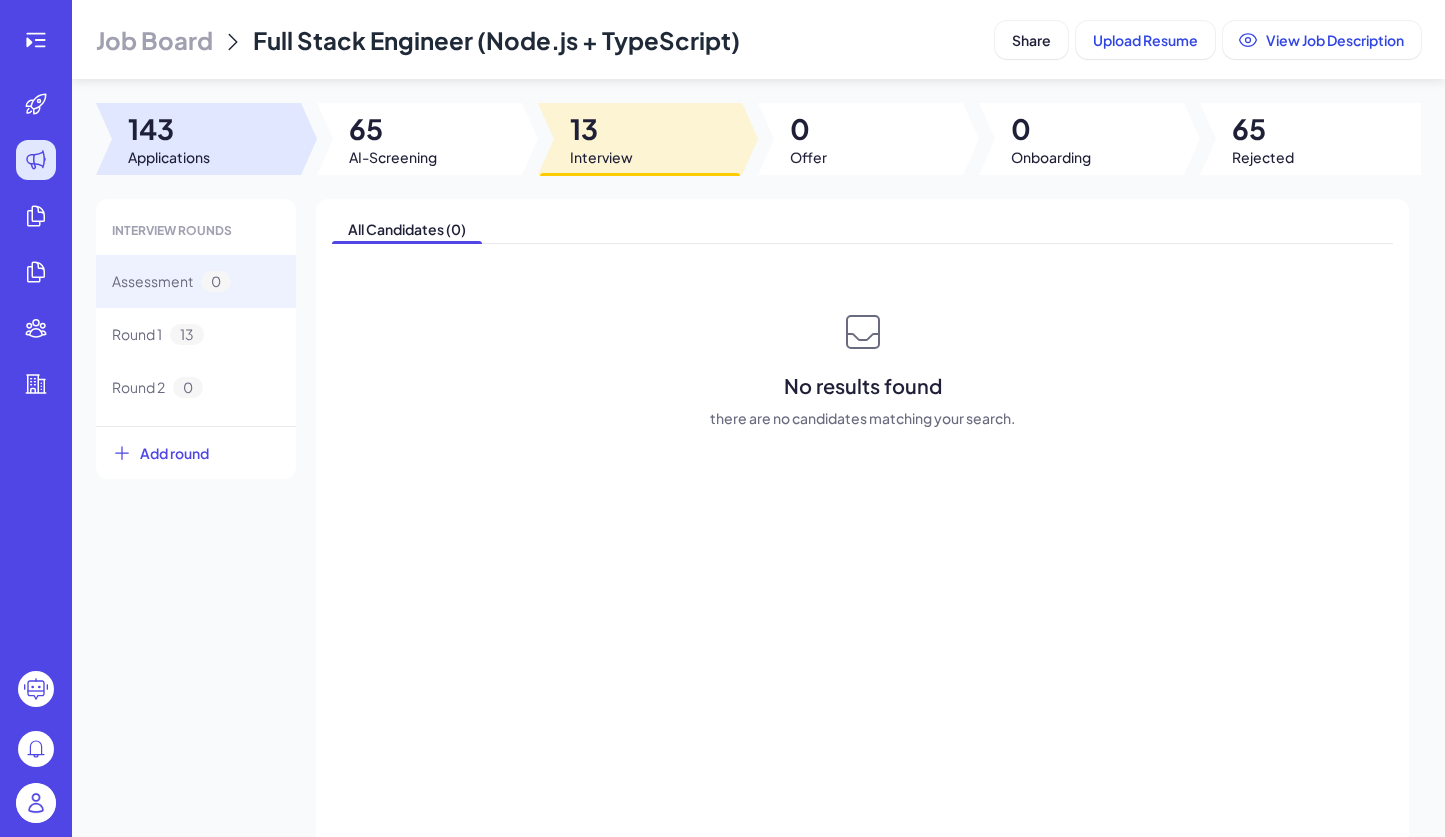 click on "Applications" at bounding box center (169, 157) 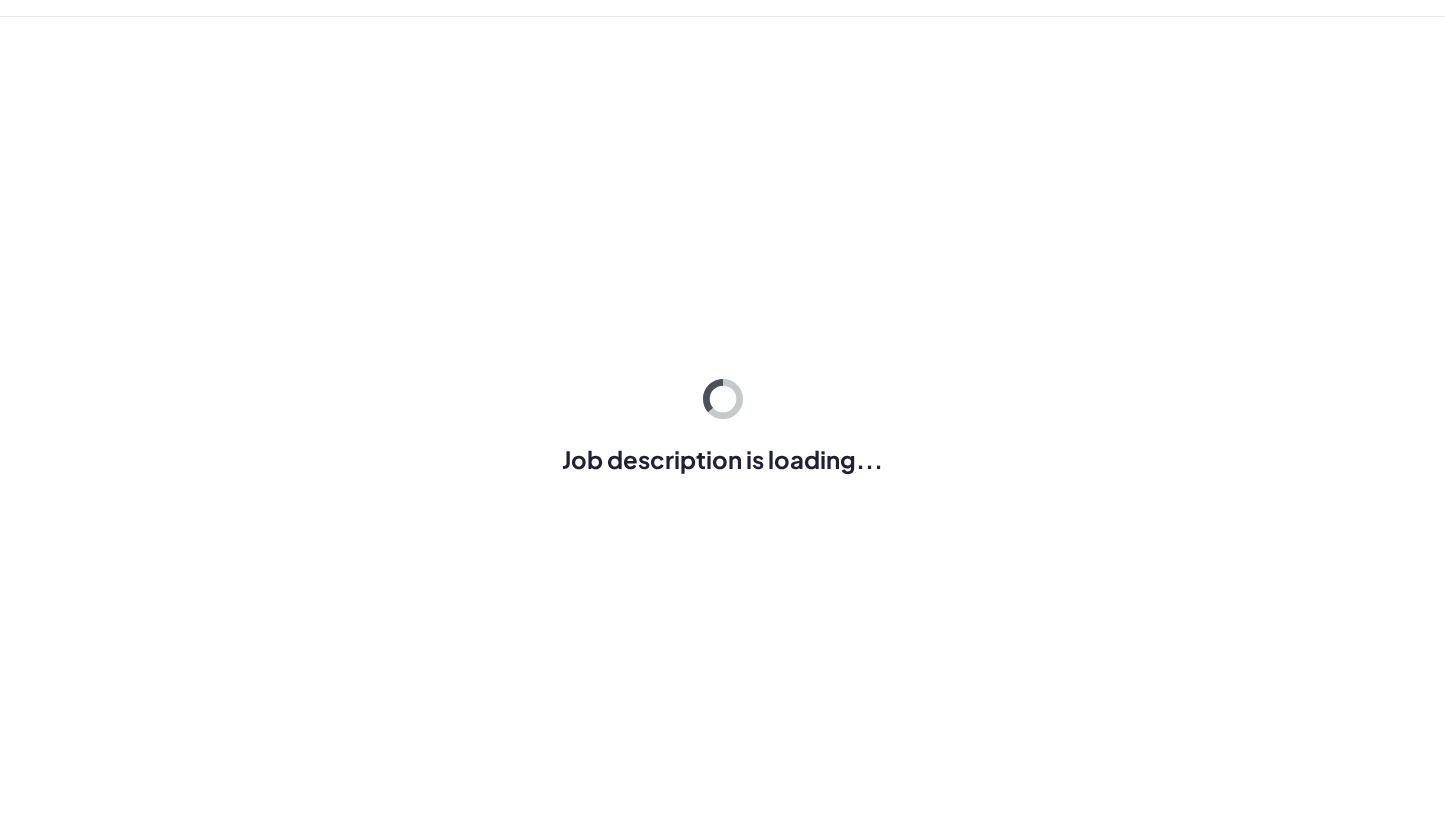 scroll, scrollTop: 0, scrollLeft: 0, axis: both 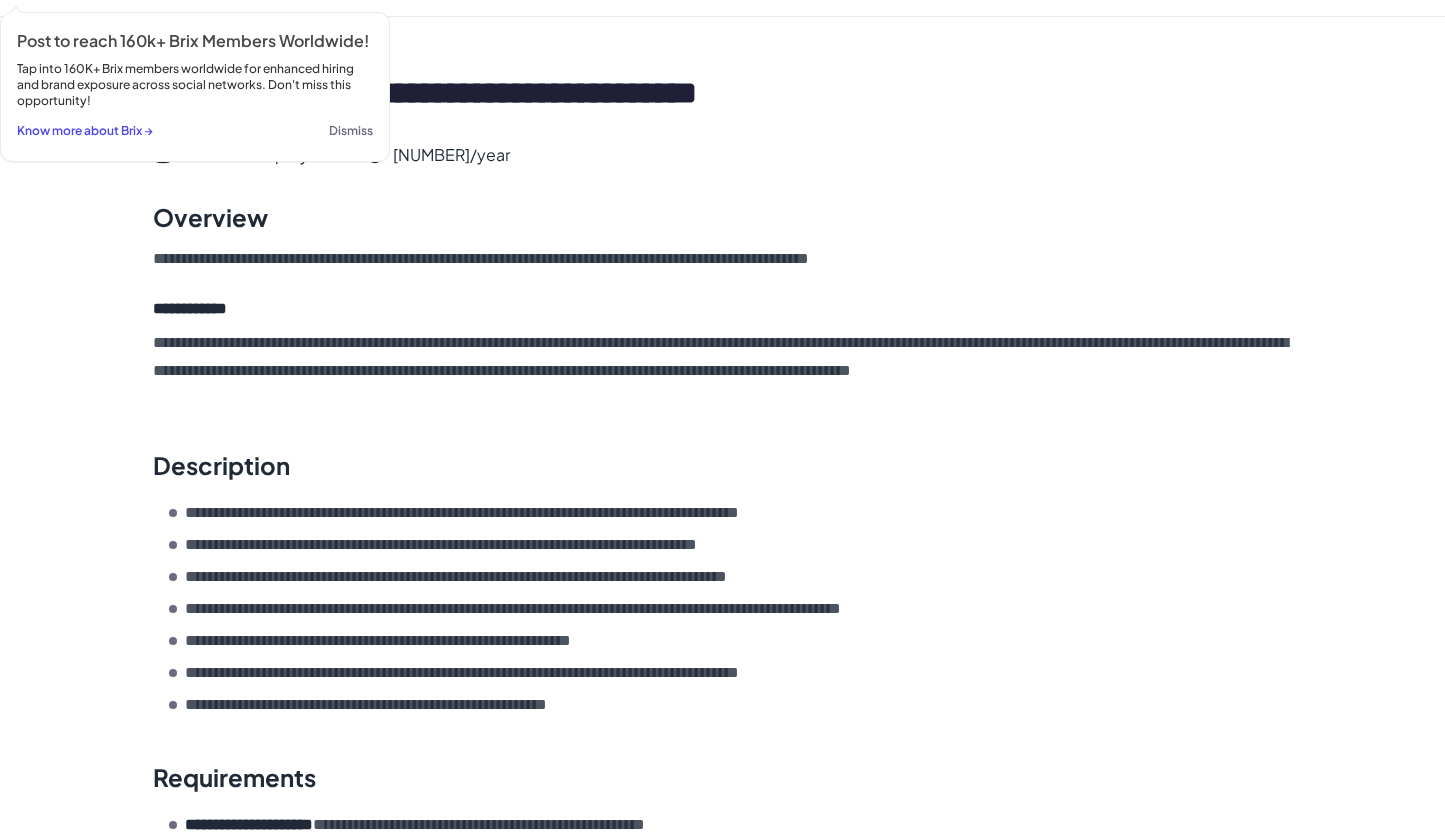 click on "Full Time Employment 200k USD/year" at bounding box center [723, 155] 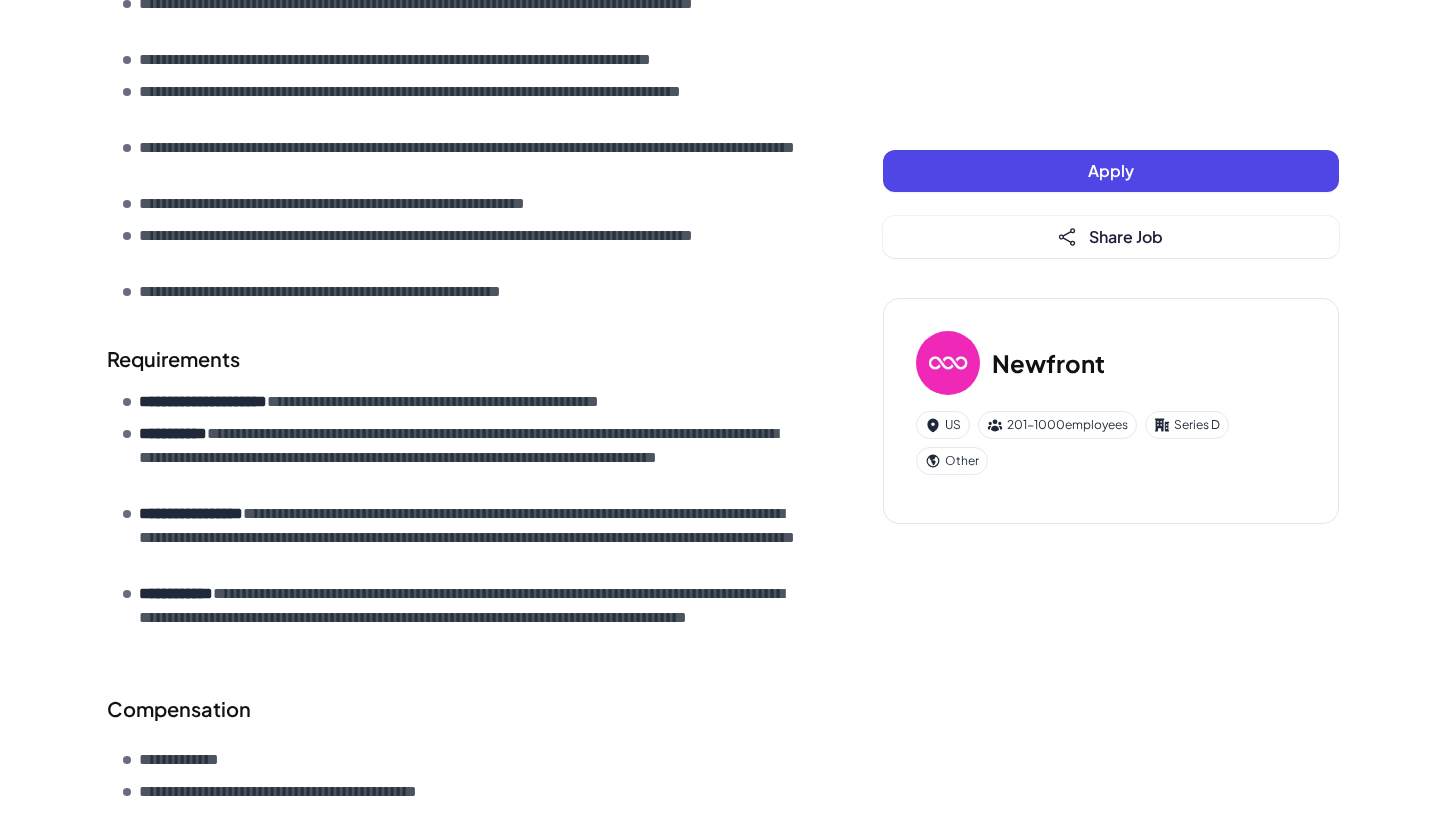 scroll, scrollTop: 721, scrollLeft: 0, axis: vertical 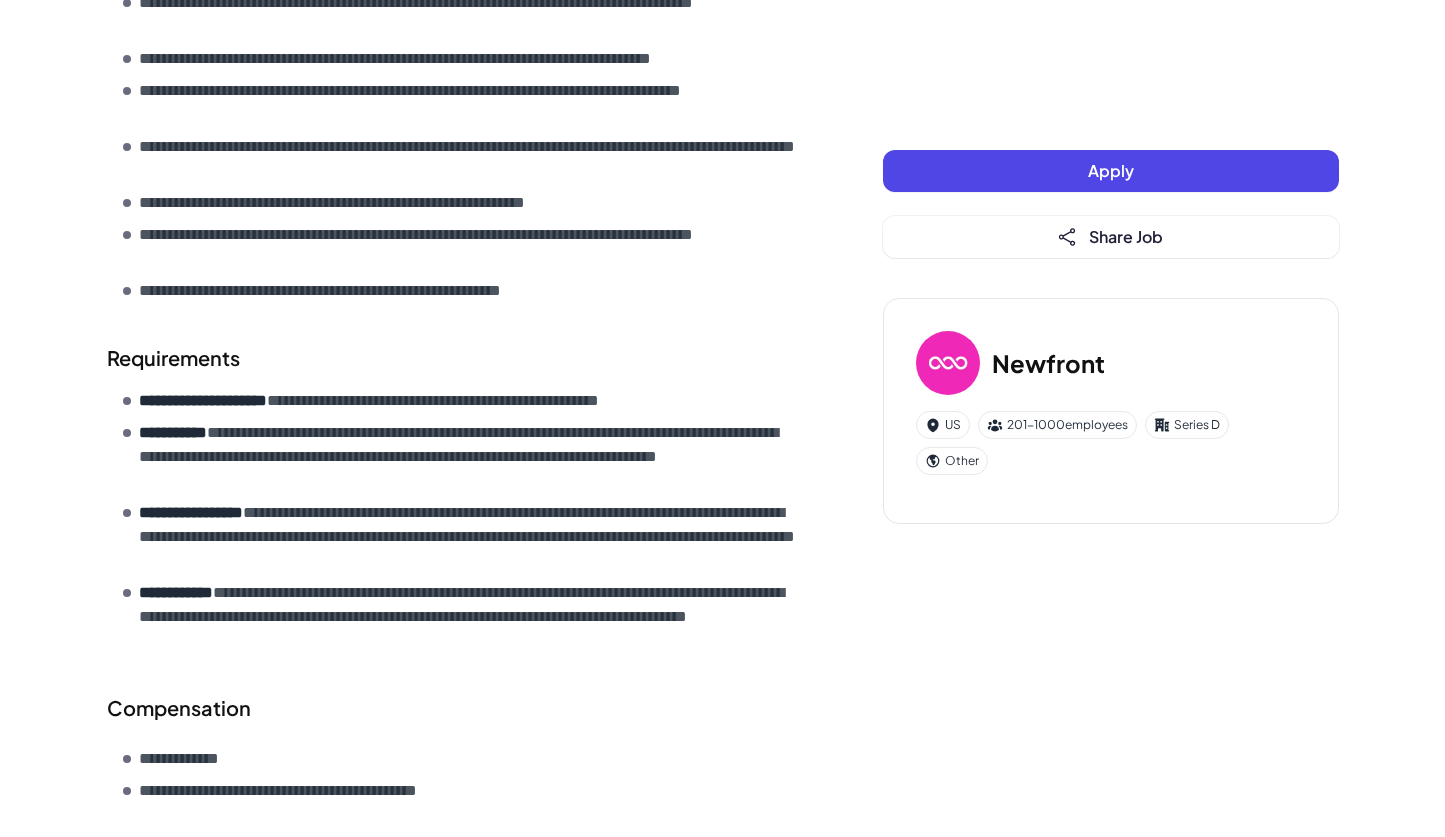 click on "**********" at bounding box center [203, 400] 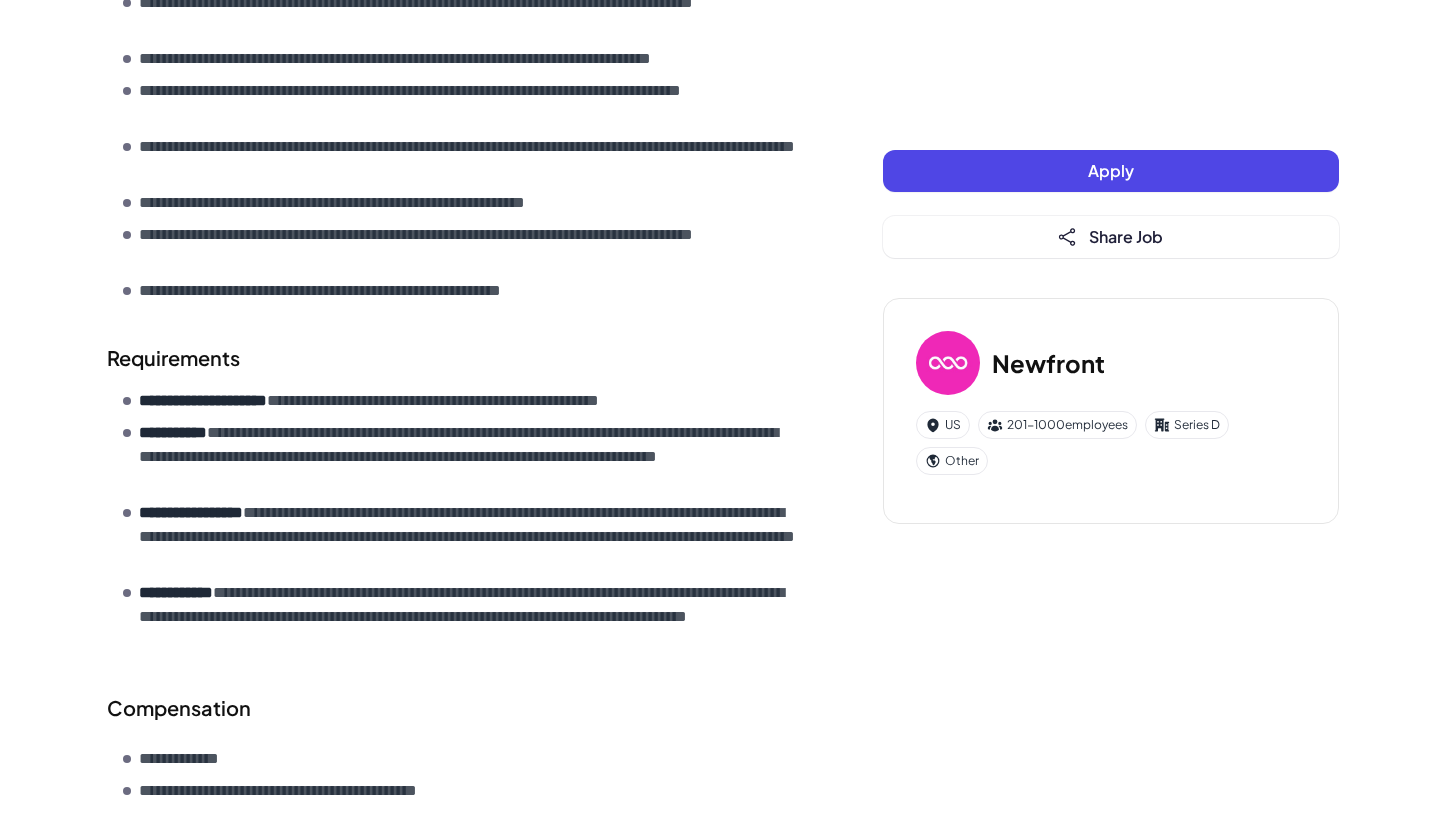 click on "**********" at bounding box center (437, 401) 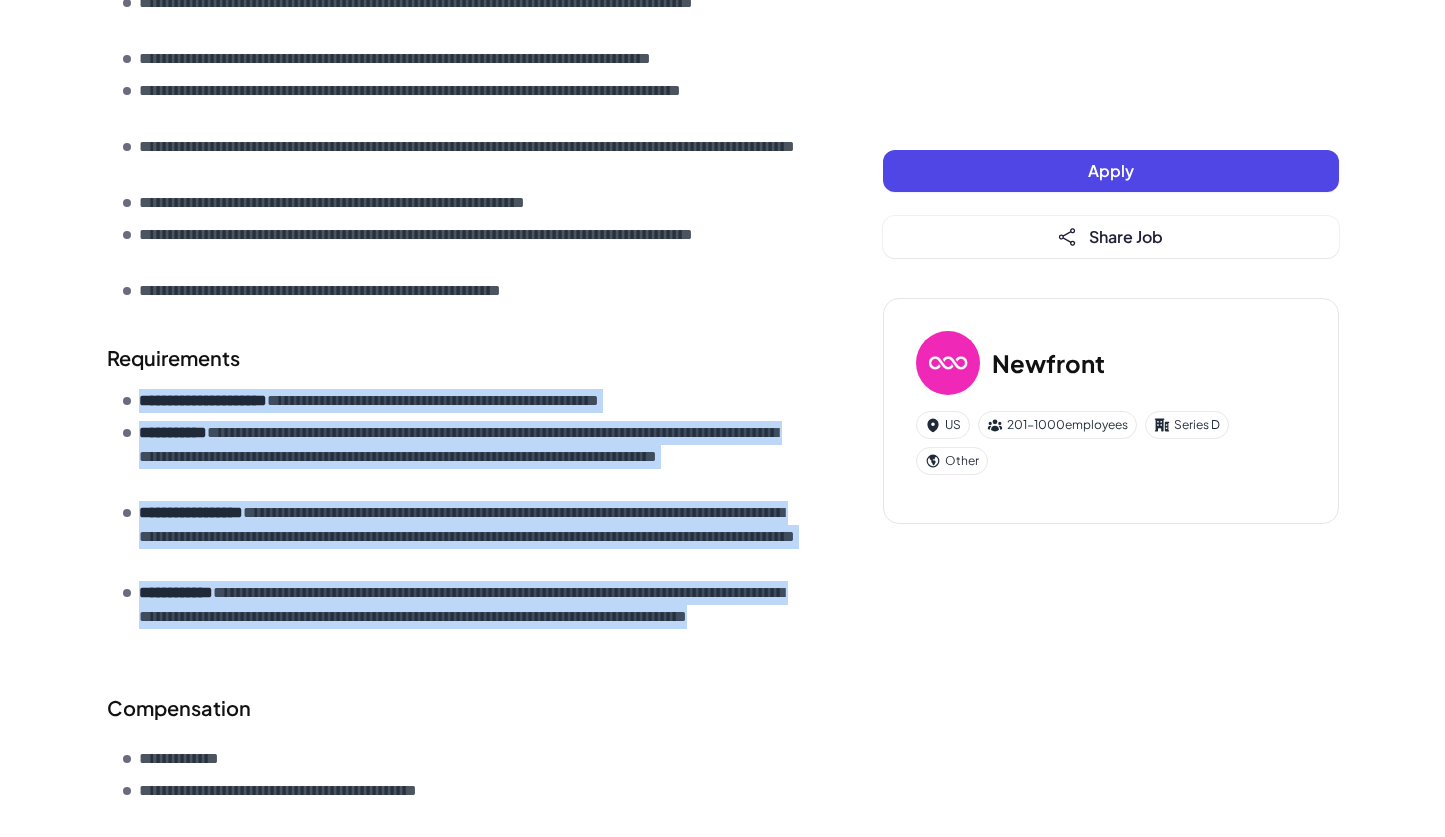 drag, startPoint x: 139, startPoint y: 402, endPoint x: 360, endPoint y: 632, distance: 318.96866 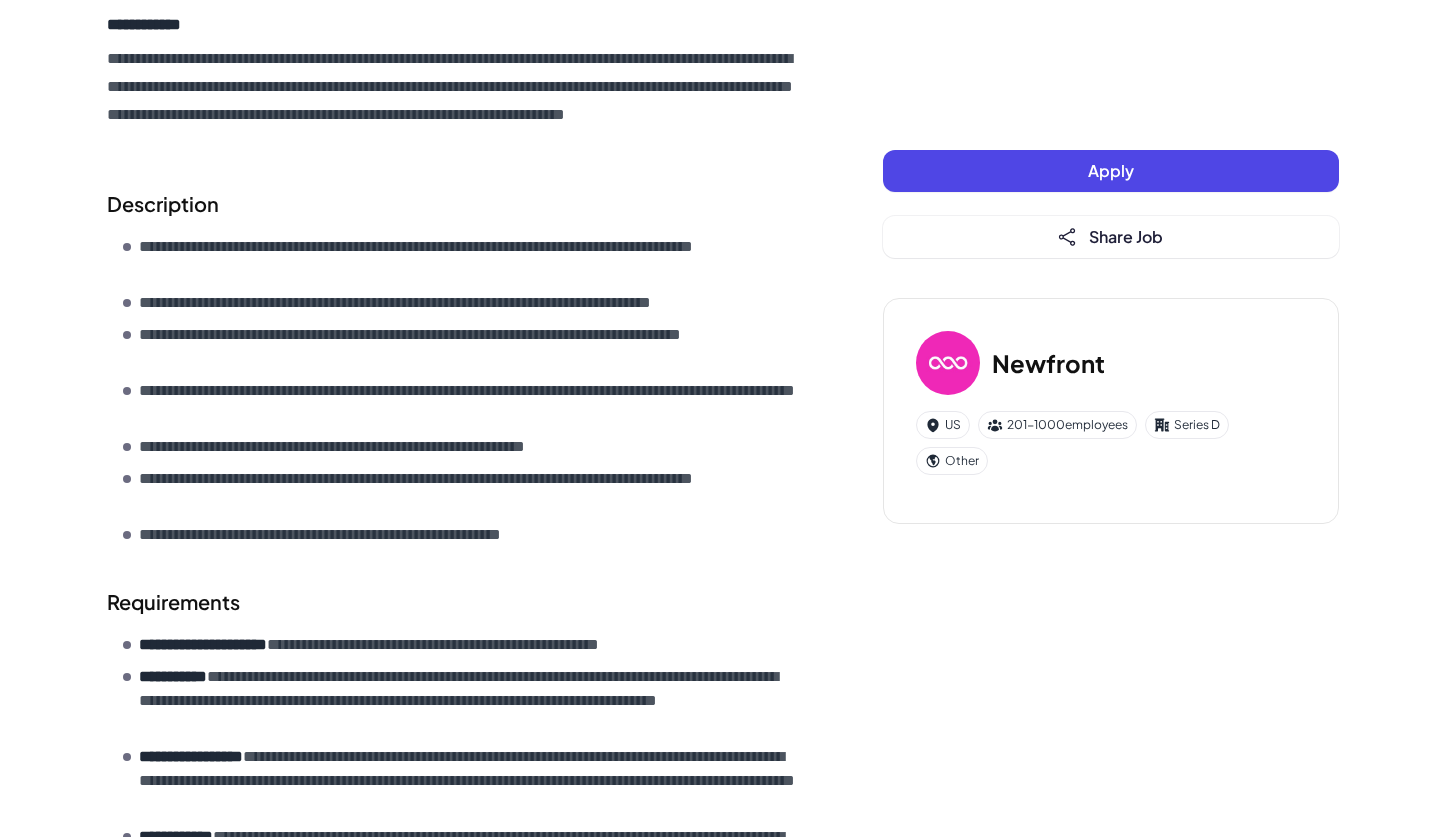 scroll, scrollTop: 613, scrollLeft: 0, axis: vertical 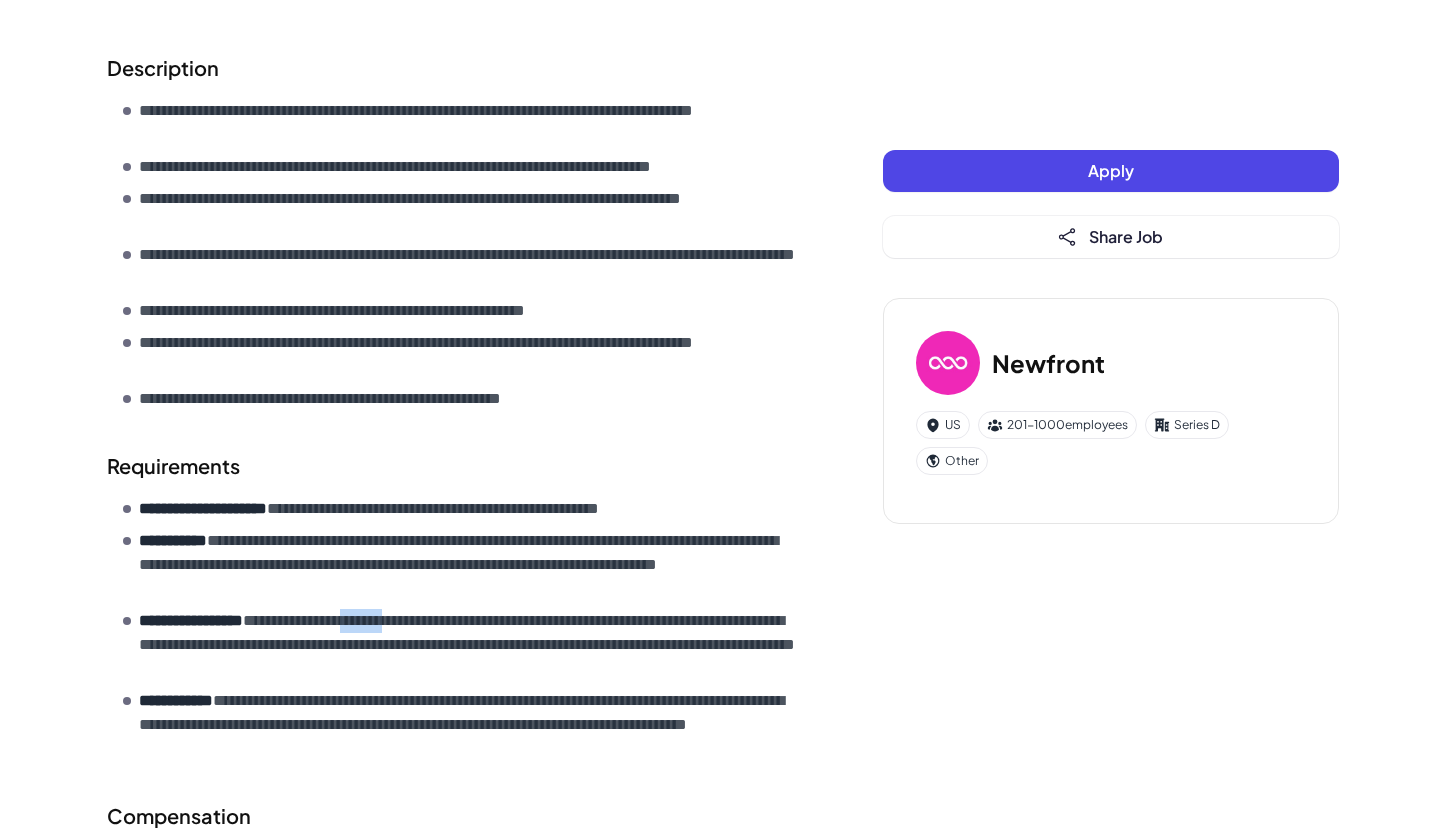 drag, startPoint x: 366, startPoint y: 625, endPoint x: 420, endPoint y: 625, distance: 54 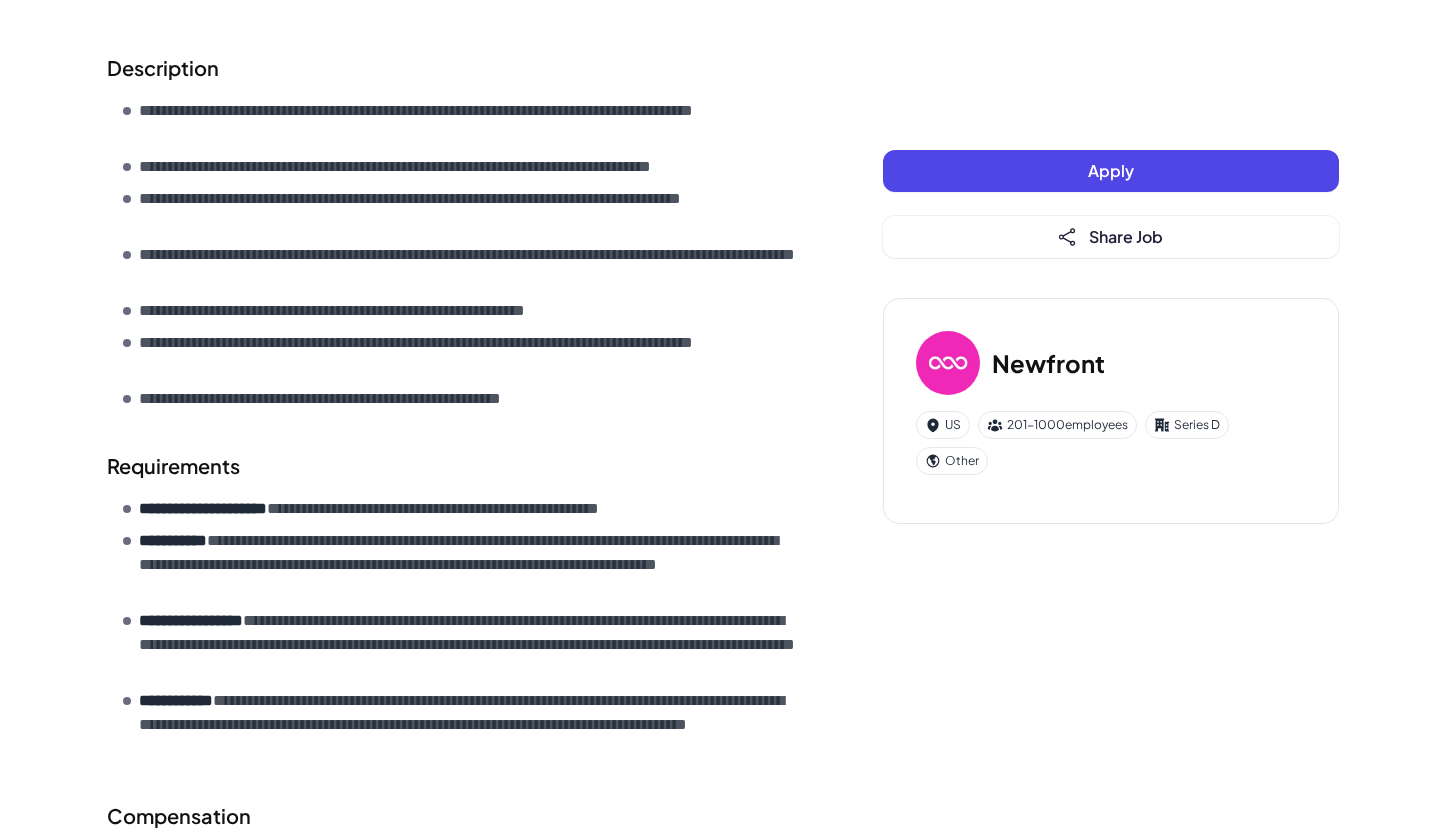 drag, startPoint x: 230, startPoint y: 553, endPoint x: 249, endPoint y: 567, distance: 23.600847 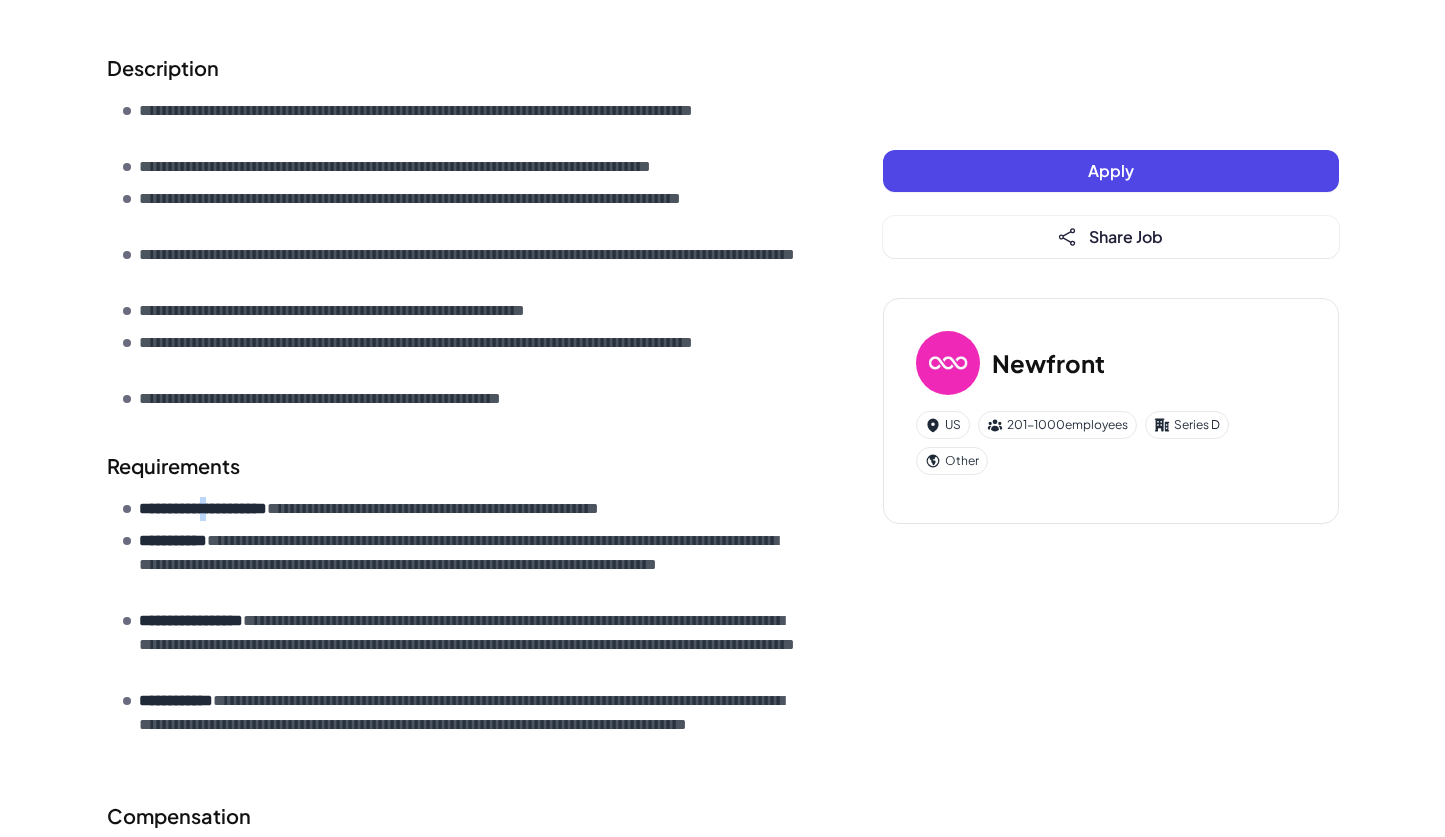 drag, startPoint x: 233, startPoint y: 516, endPoint x: 222, endPoint y: 516, distance: 11 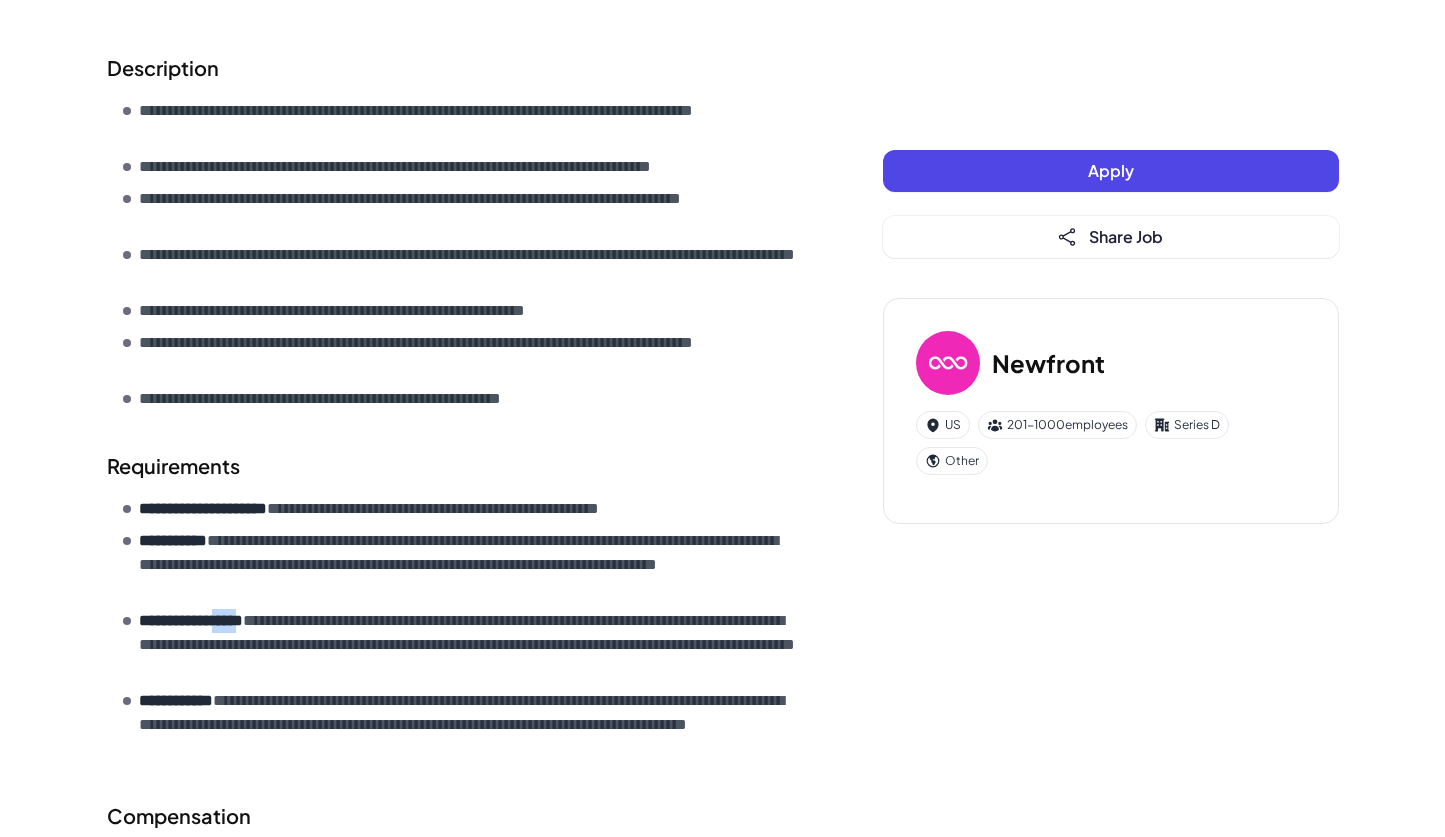 drag, startPoint x: 232, startPoint y: 624, endPoint x: 253, endPoint y: 626, distance: 21.095022 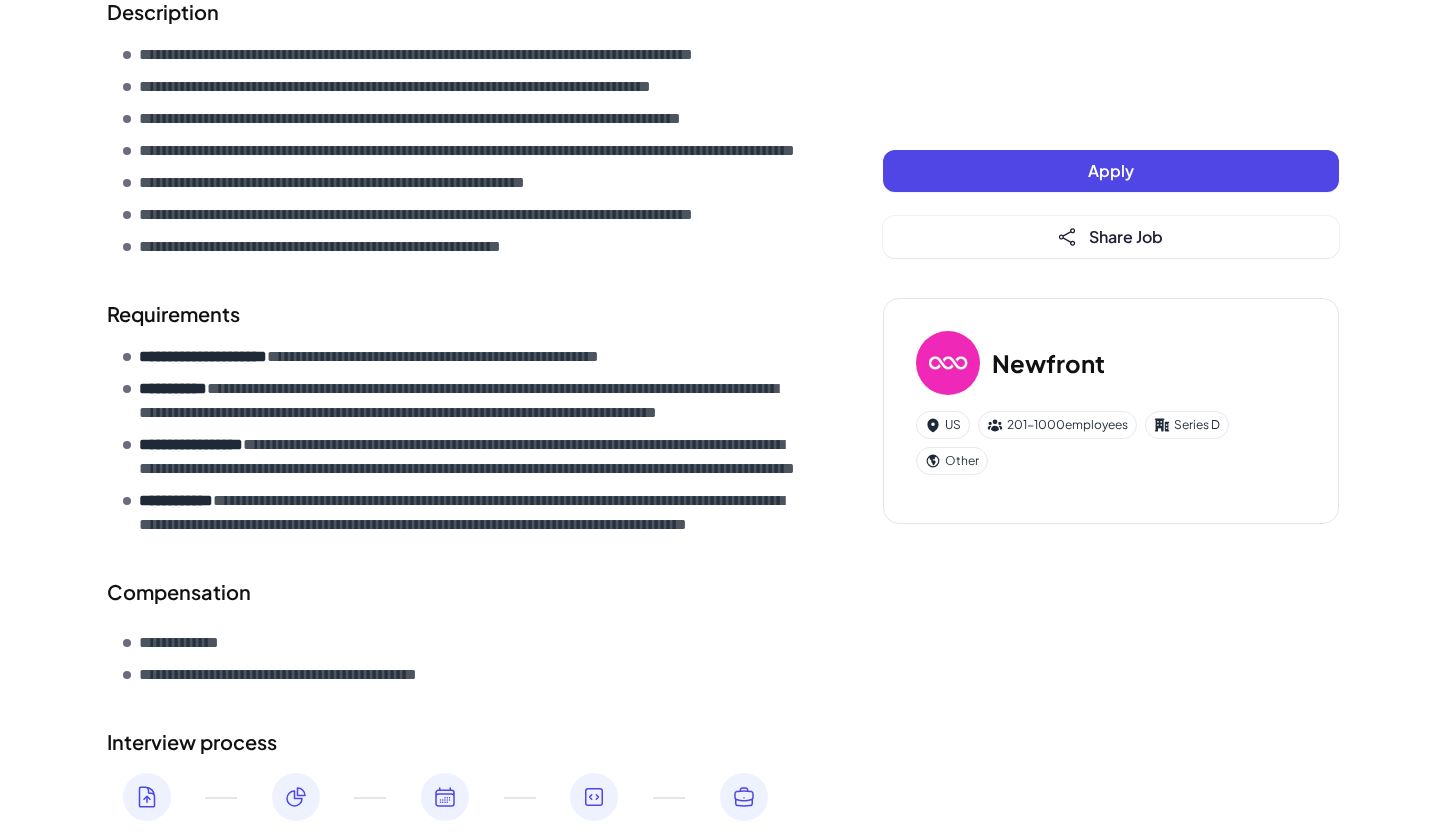 drag, startPoint x: 139, startPoint y: 517, endPoint x: 232, endPoint y: 517, distance: 93 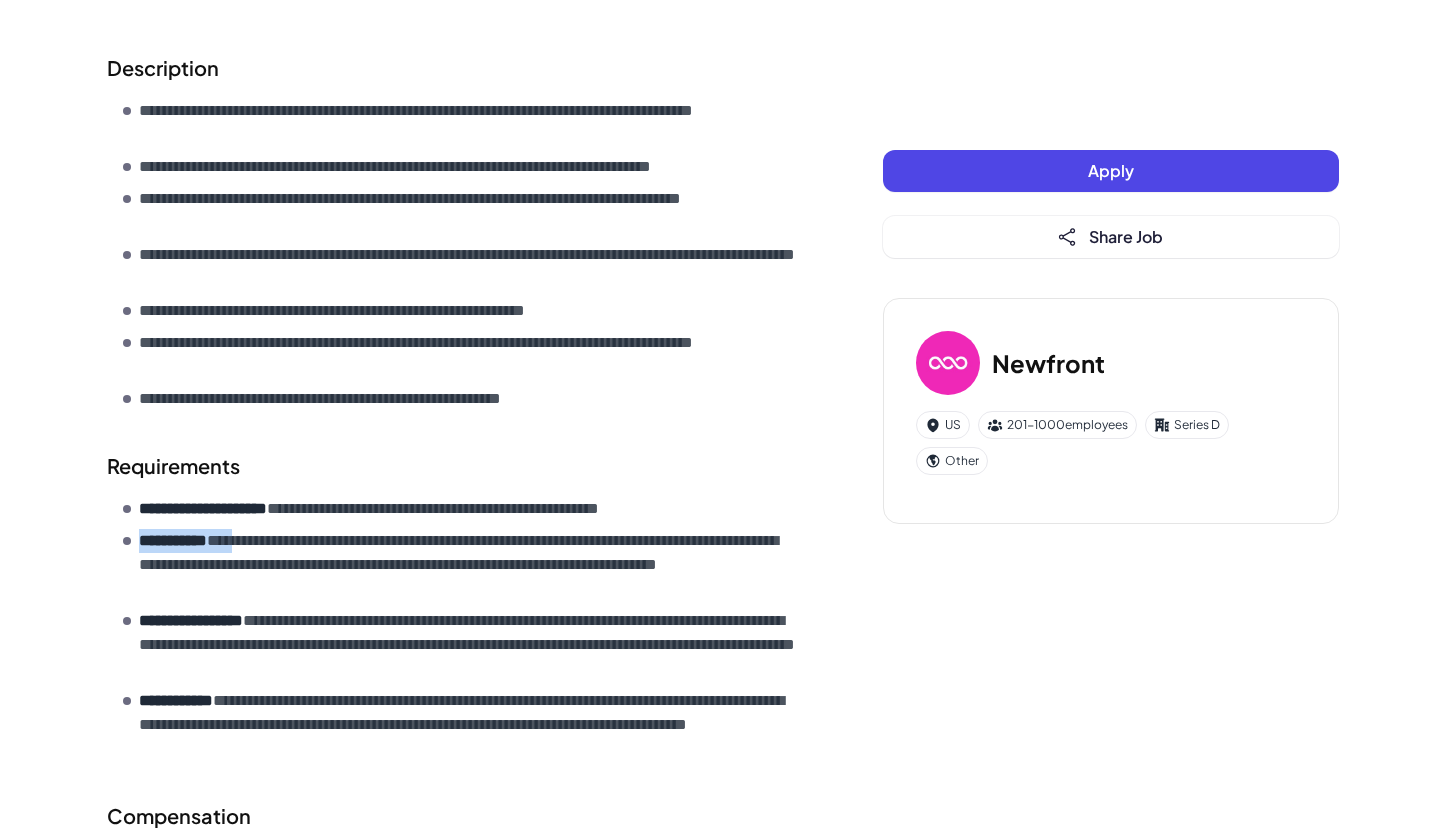 drag, startPoint x: 143, startPoint y: 544, endPoint x: 260, endPoint y: 545, distance: 117.00427 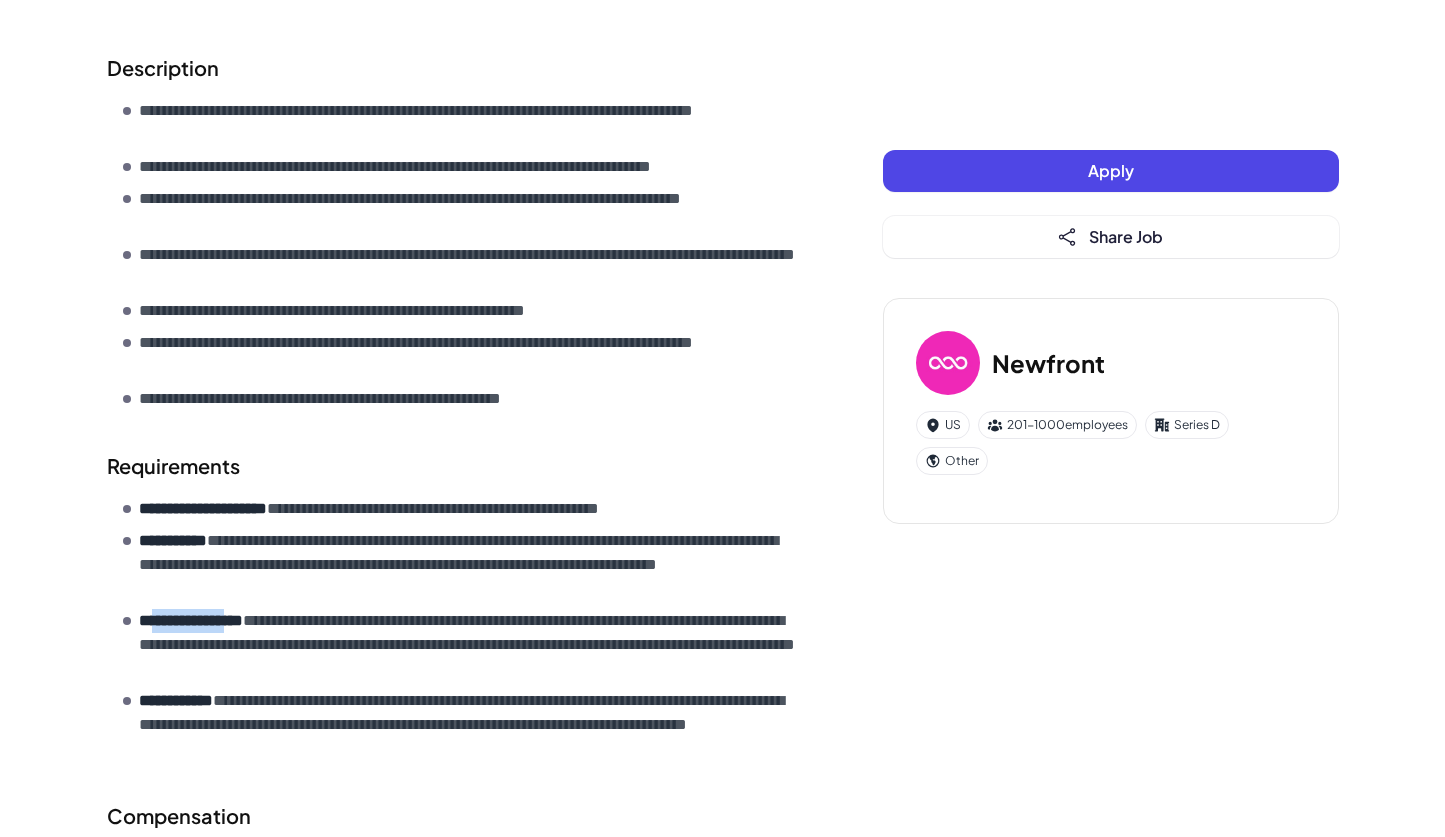 drag, startPoint x: 153, startPoint y: 617, endPoint x: 239, endPoint y: 617, distance: 86 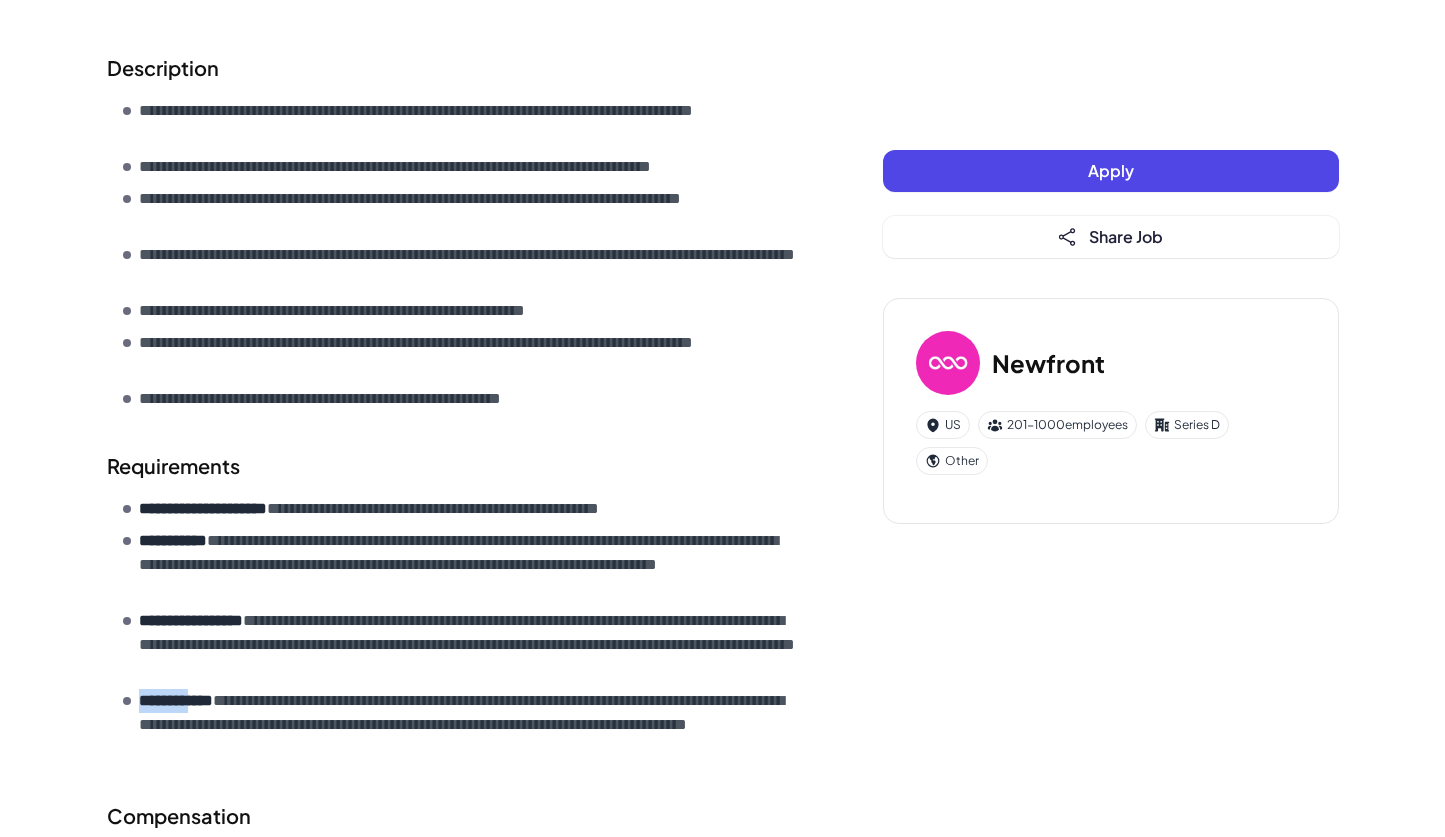 drag, startPoint x: 187, startPoint y: 696, endPoint x: 138, endPoint y: 696, distance: 49 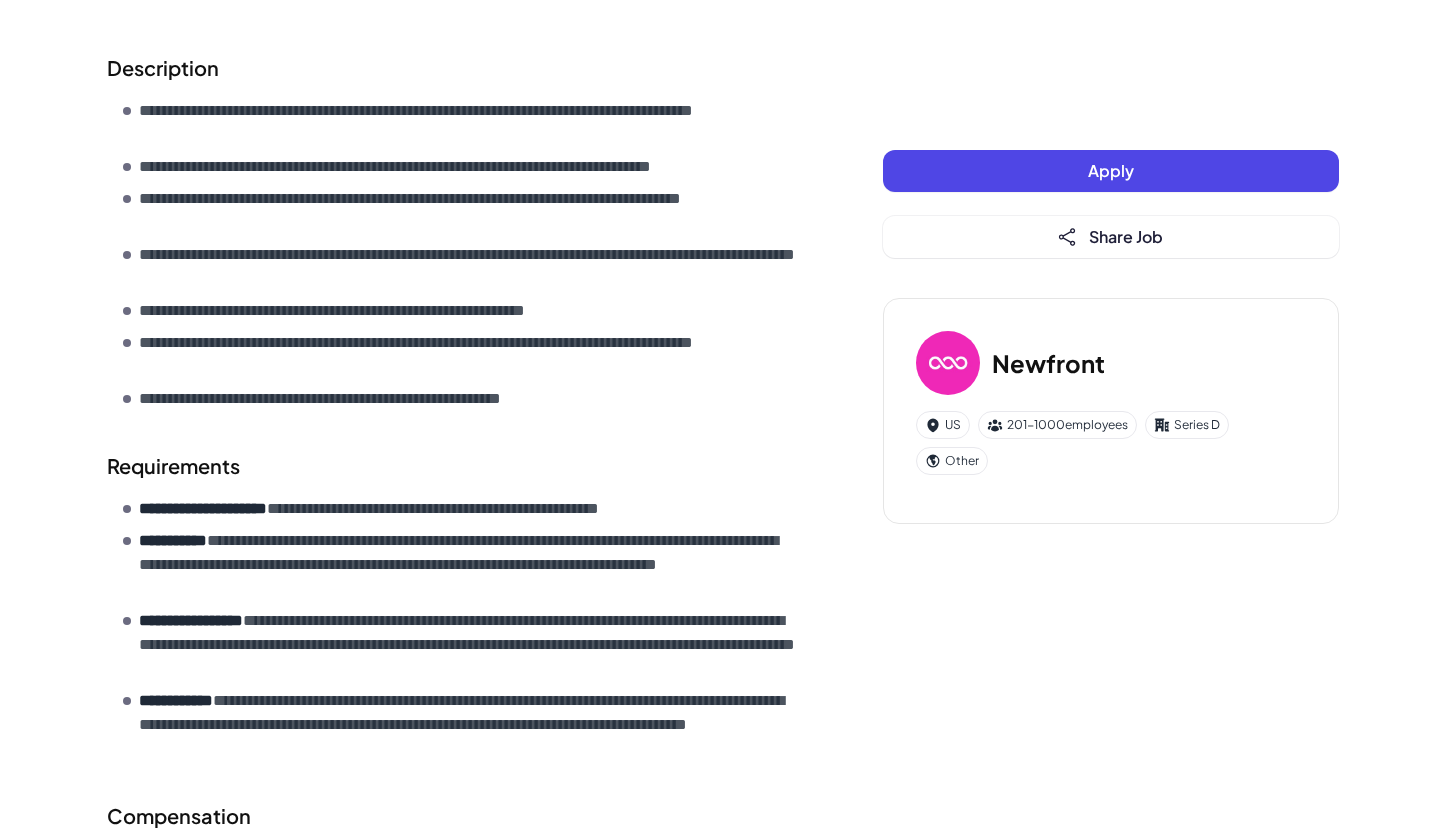 click on "**********" at bounding box center (471, 725) 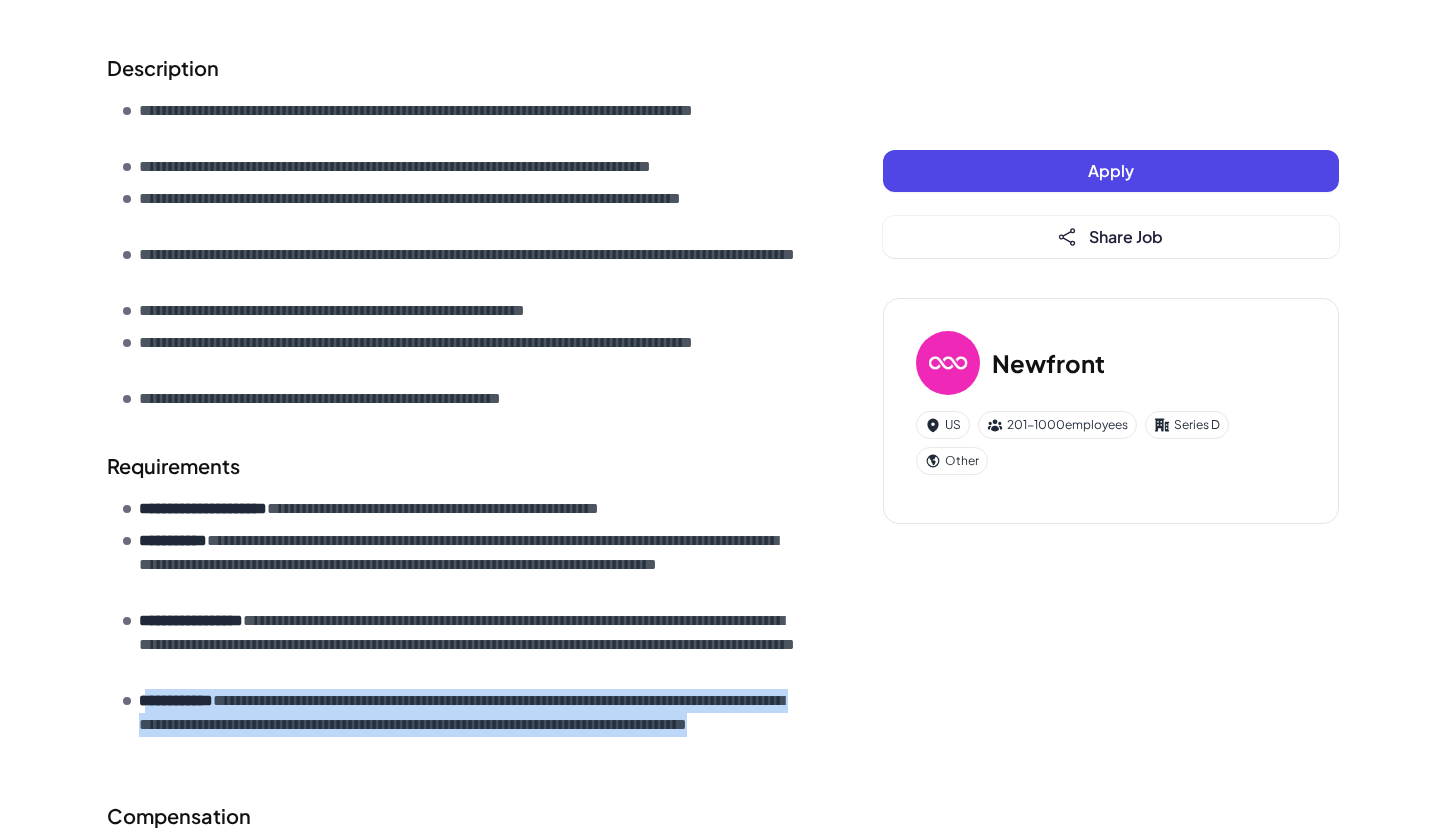 drag, startPoint x: 146, startPoint y: 712, endPoint x: 544, endPoint y: 742, distance: 399.12906 